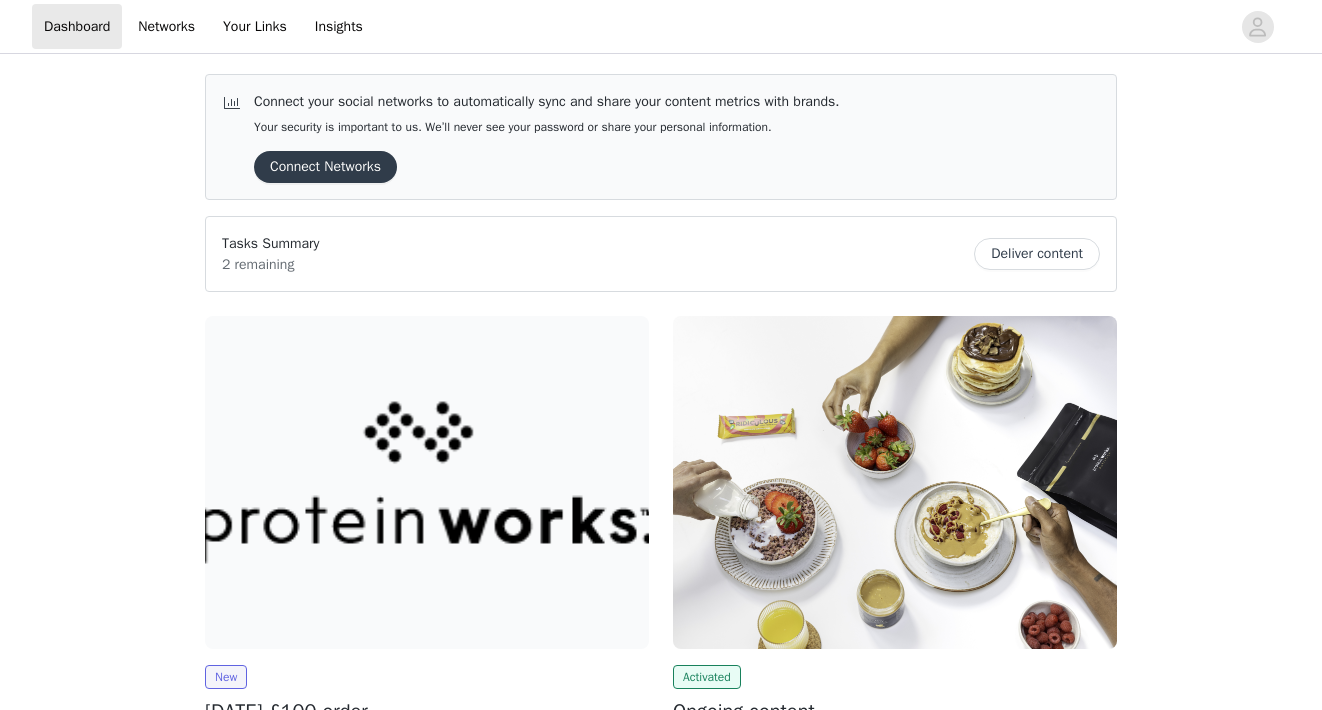 scroll, scrollTop: 0, scrollLeft: 0, axis: both 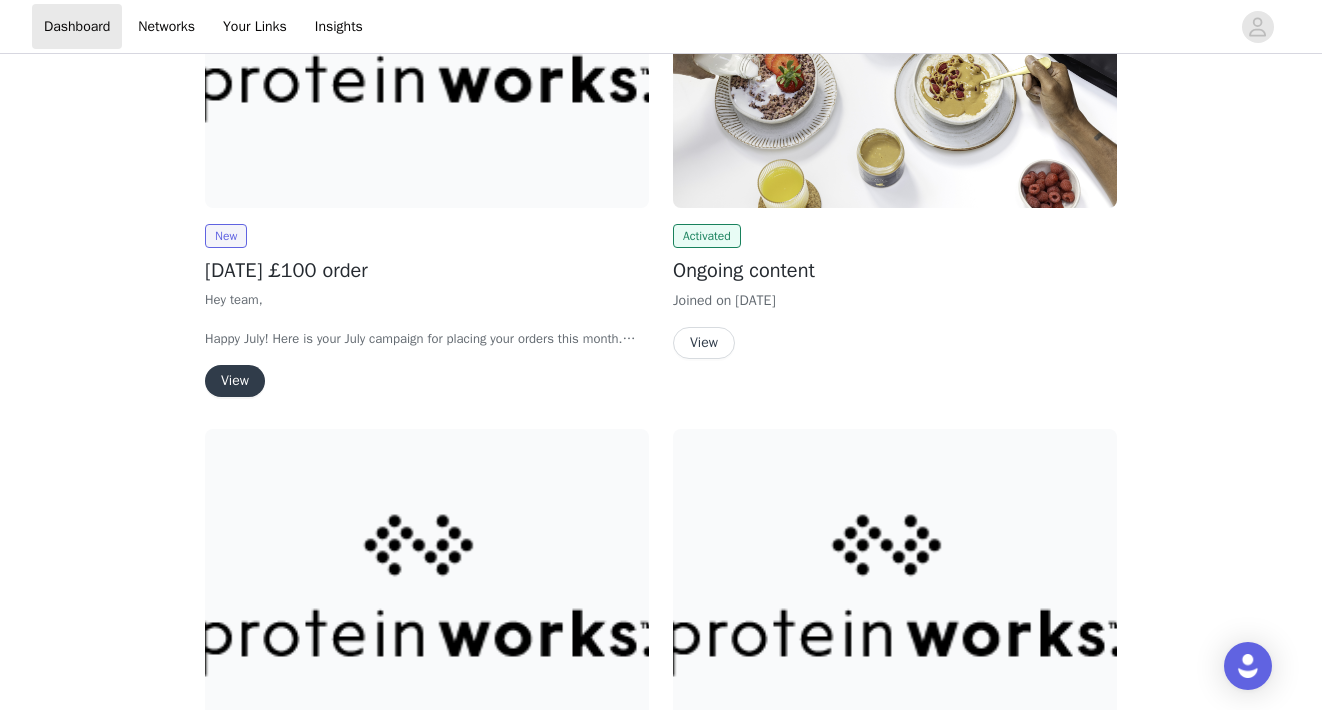 click on "View" at bounding box center [235, 381] 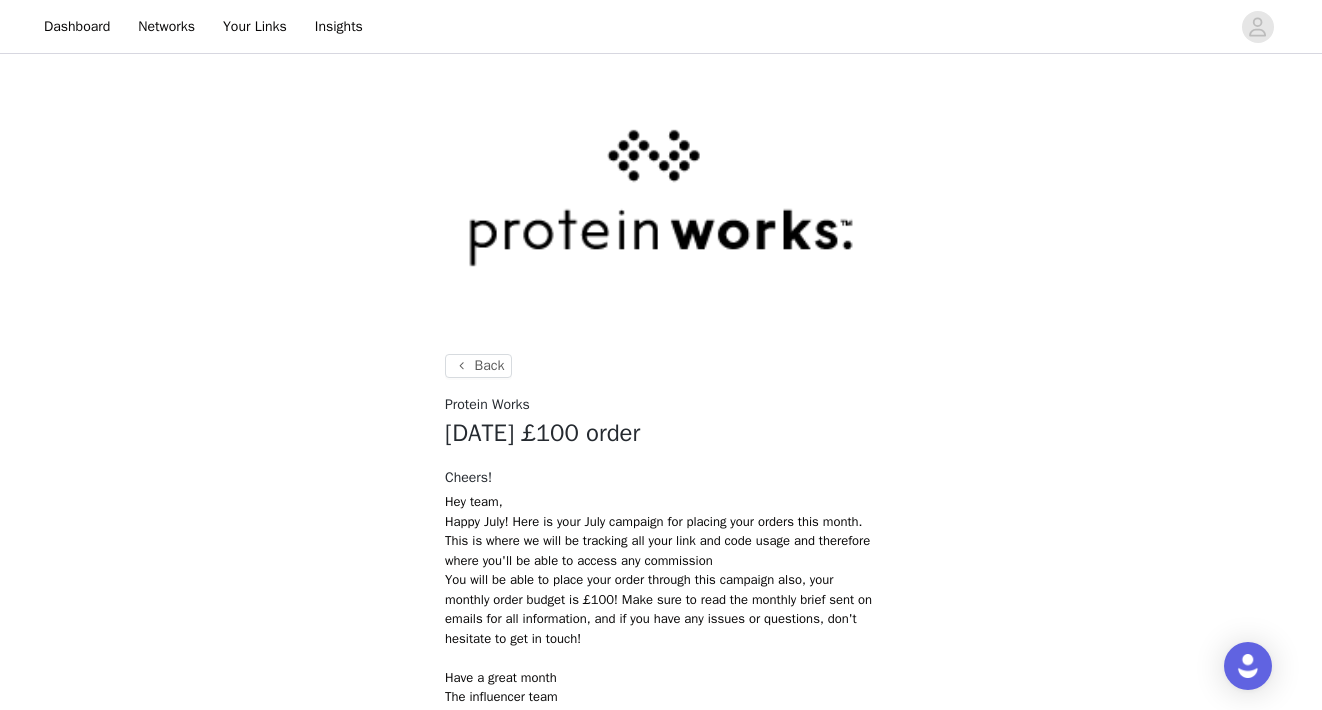 scroll, scrollTop: 273, scrollLeft: 0, axis: vertical 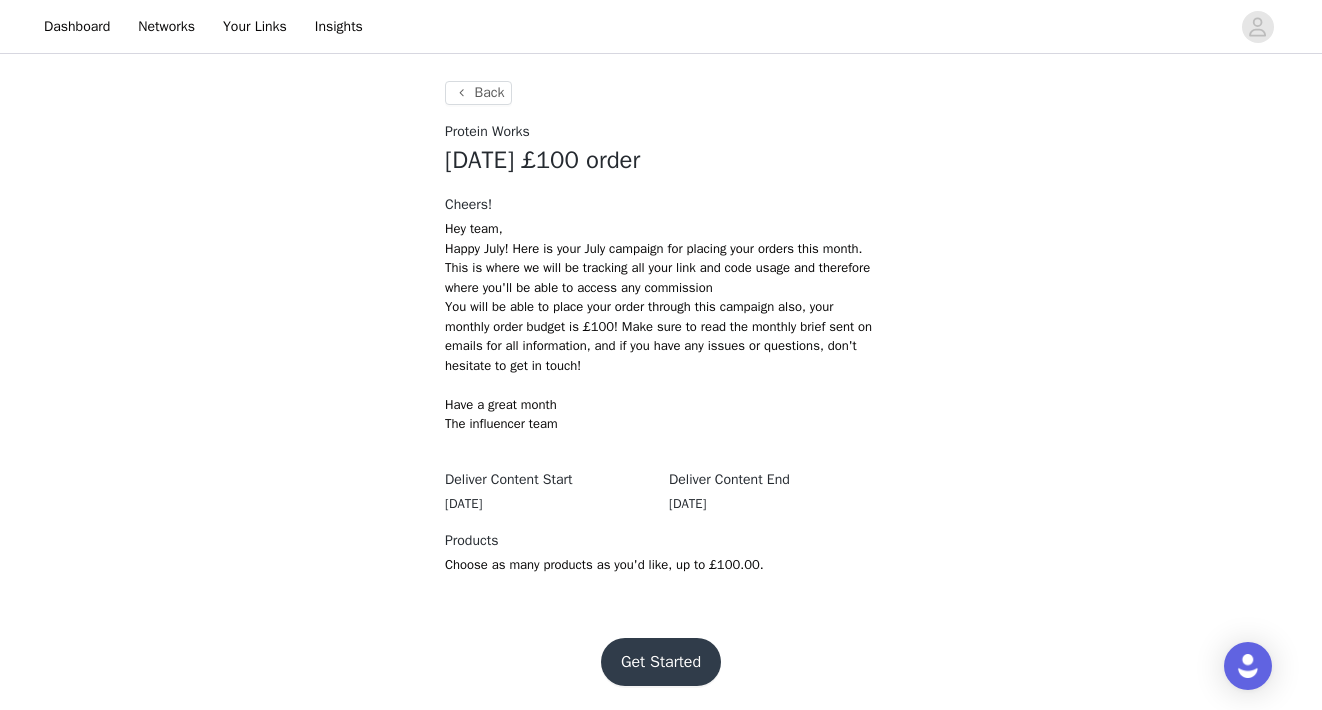 click on "Get Started" at bounding box center [661, 662] 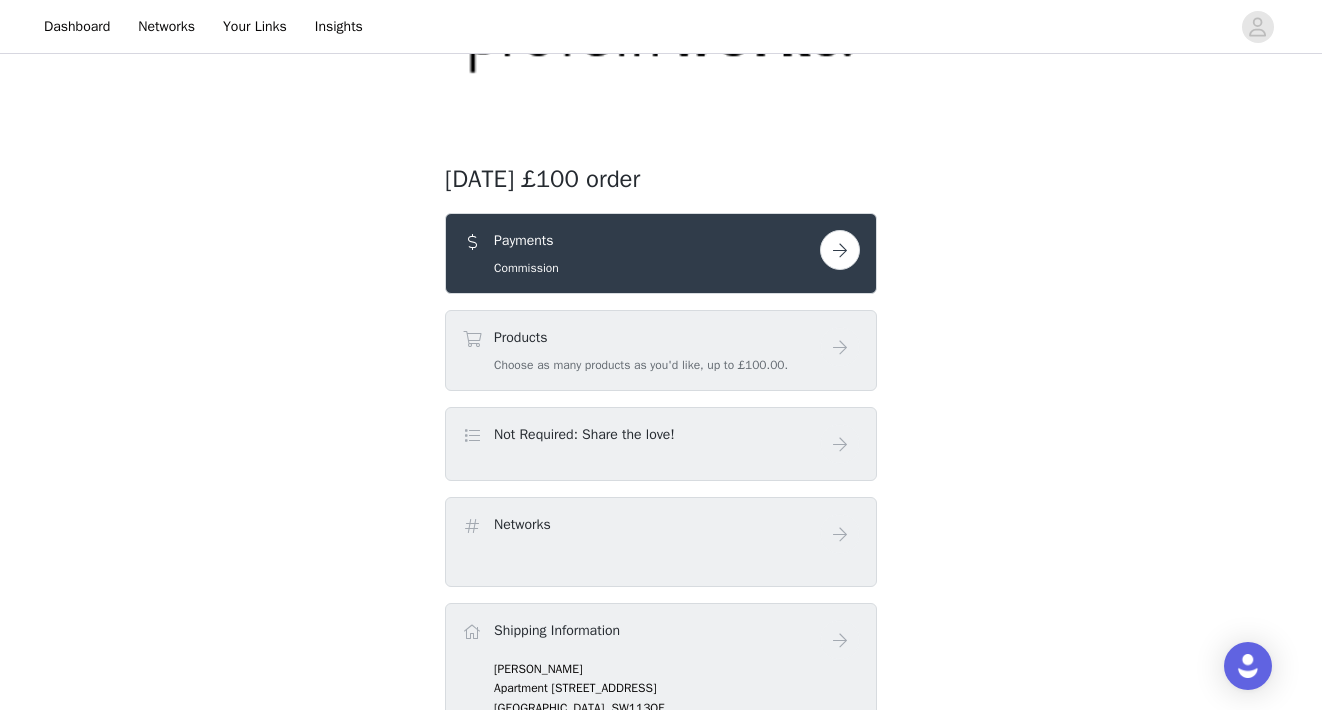 scroll, scrollTop: 205, scrollLeft: 0, axis: vertical 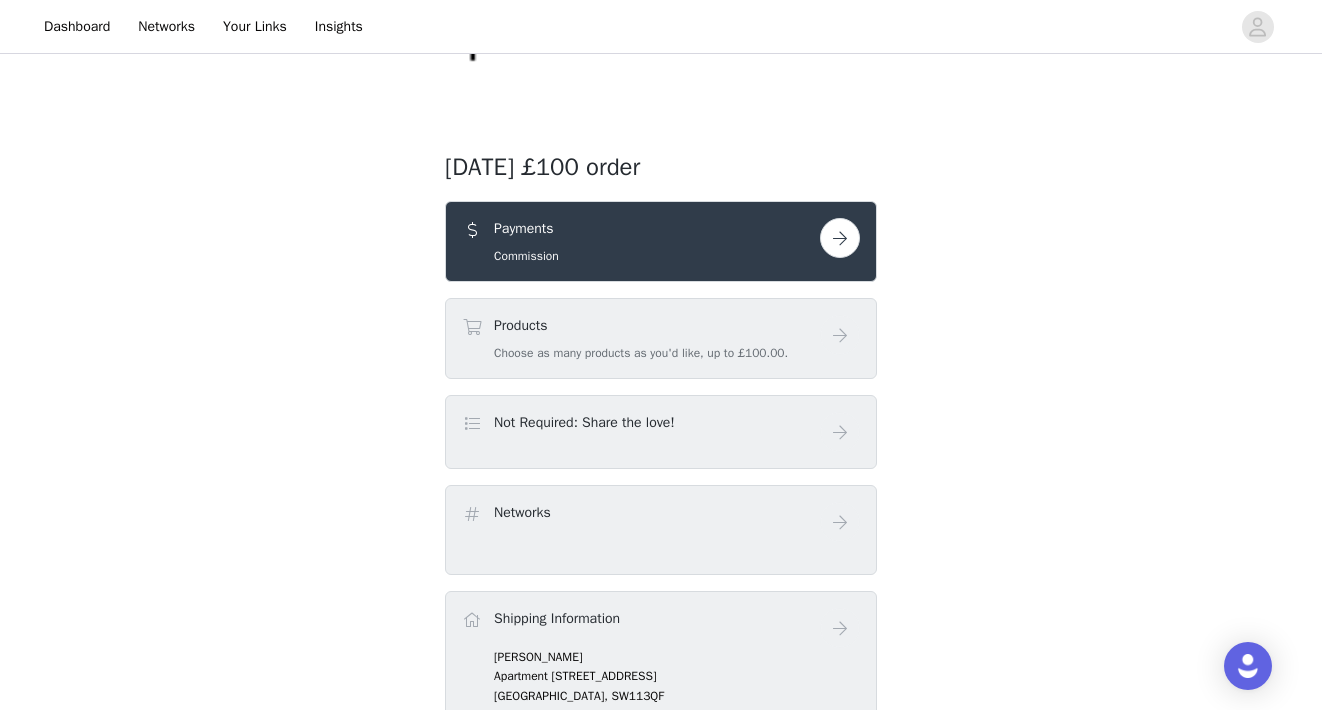 click at bounding box center [840, 238] 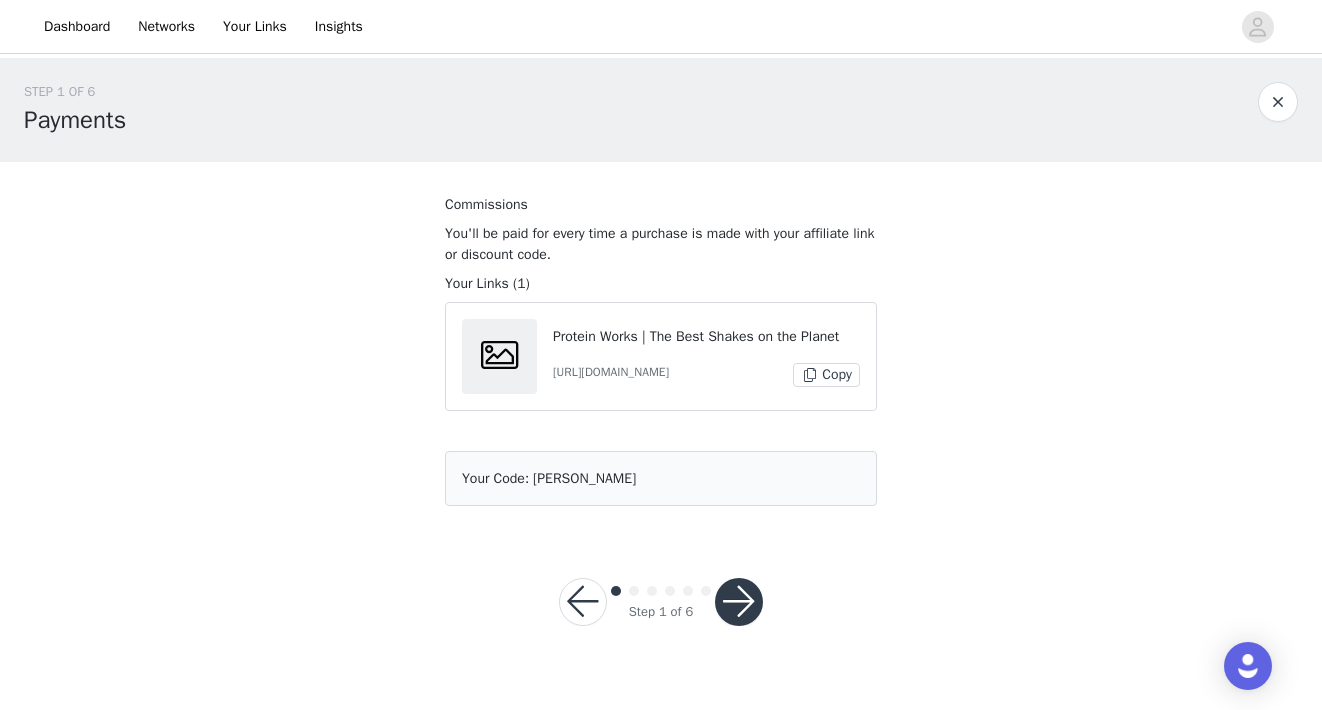 click at bounding box center [739, 602] 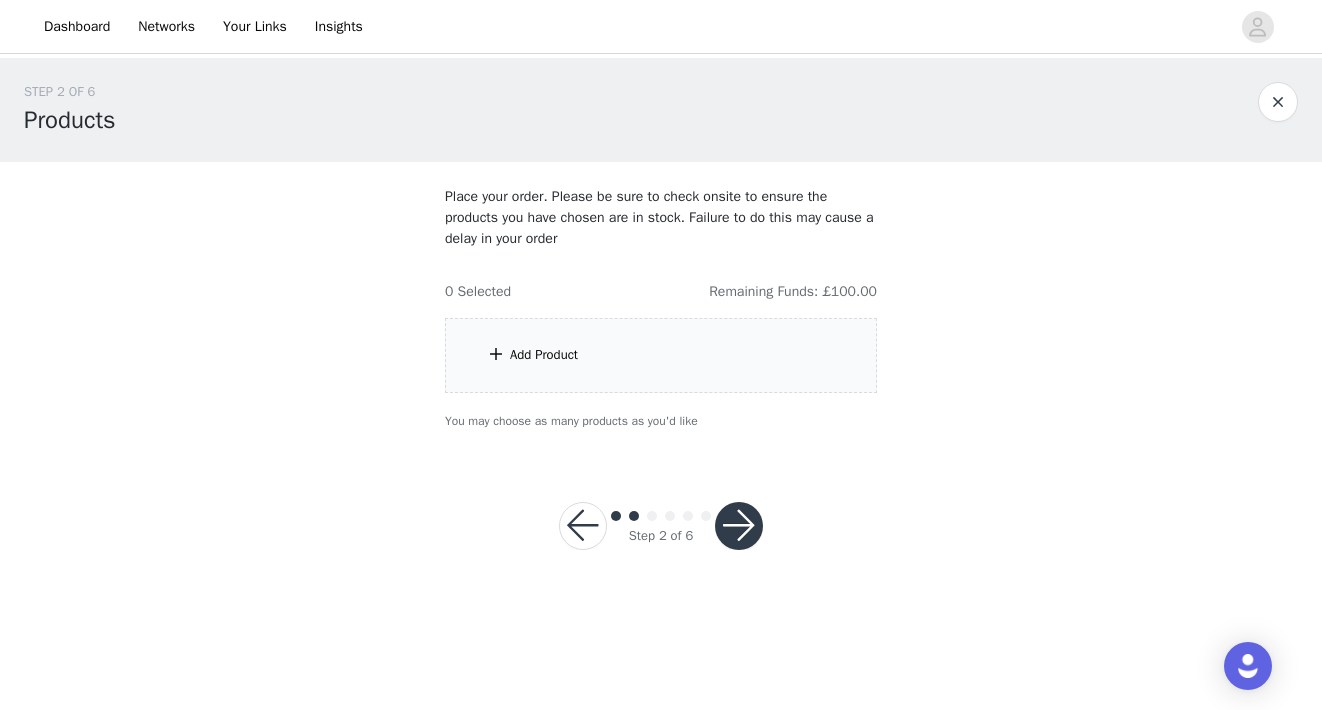 click on "Add Product" at bounding box center [661, 355] 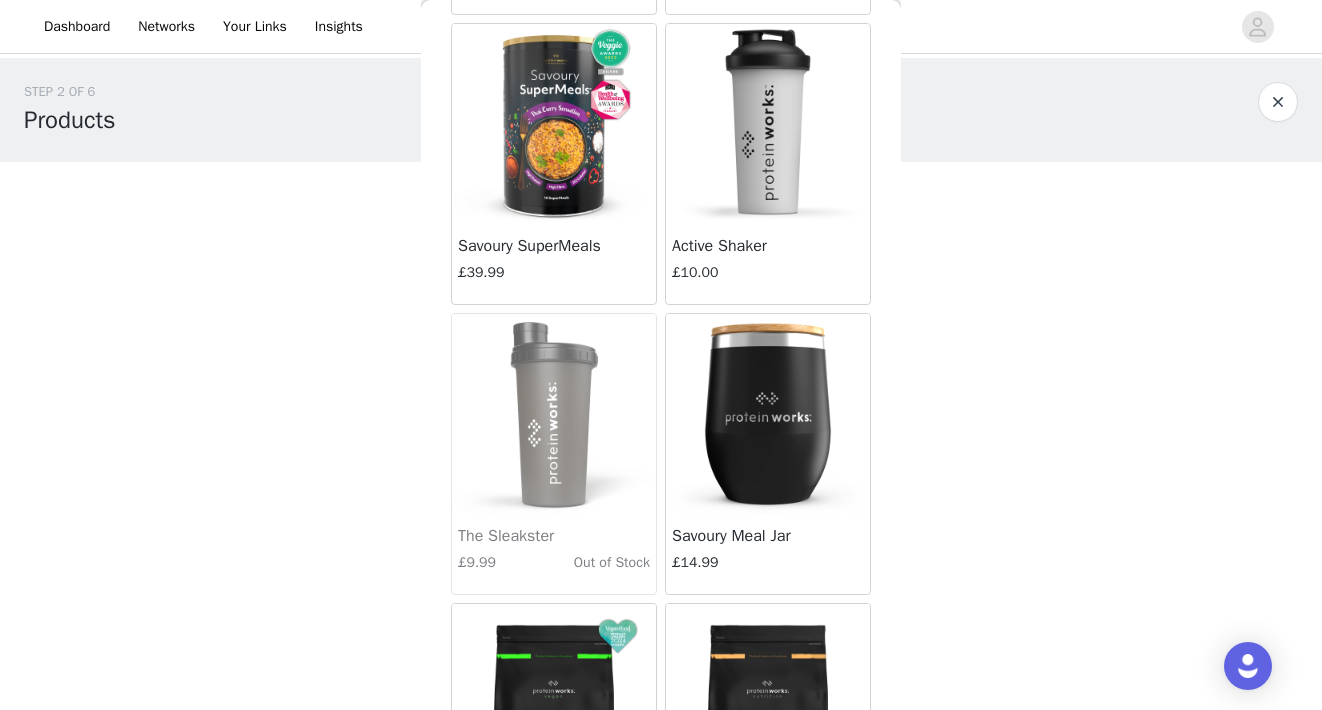 scroll, scrollTop: 755, scrollLeft: 0, axis: vertical 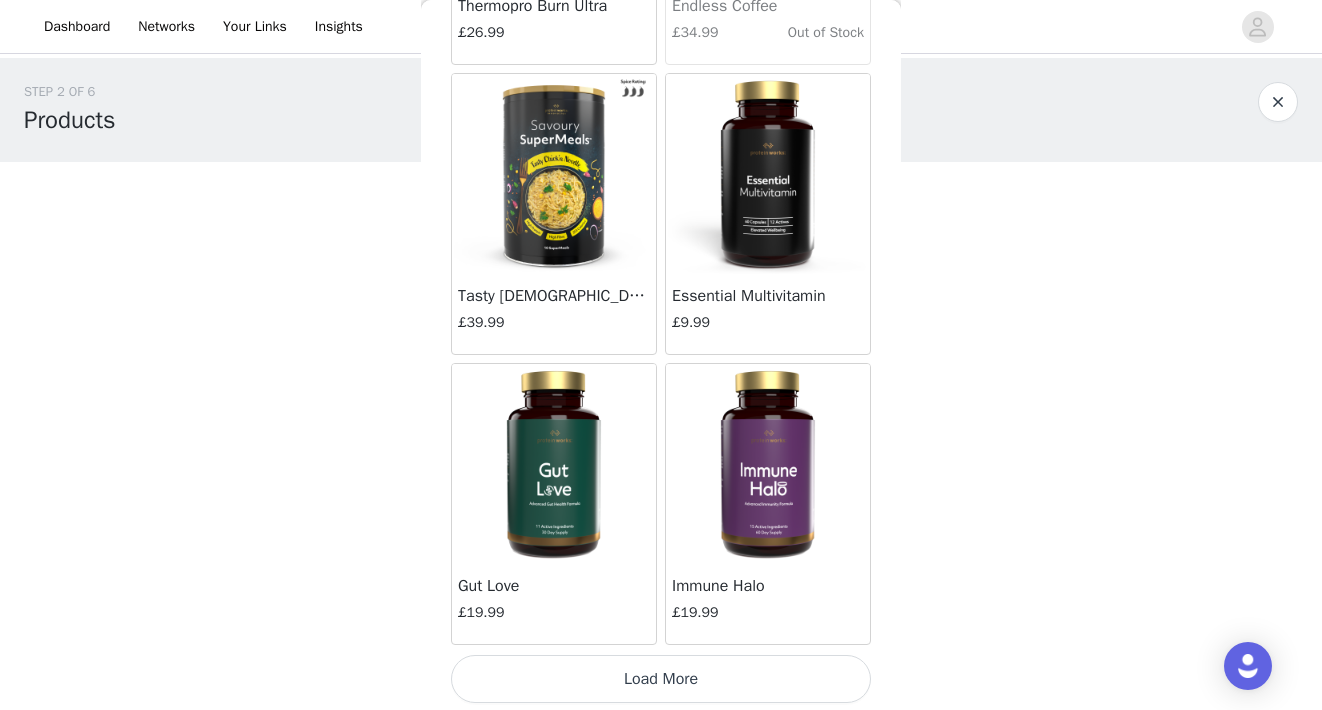 click on "Load More" at bounding box center [661, 679] 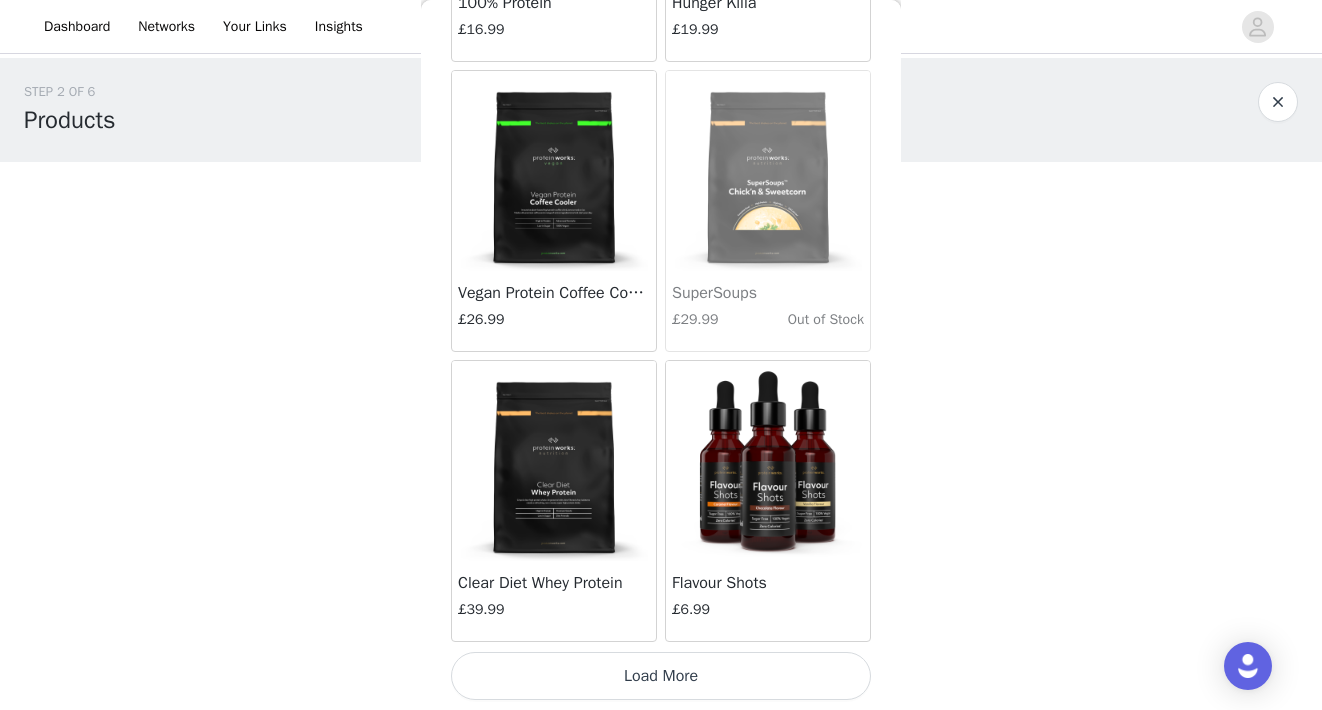 scroll, scrollTop: 5247, scrollLeft: 0, axis: vertical 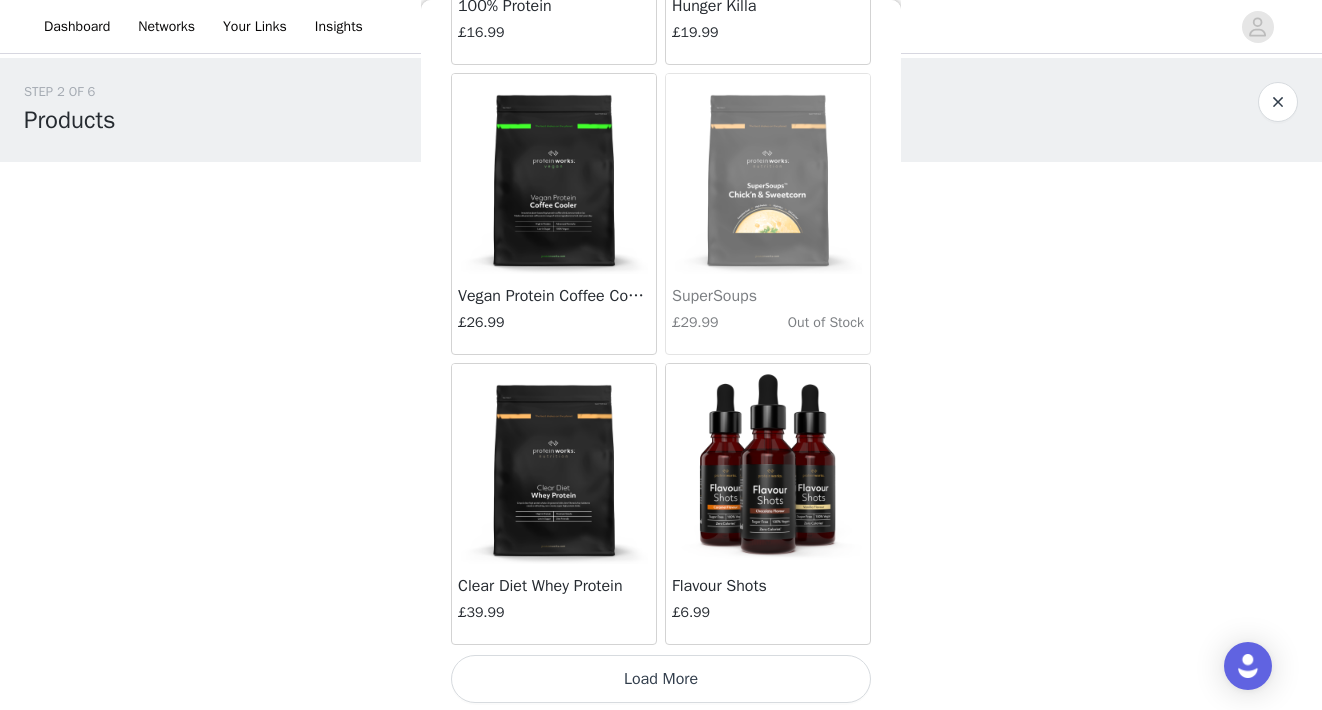 click at bounding box center (554, 464) 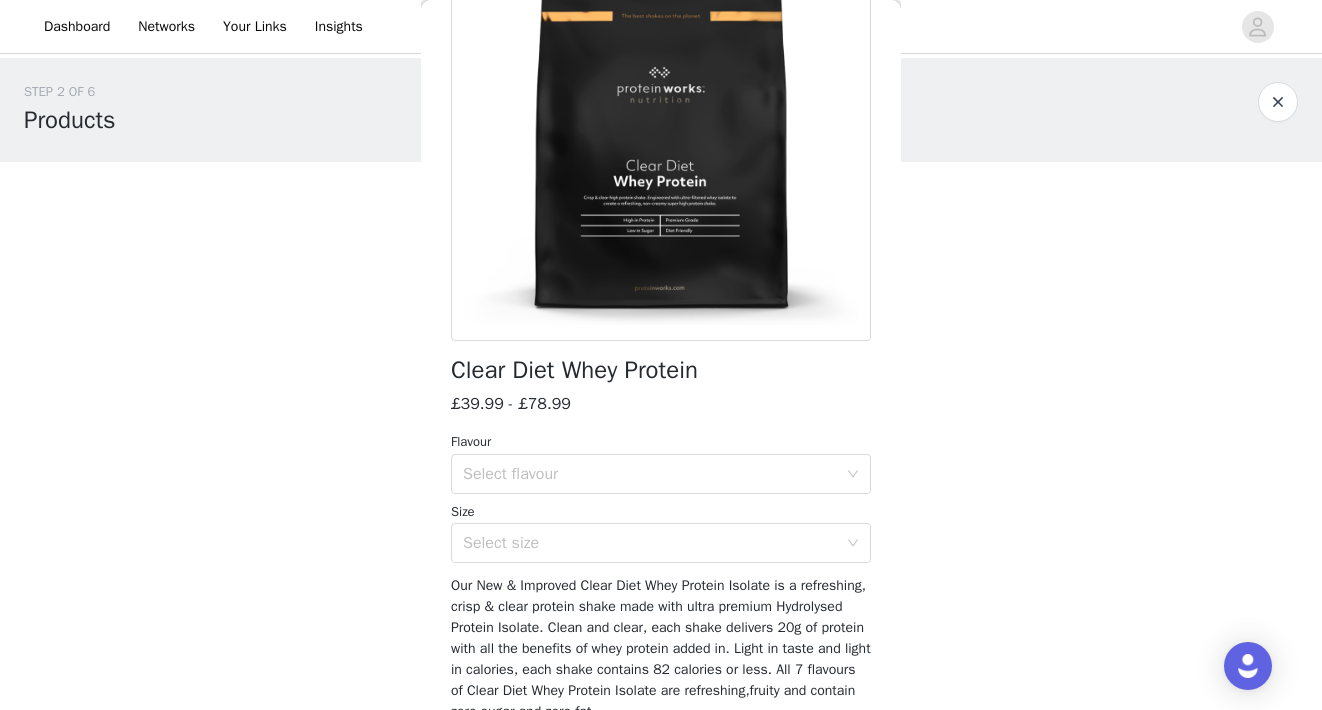 scroll, scrollTop: 244, scrollLeft: 0, axis: vertical 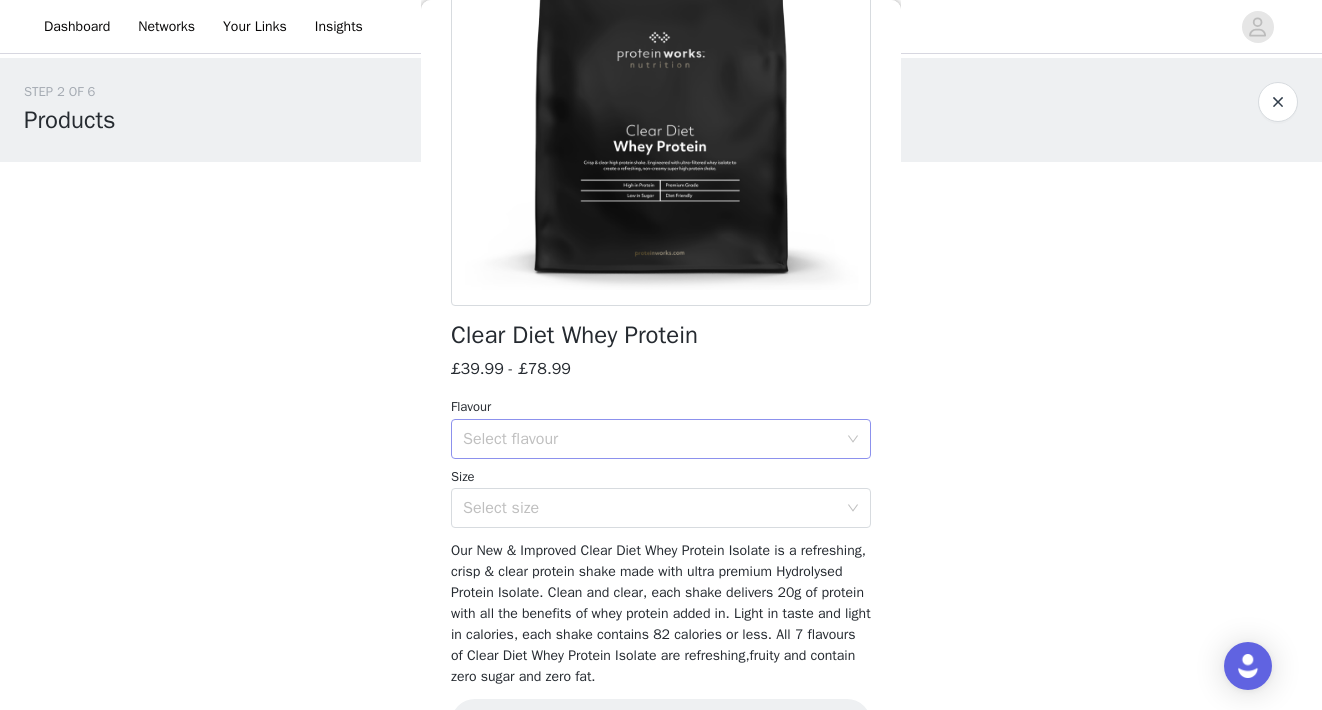 click on "Select flavour" at bounding box center [654, 439] 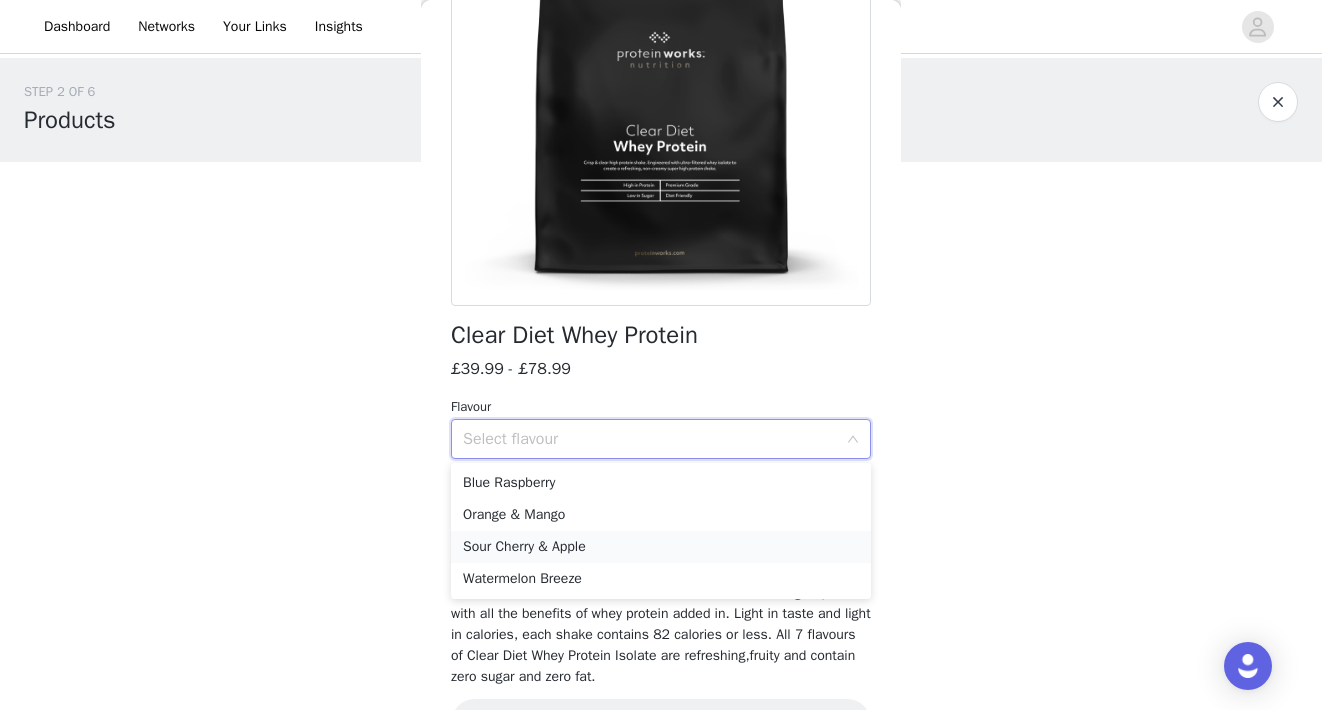 click on "Sour Cherry & Apple" at bounding box center [661, 547] 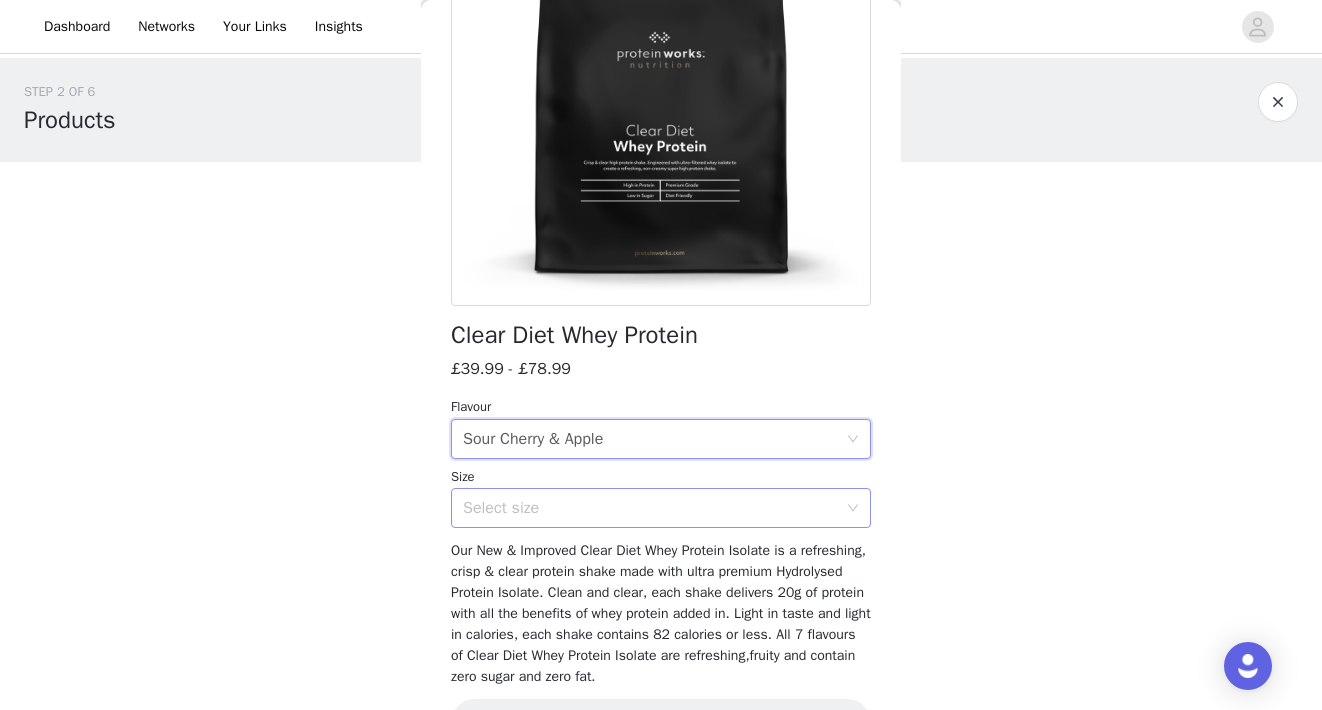 click on "Select size" at bounding box center [650, 508] 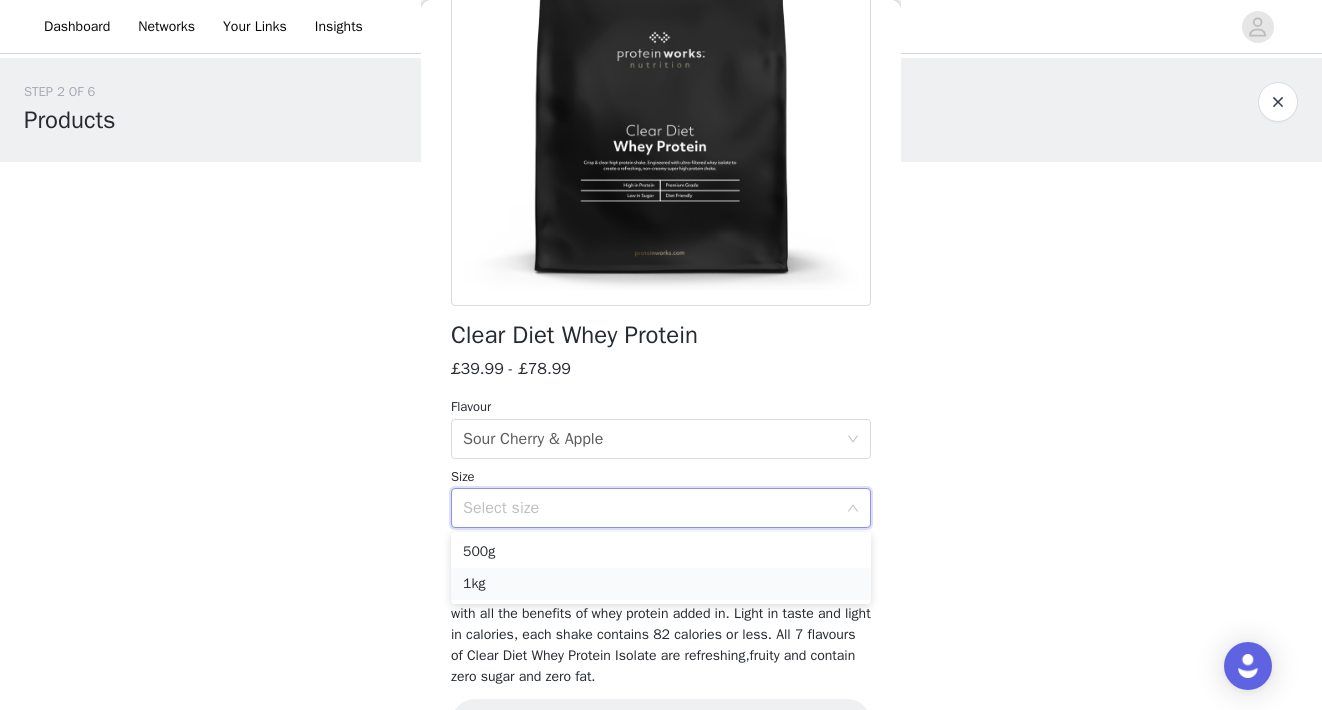 click on "1kg" at bounding box center [661, 584] 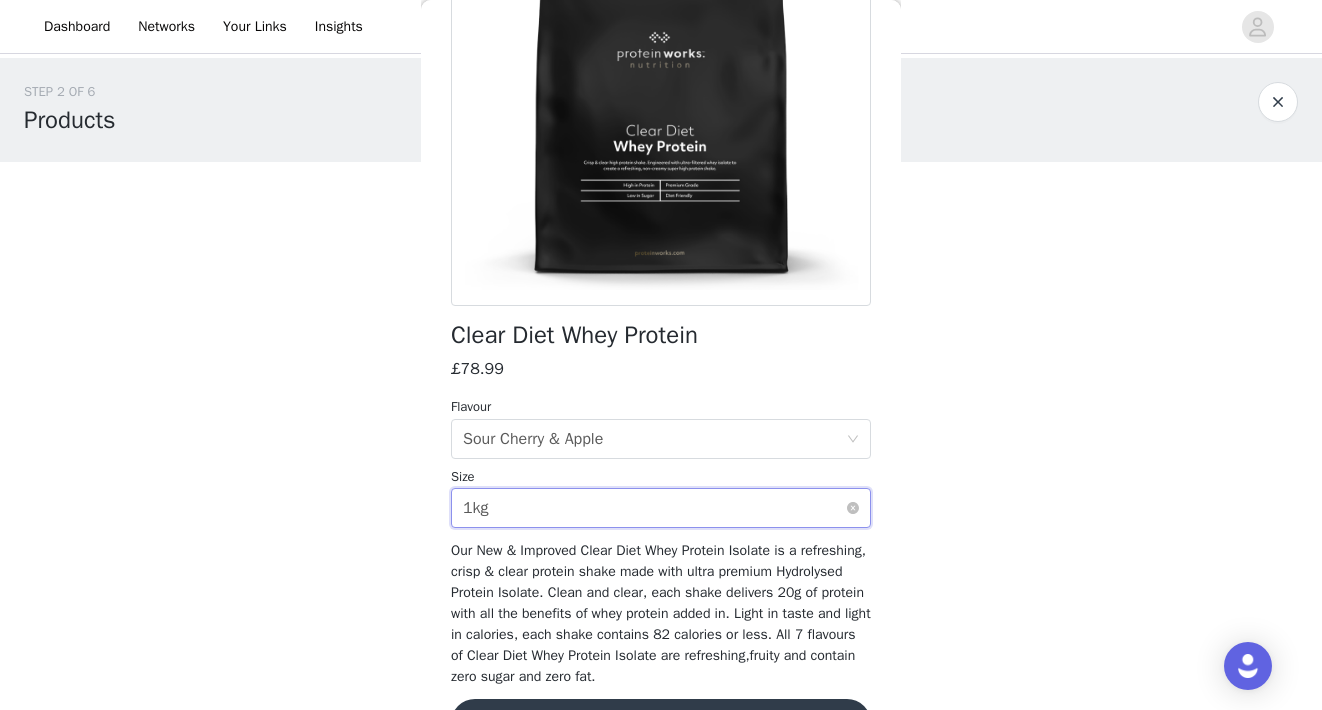 click on "Select size 1kg" at bounding box center (654, 508) 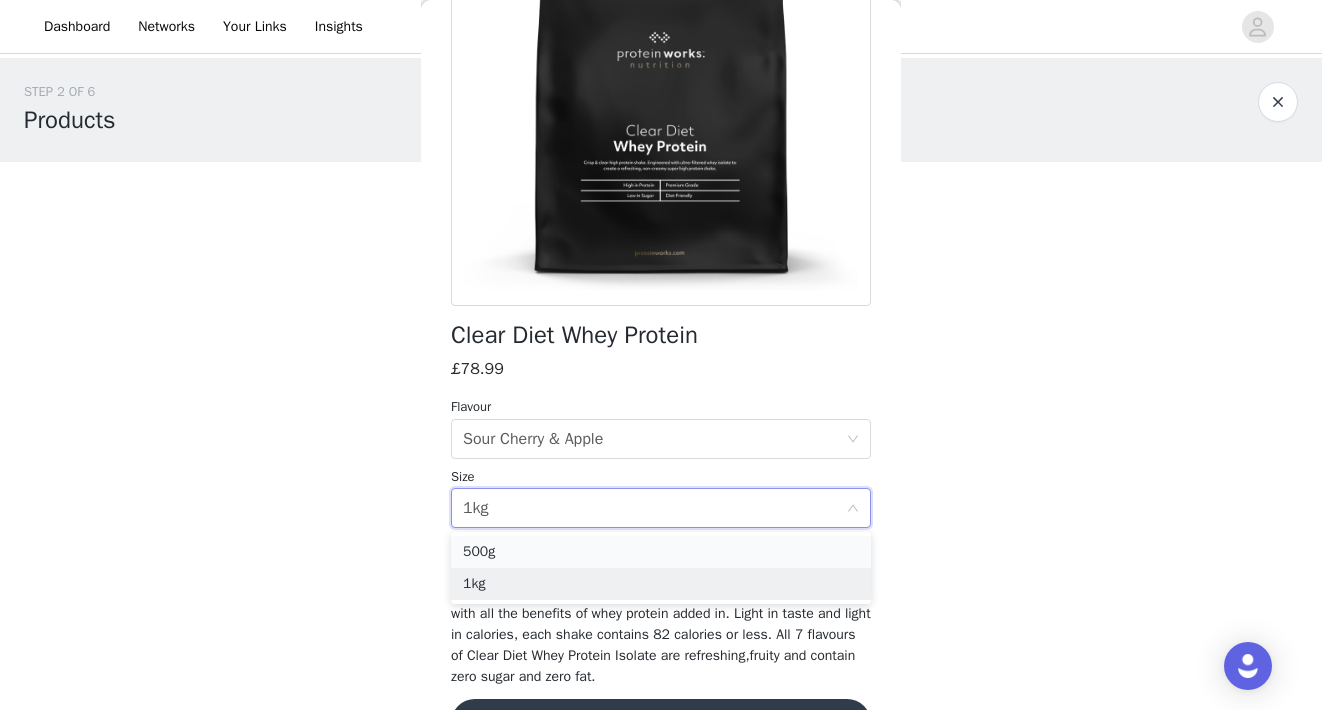 click on "500g" at bounding box center [661, 552] 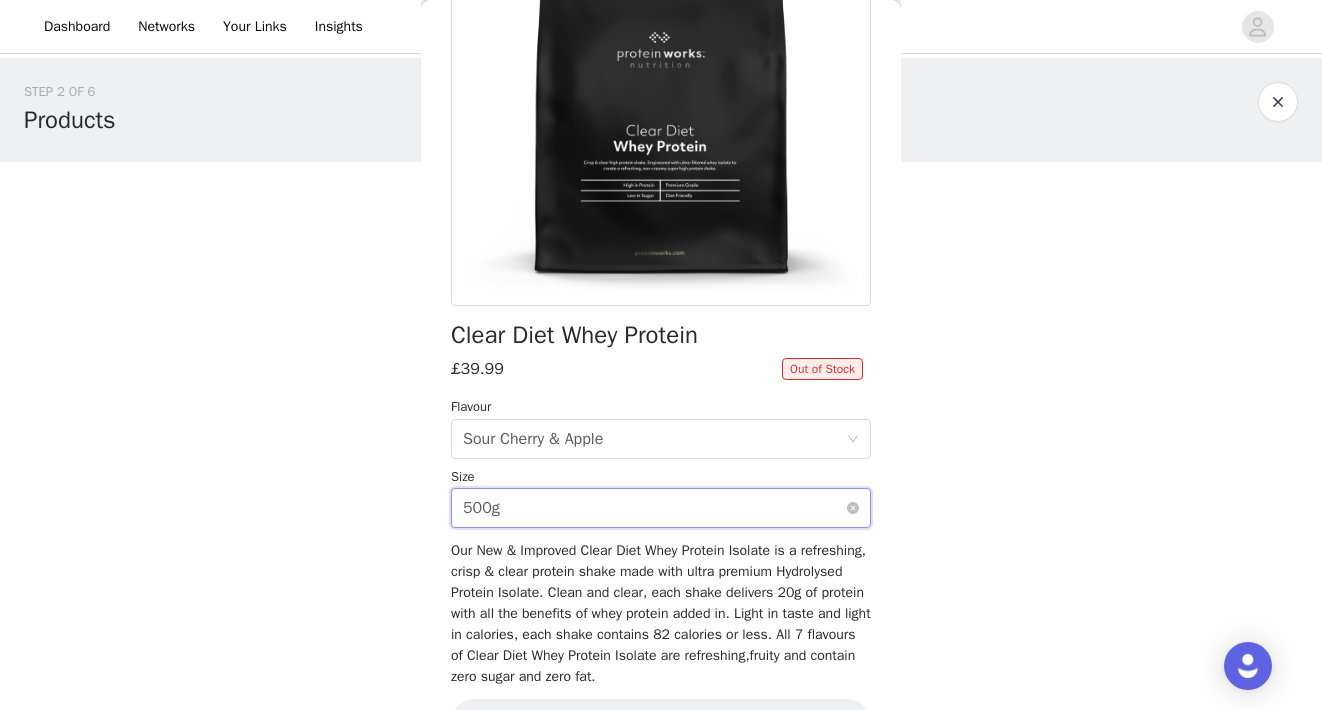 click on "Select size 500g" at bounding box center (654, 508) 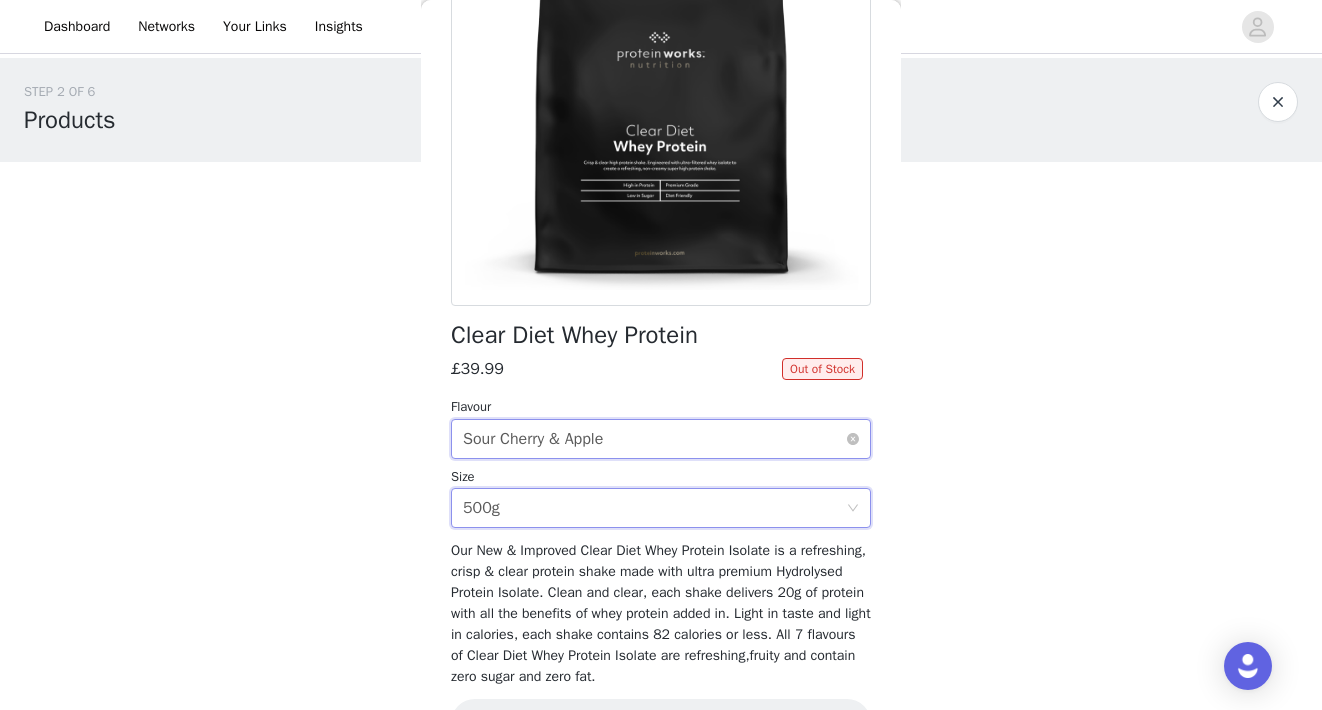 click on "Sour Cherry & Apple" at bounding box center [533, 439] 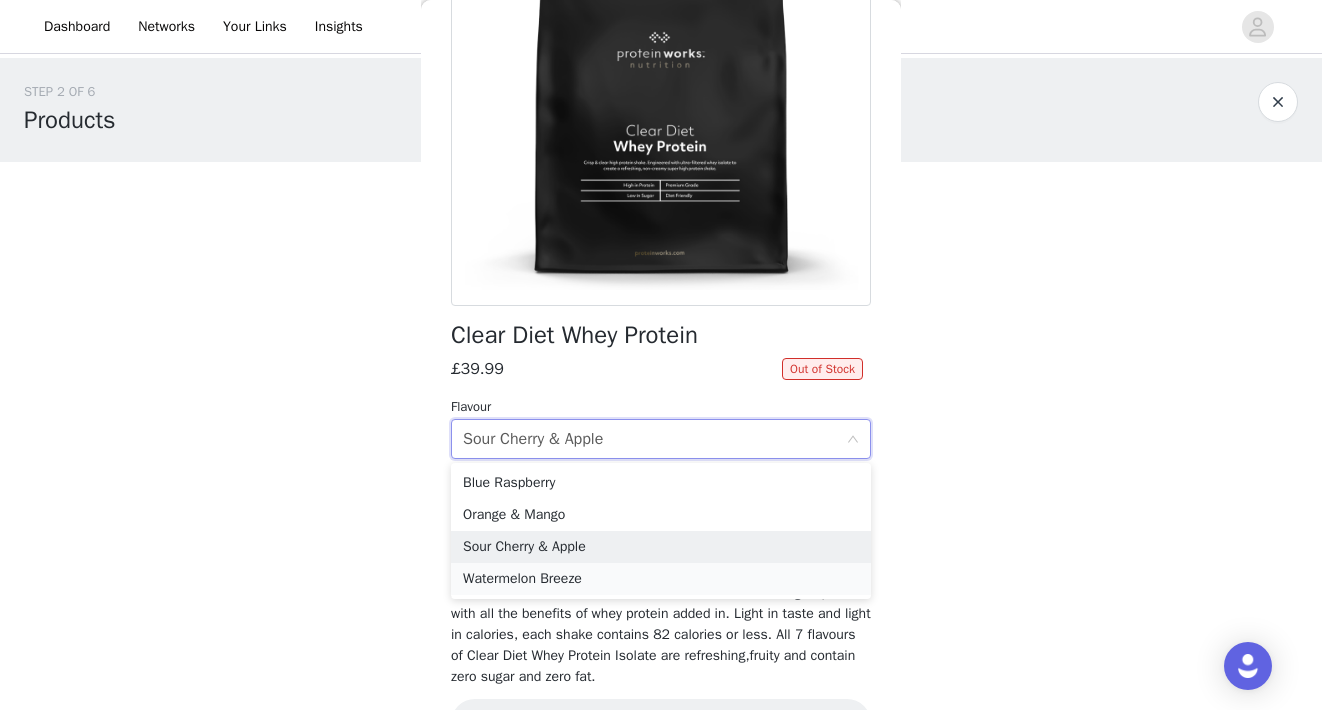 click on "Watermelon Breeze" at bounding box center [661, 579] 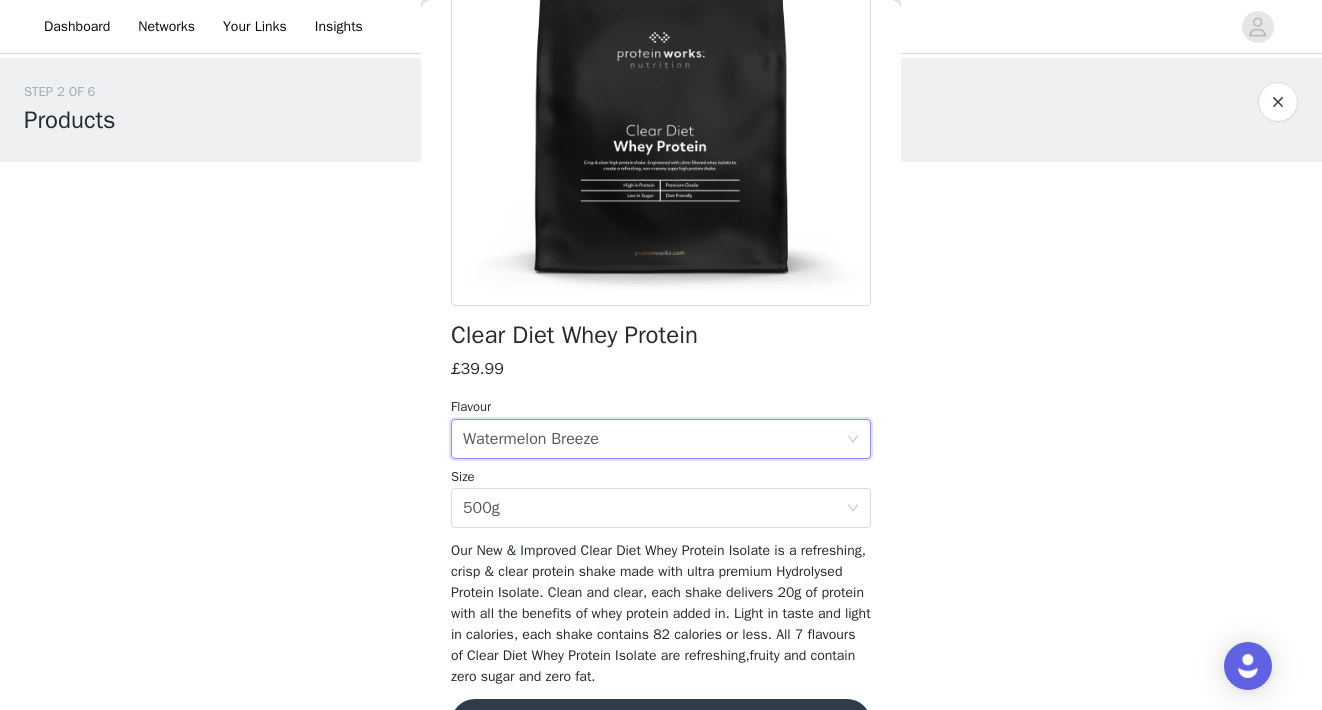 click on "Our New & Improved Clear Diet Whey Protein Isolate is a refreshing, crisp & clear protein shake made with ultra premium Hydrolysed Protein Isolate. Clean and clear, each shake delivers 20g of protein with all the benefits of whey protein added in. Light in taste and light in calories, each shake contains 82 calories or less. All 7 flavours of Clear Diet Whey Protein Isolate are refreshing,fruity and contain zero sugar and zero fat." at bounding box center (661, 613) 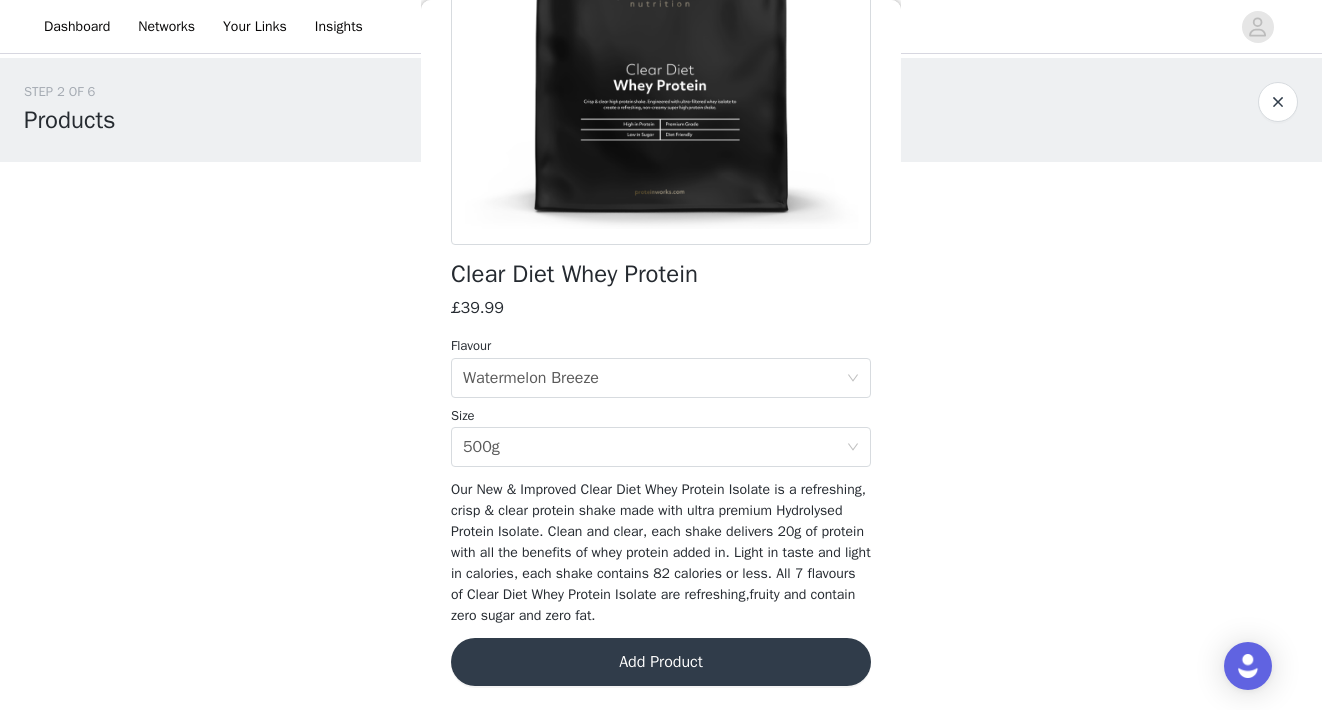 scroll, scrollTop: 304, scrollLeft: 0, axis: vertical 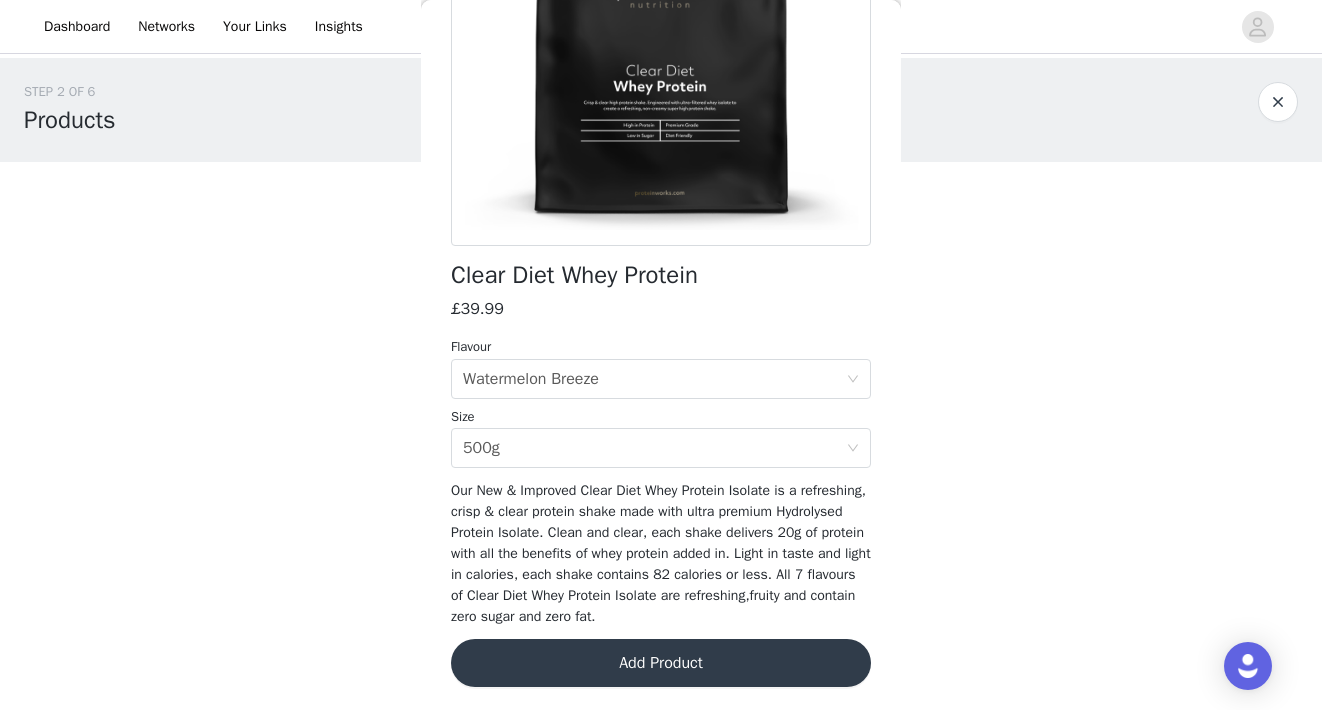click on "Add Product" at bounding box center (661, 663) 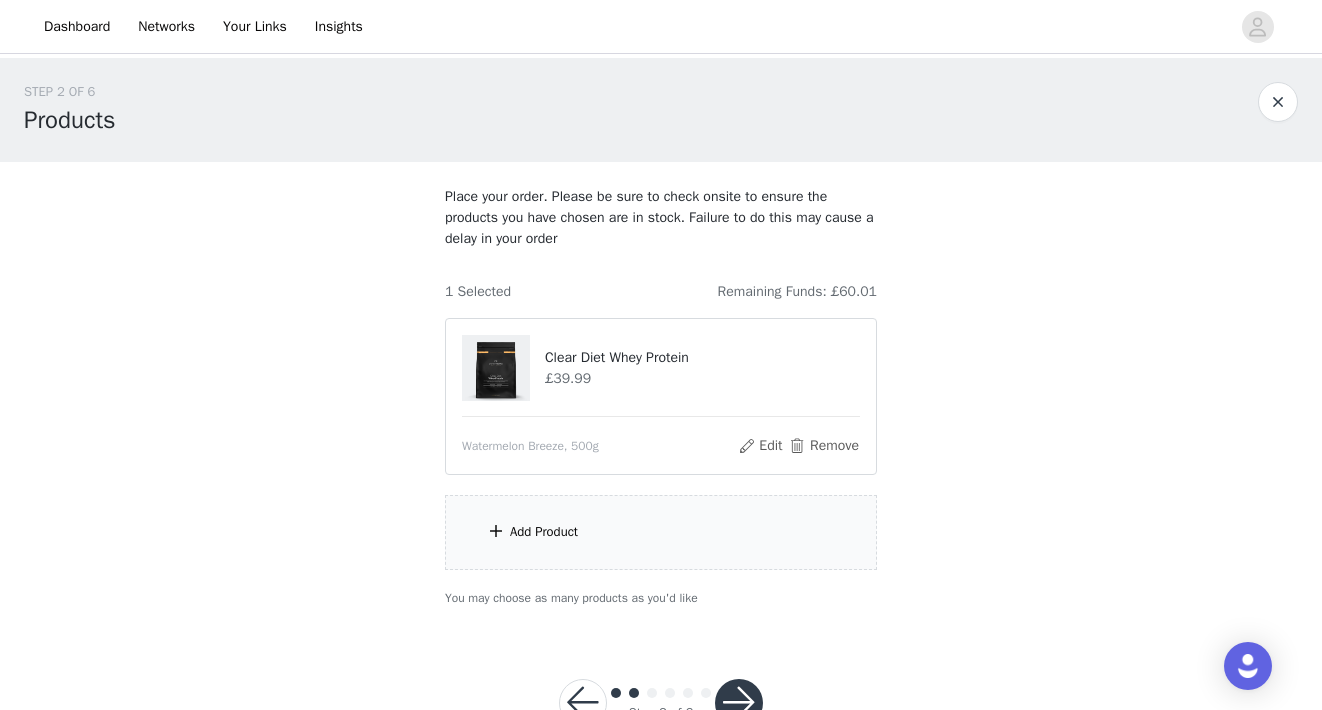 click on "Add Product" at bounding box center (544, 532) 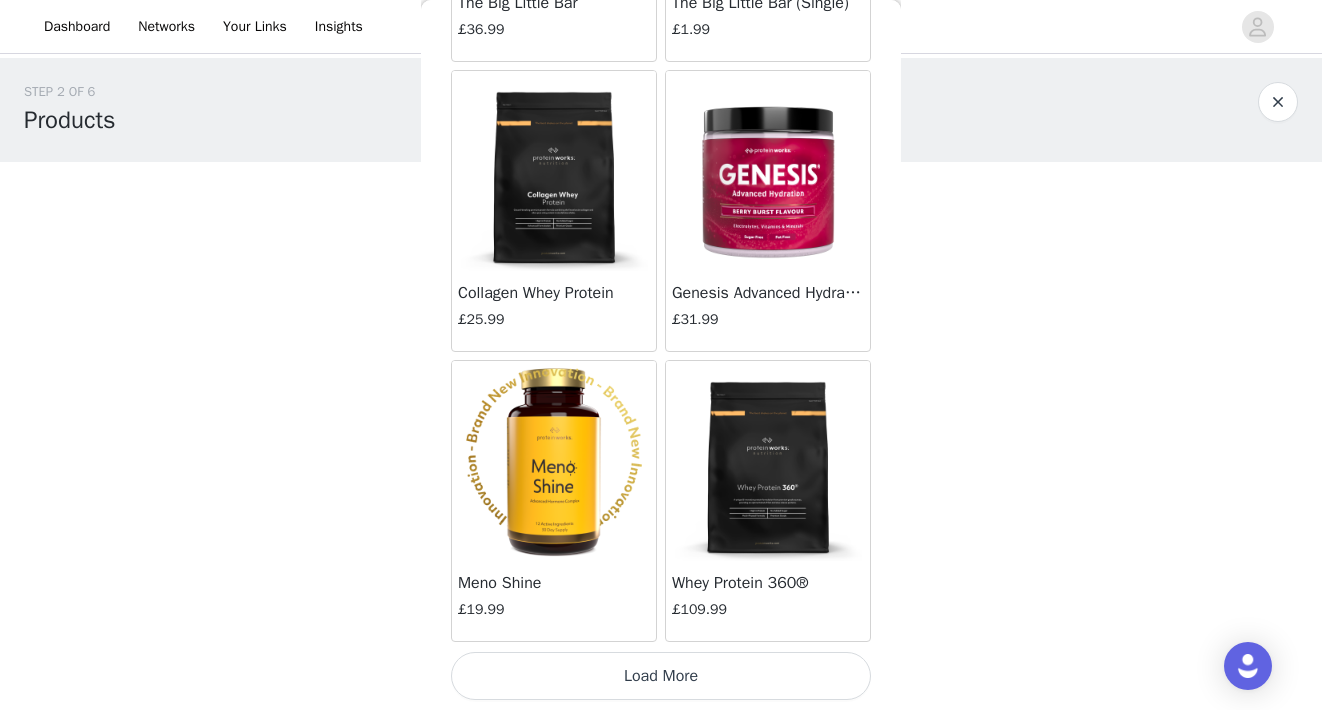 scroll, scrollTop: 8149, scrollLeft: 0, axis: vertical 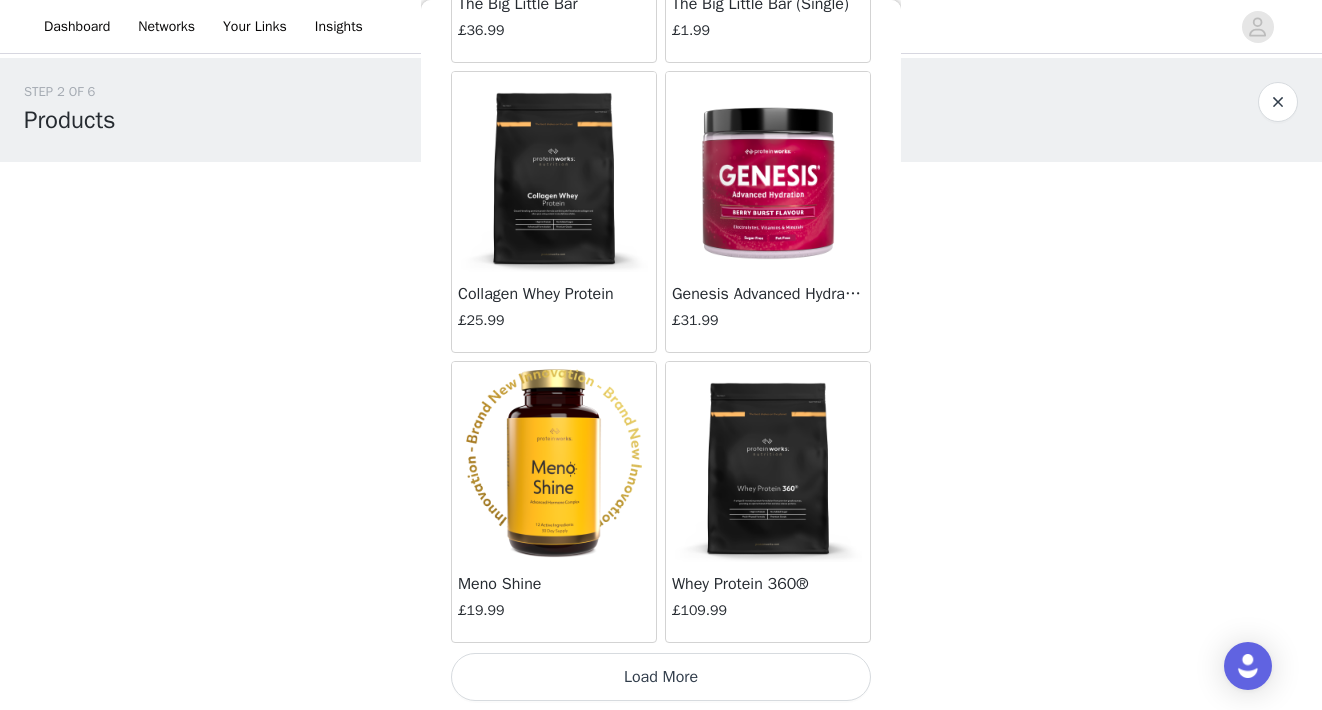 click on "Load More" at bounding box center [661, 677] 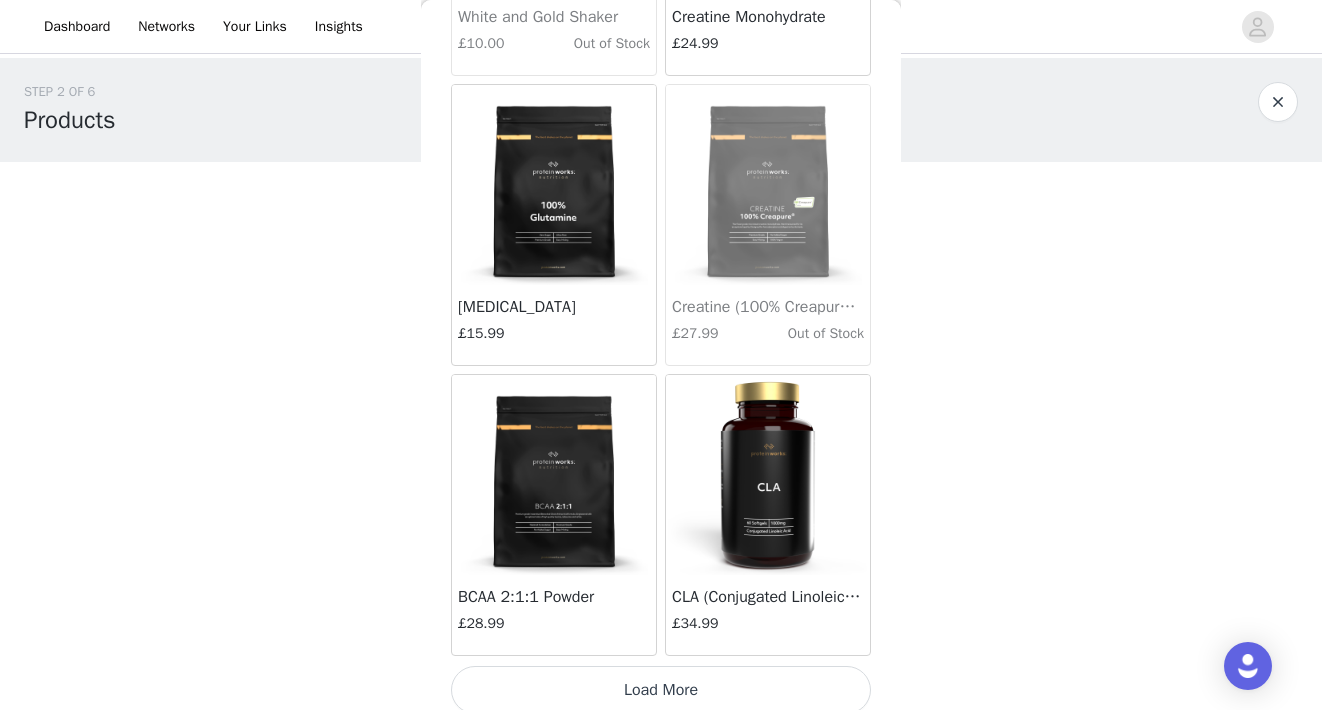 scroll, scrollTop: 11050, scrollLeft: 0, axis: vertical 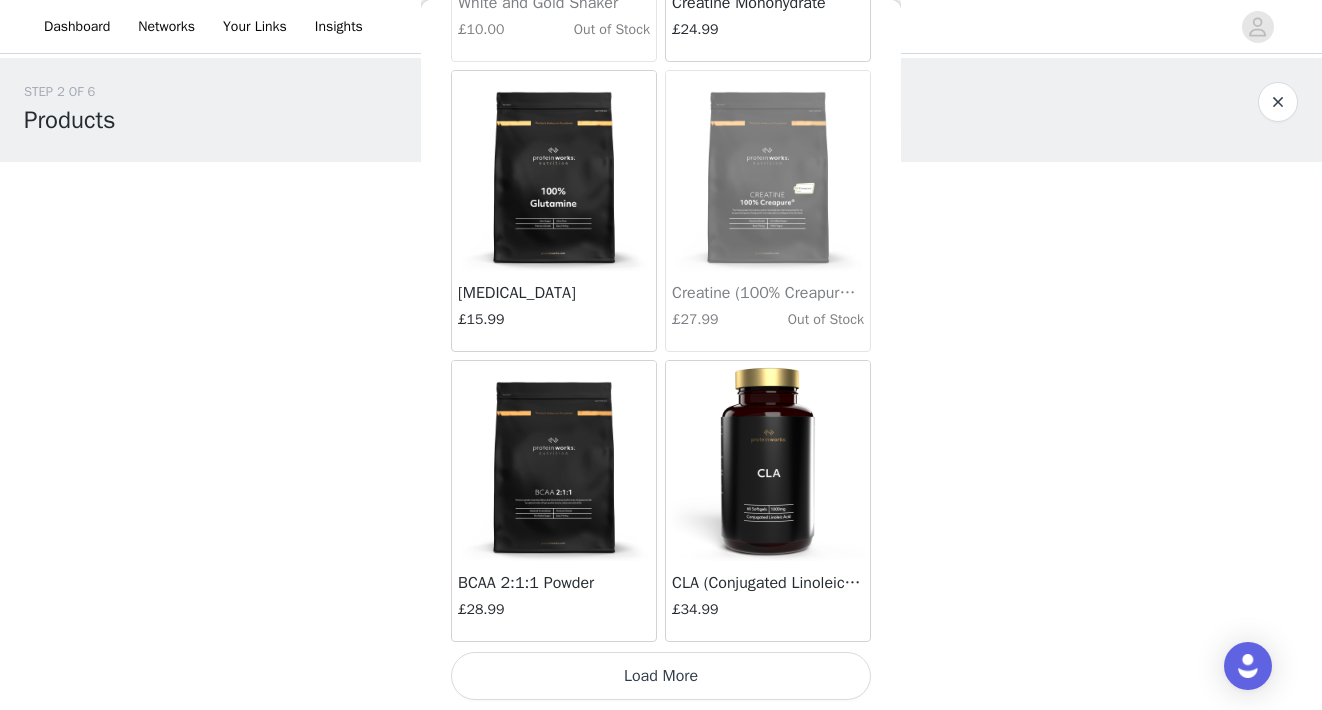 click on "Load More" at bounding box center (661, 676) 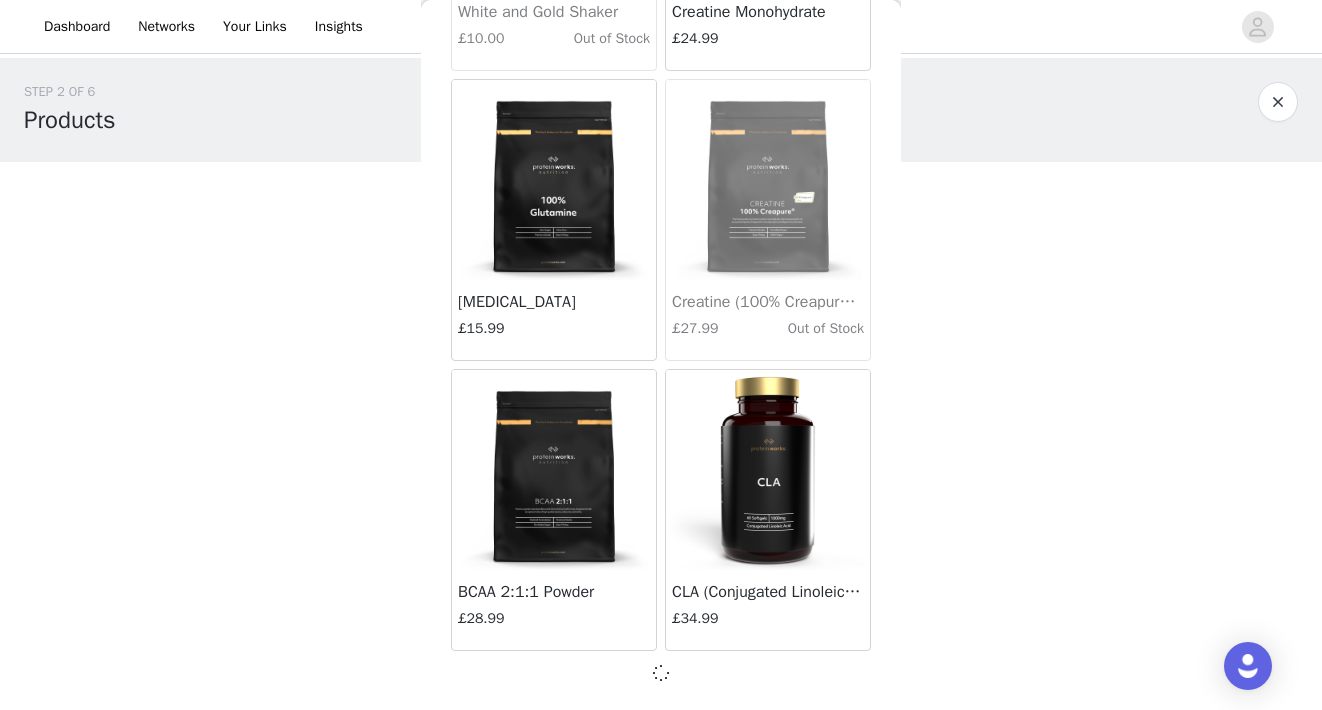 scroll, scrollTop: 11041, scrollLeft: 0, axis: vertical 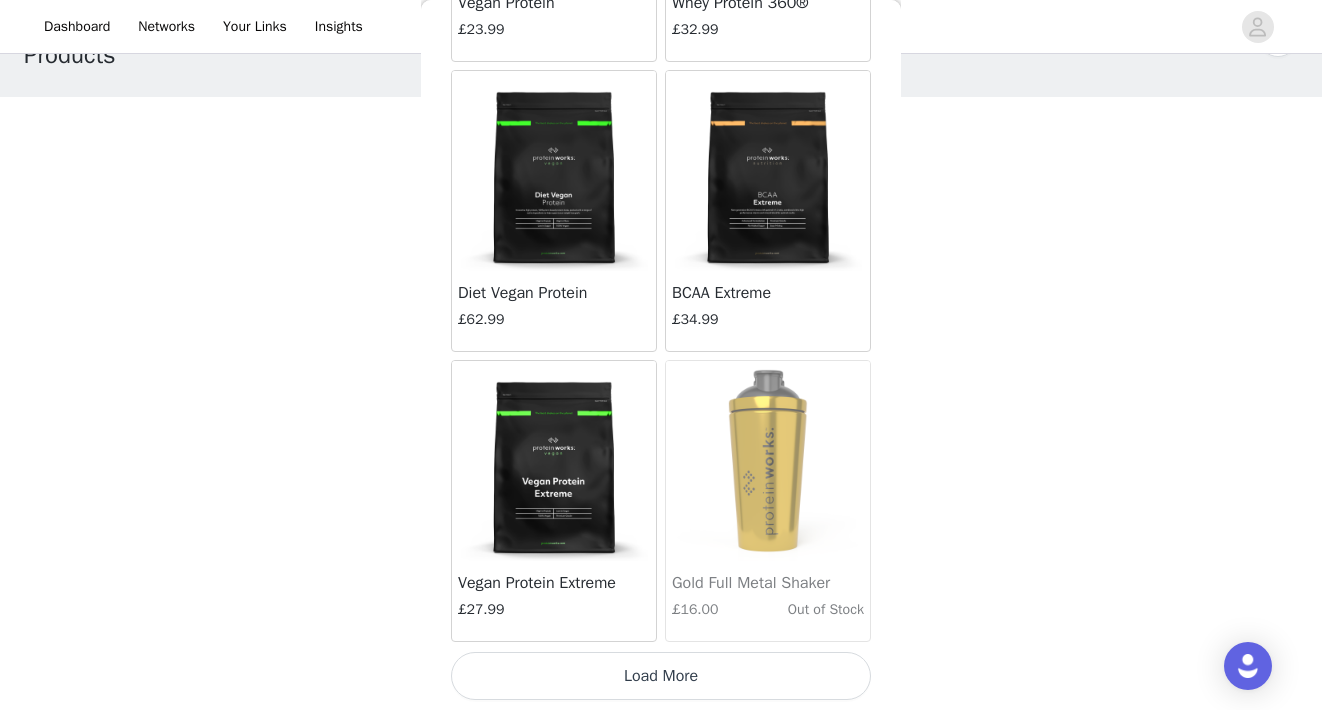 click on "Load More" at bounding box center [661, 676] 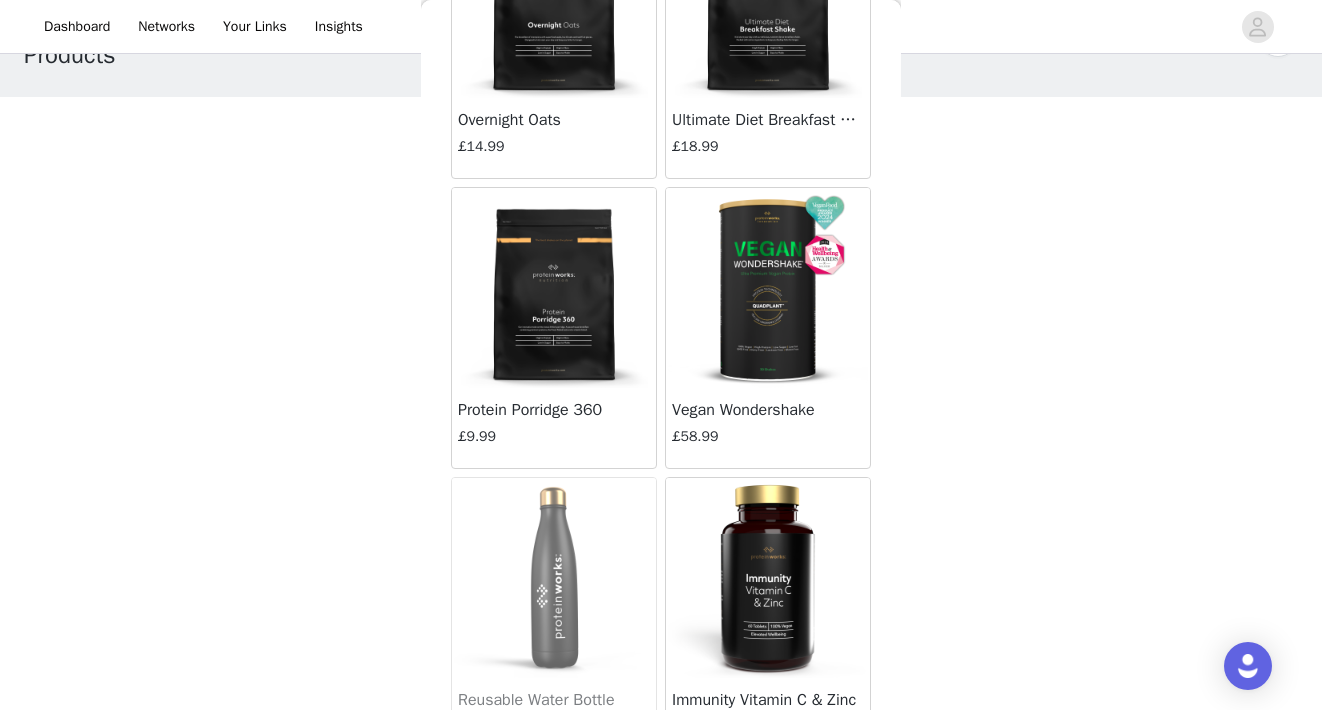 scroll, scrollTop: 16156, scrollLeft: 0, axis: vertical 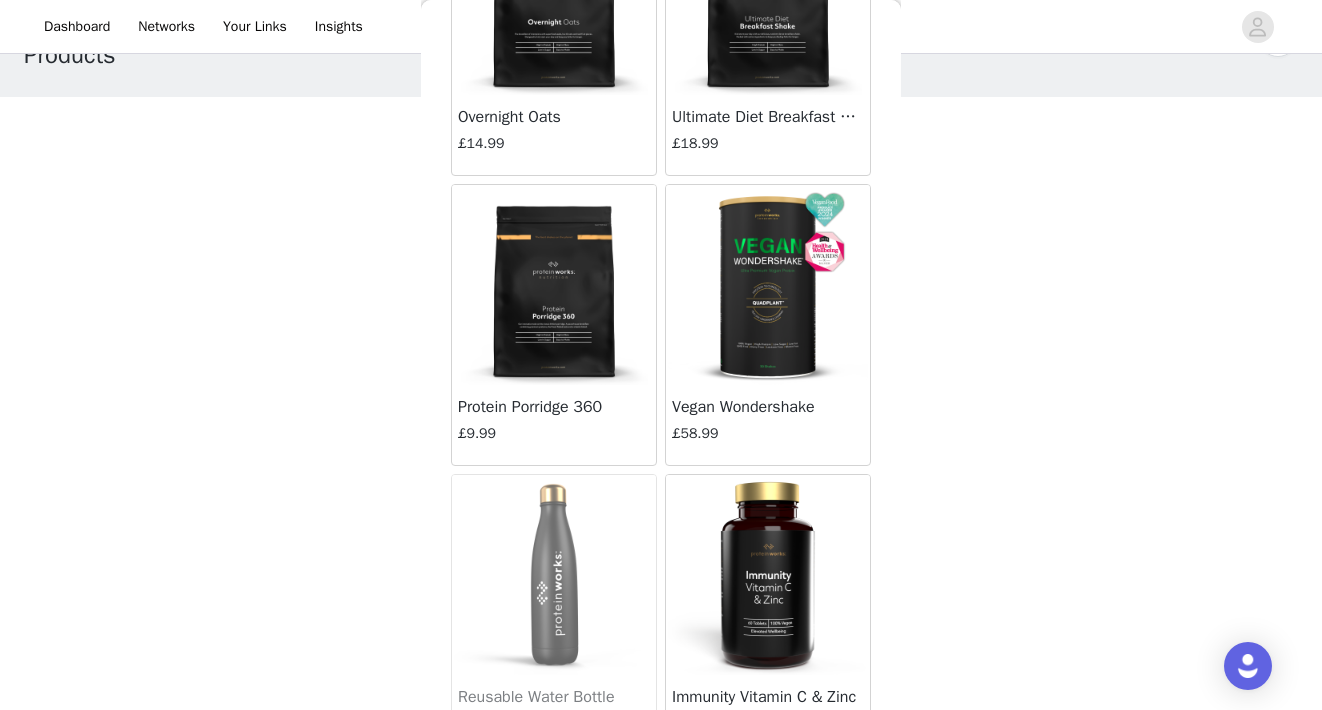 click at bounding box center (554, -5) 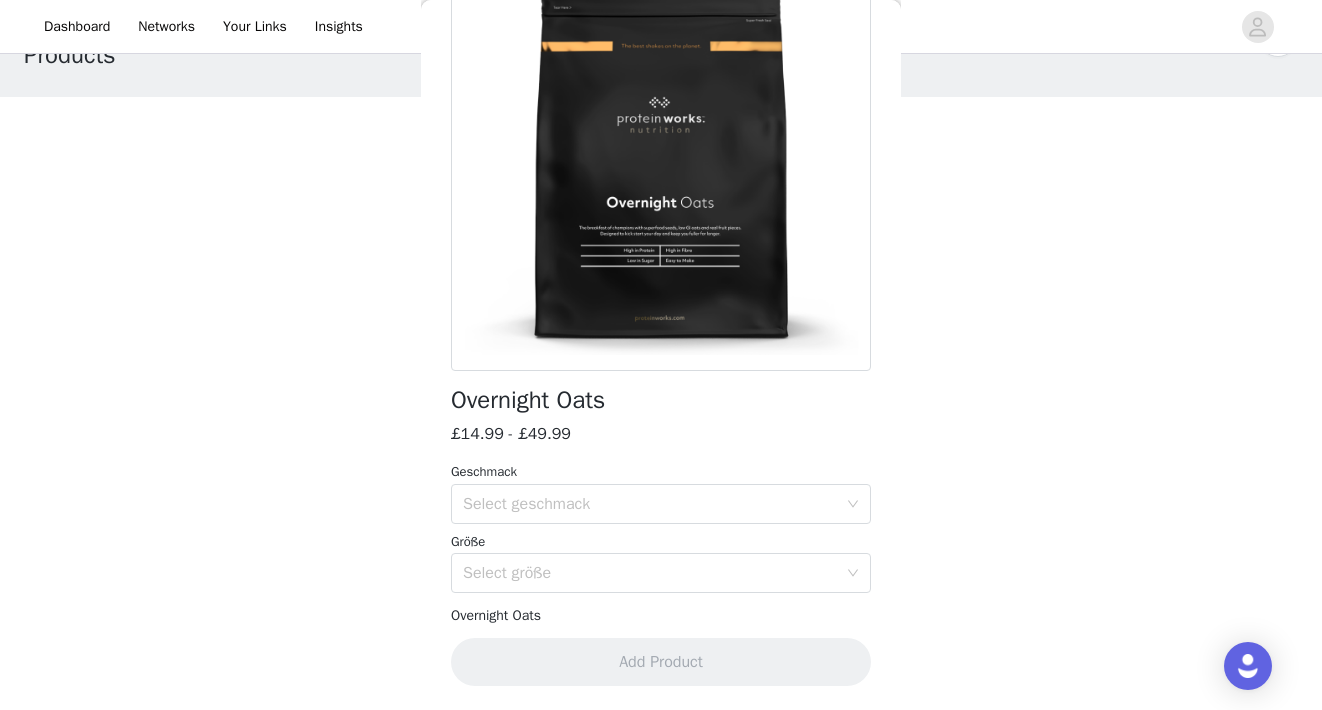 scroll, scrollTop: 178, scrollLeft: 0, axis: vertical 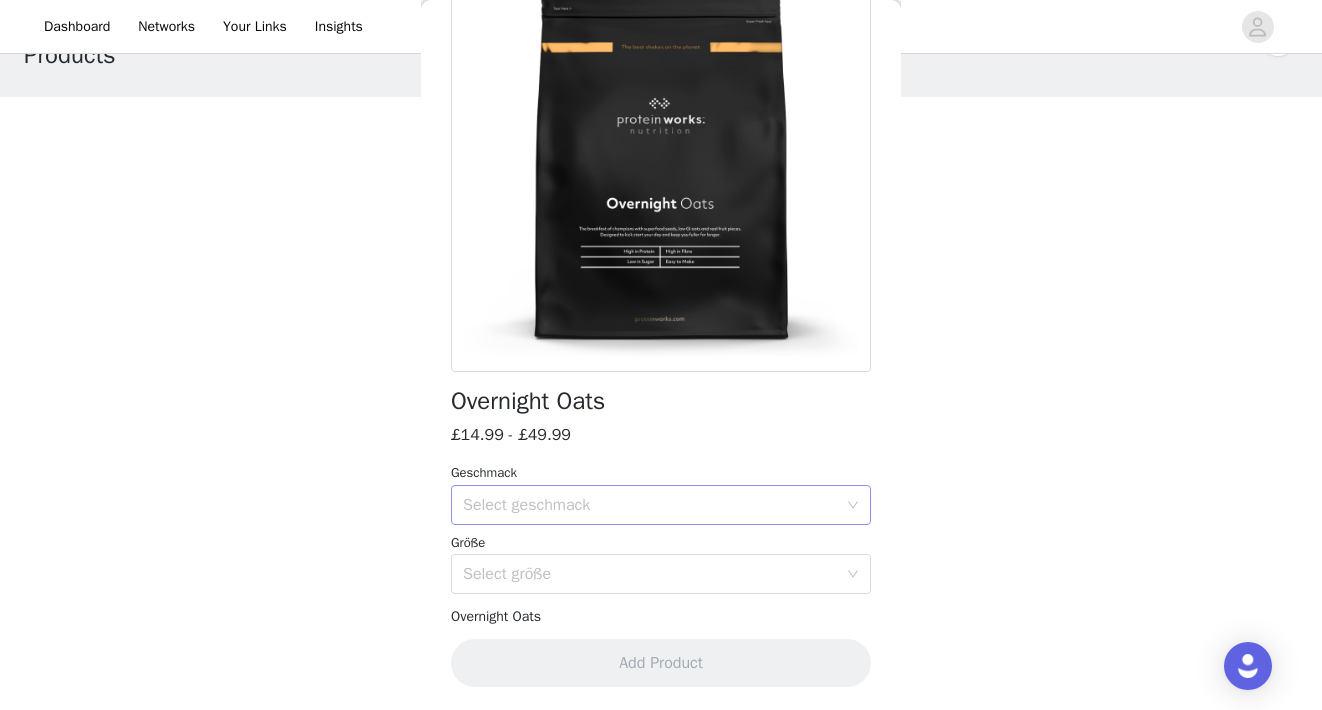 click on "Select geschmack" at bounding box center [650, 505] 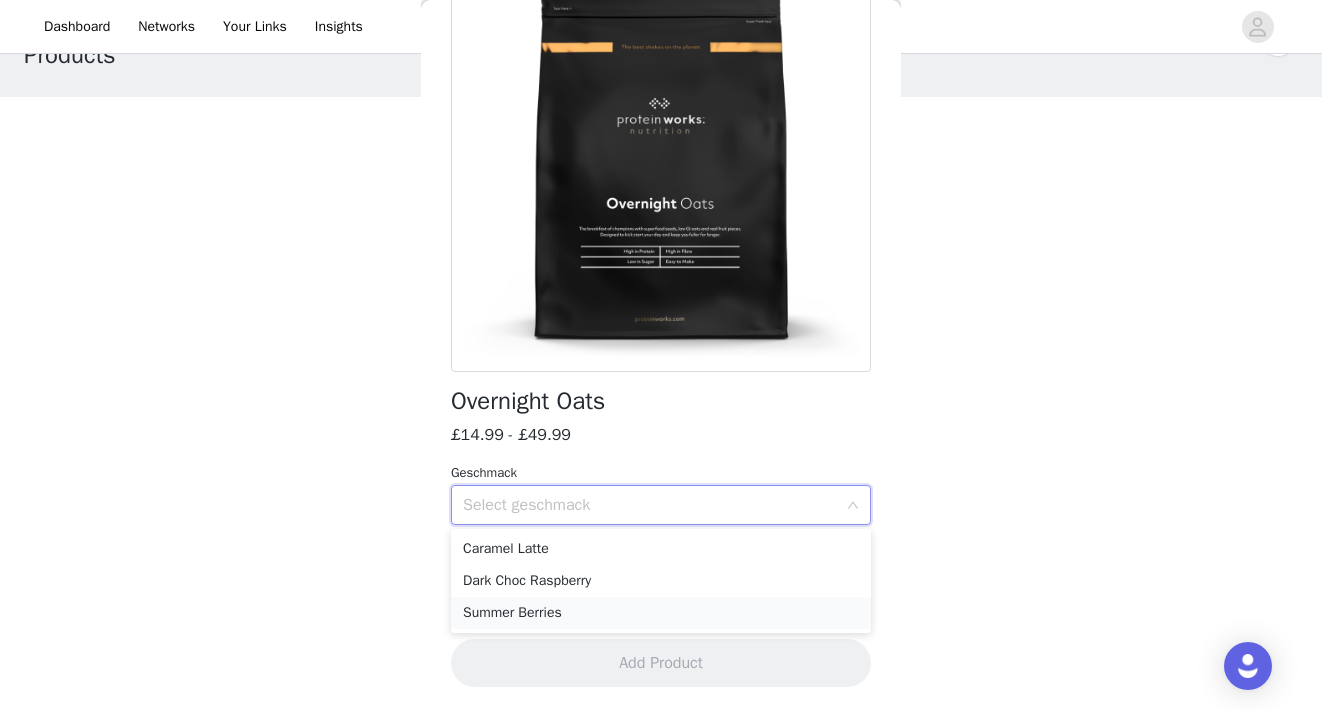 click on "Summer Berries" at bounding box center [661, 613] 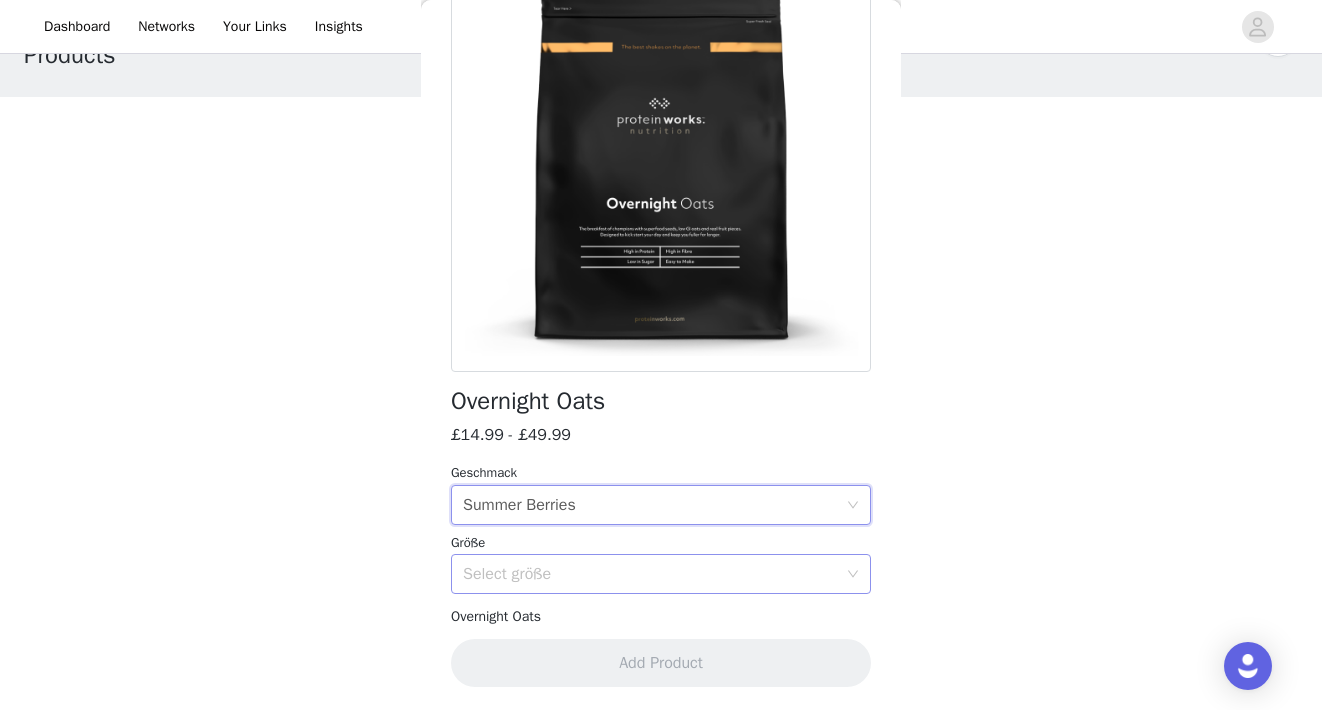 click on "Select größe" at bounding box center [650, 574] 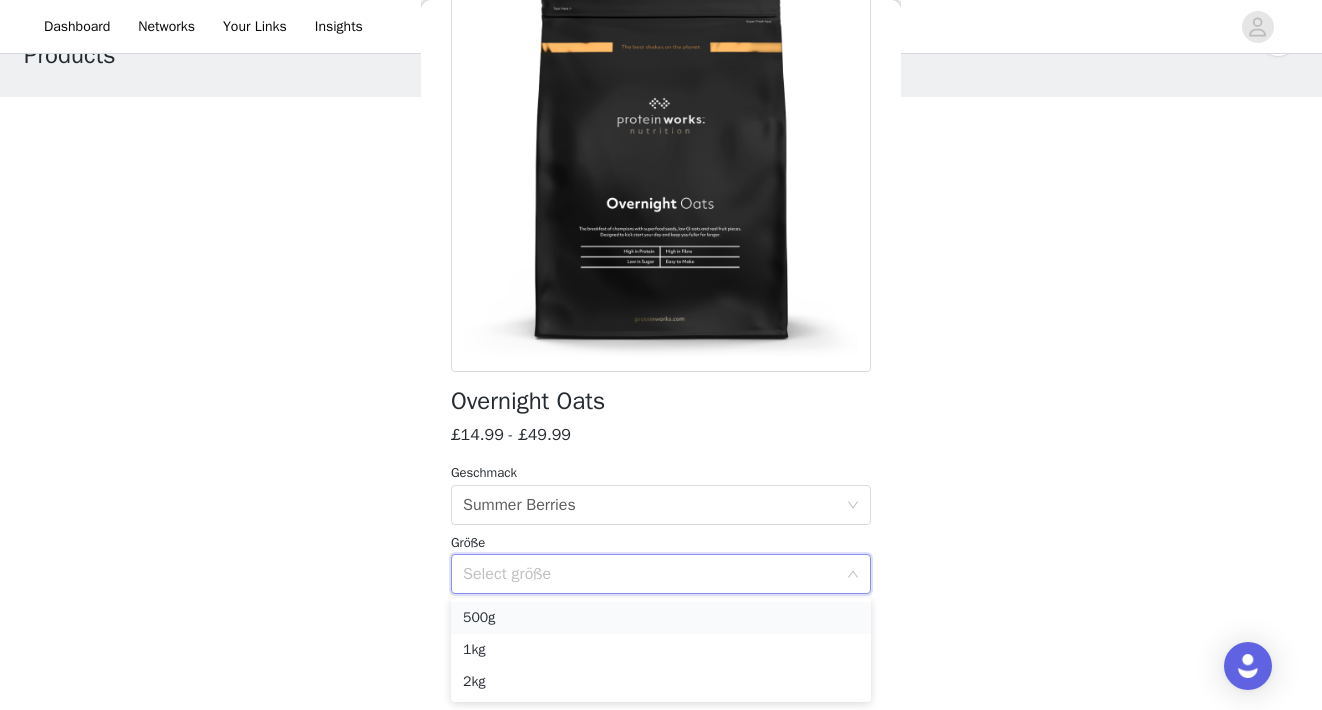 click on "500g" at bounding box center (661, 618) 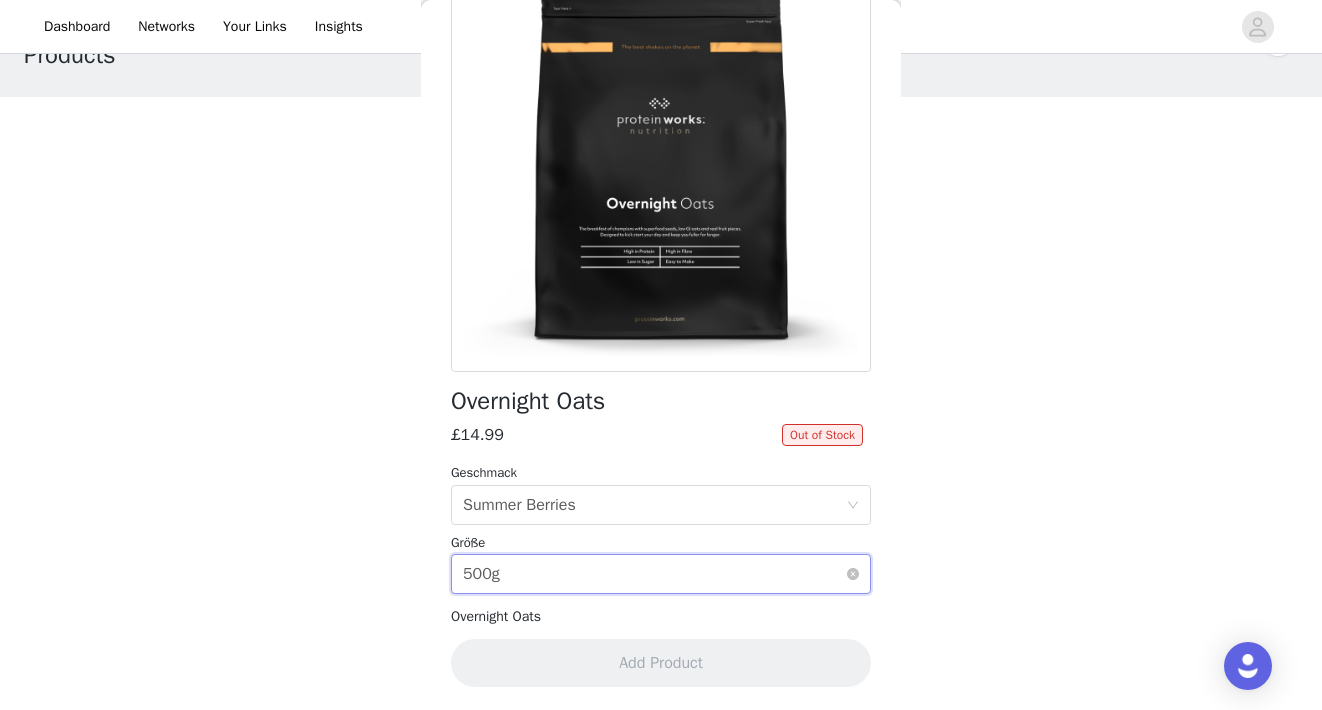 click on "Select größe 500g" at bounding box center (654, 574) 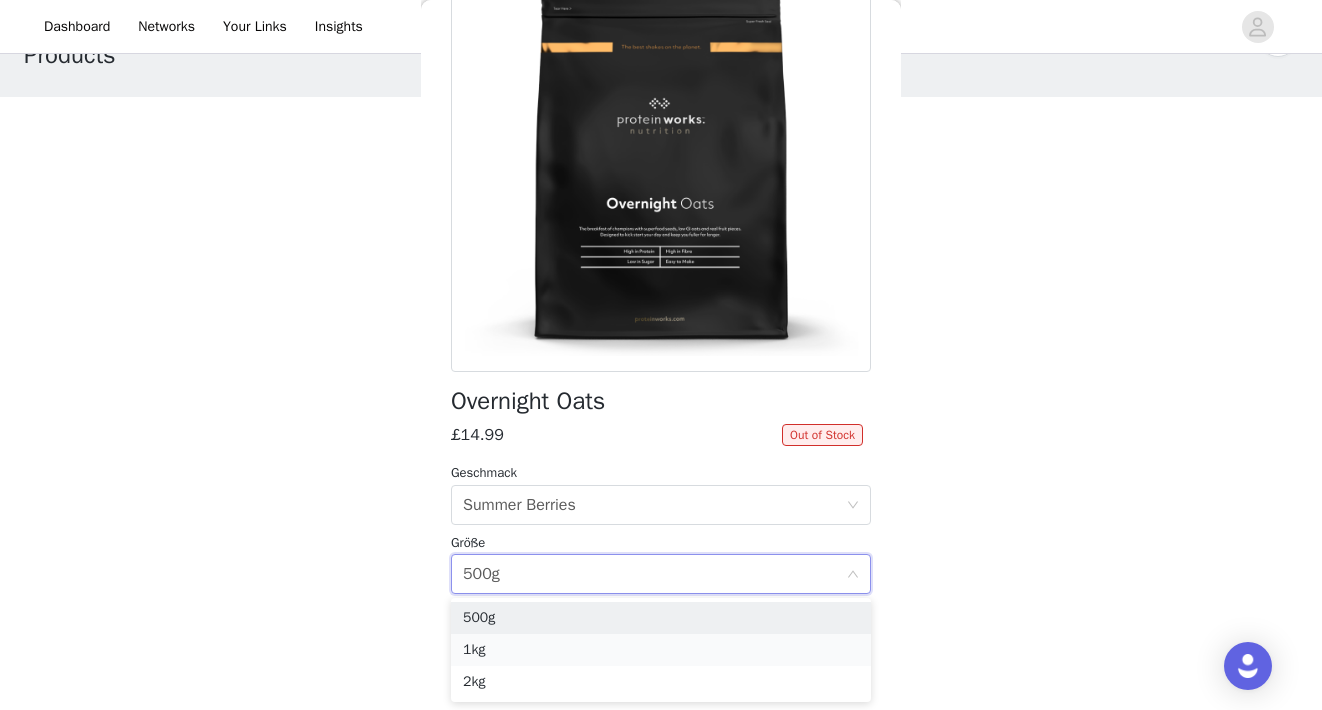click on "1kg" at bounding box center [661, 650] 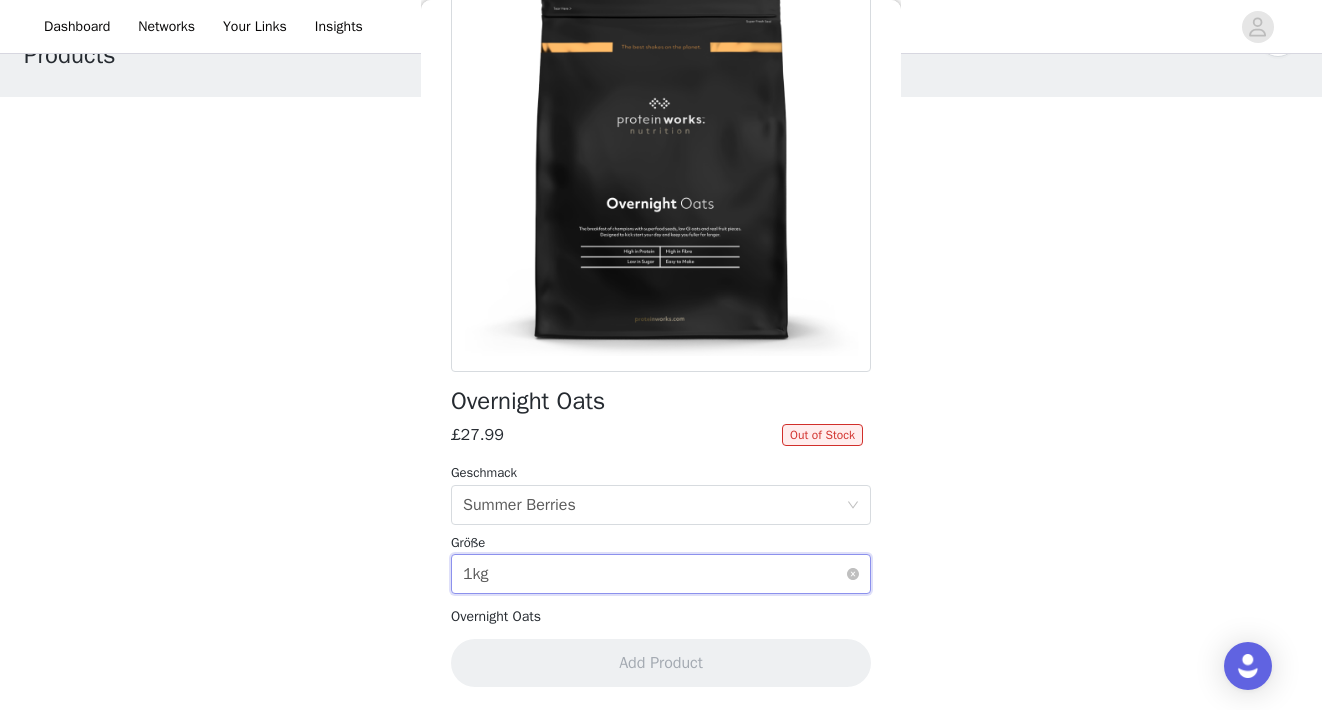 click on "Select größe 1kg" at bounding box center [654, 574] 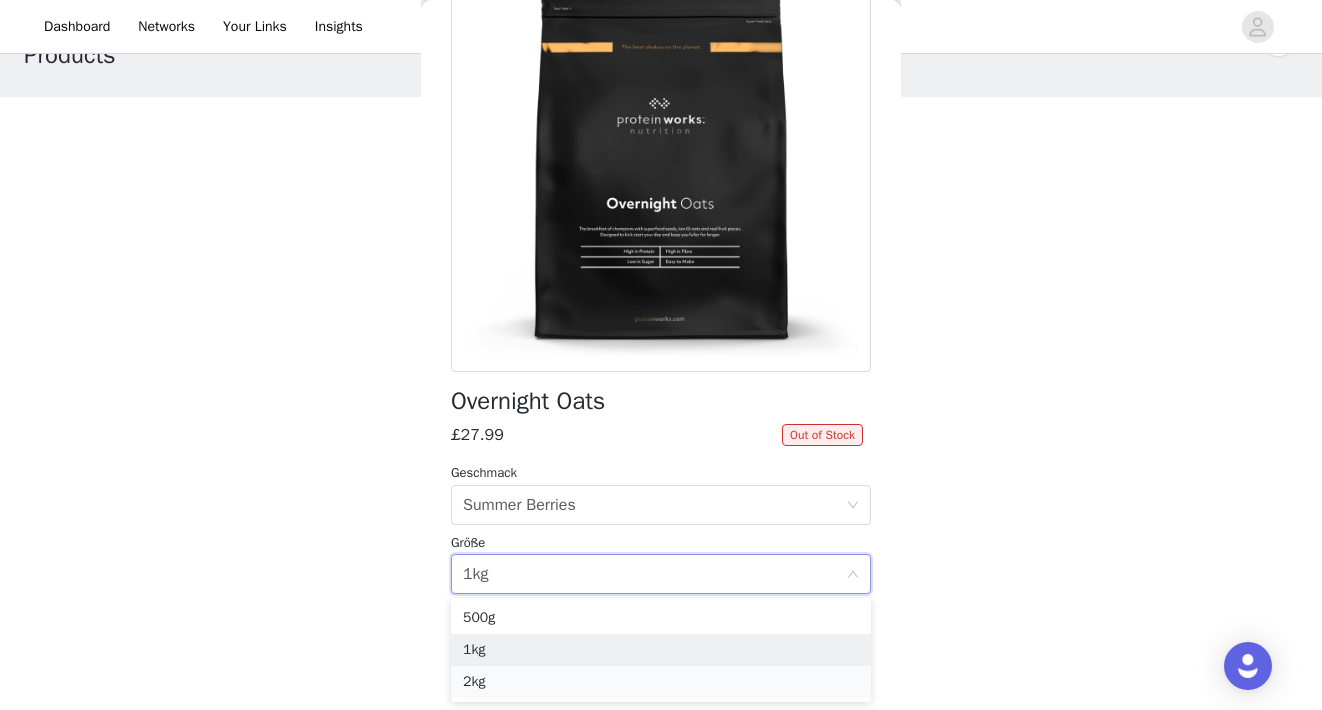 click on "2kg" at bounding box center [661, 682] 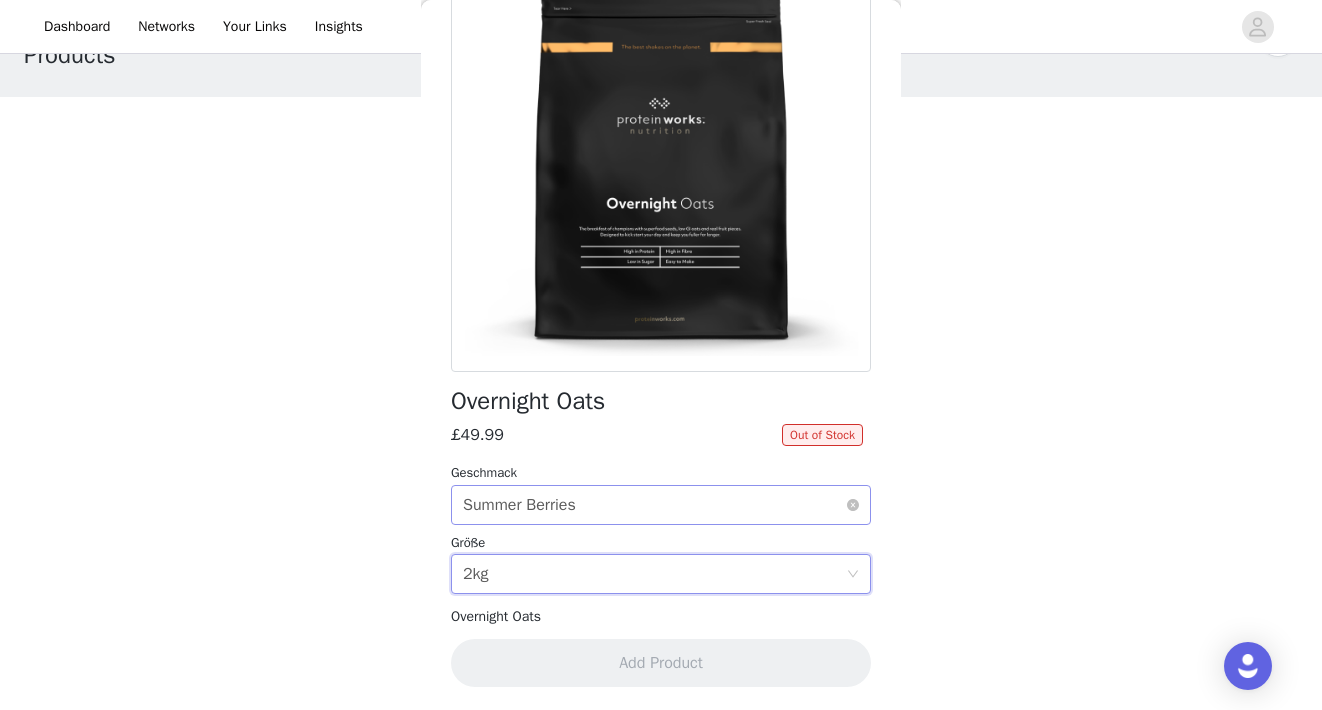 click on "Select geschmack Summer Berries" at bounding box center [654, 505] 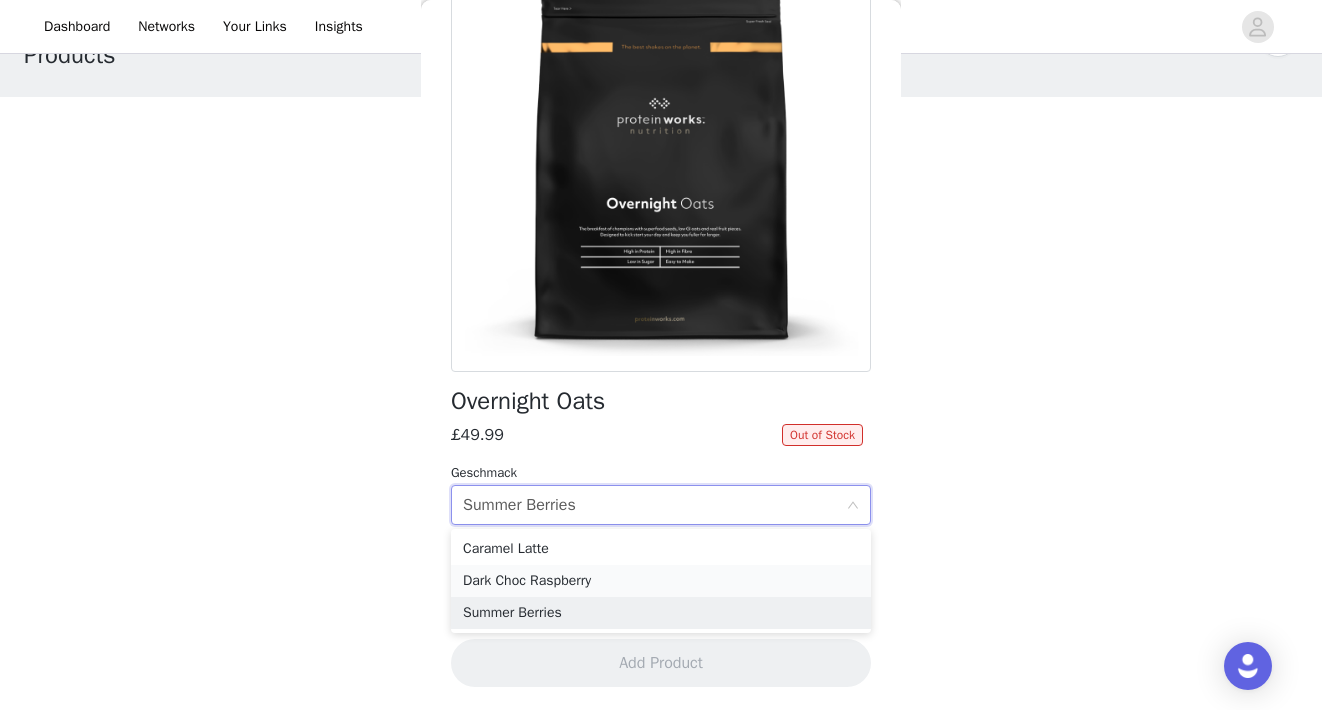 click on "Dark Choc Raspberry" at bounding box center (661, 581) 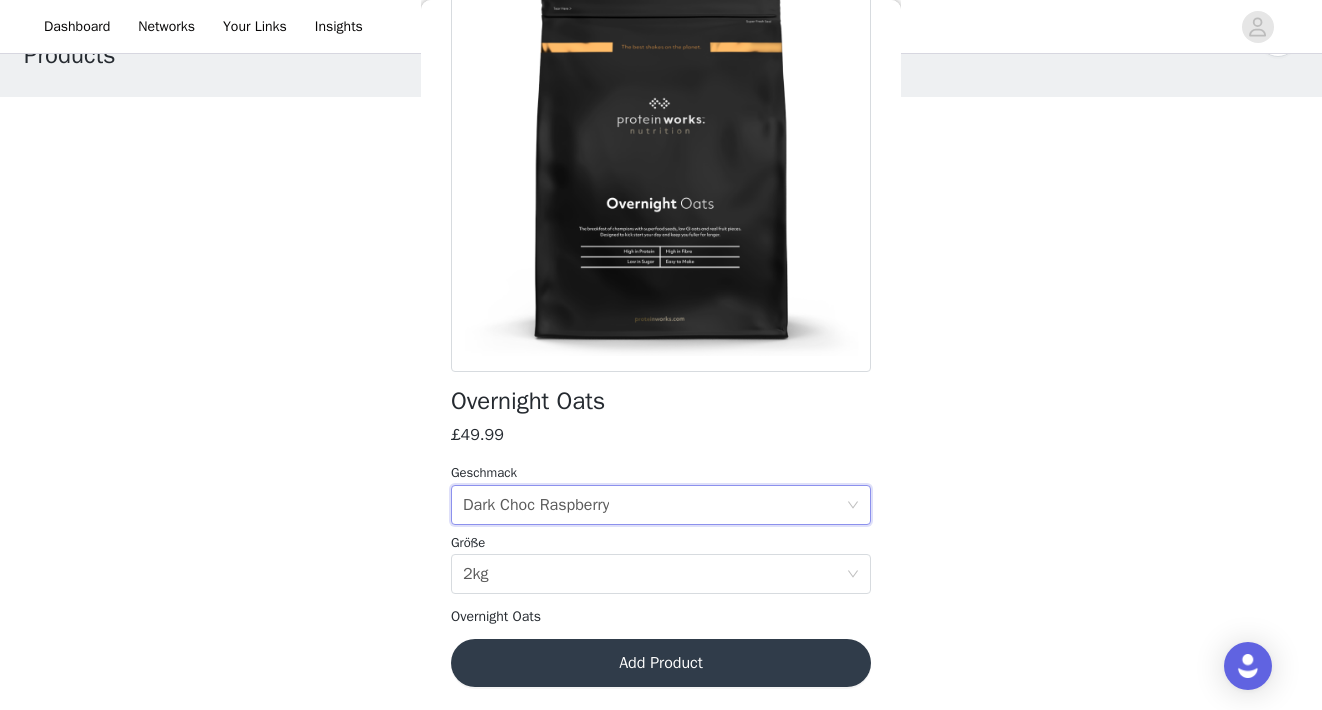 click on "Select größe 2kg" at bounding box center (654, 574) 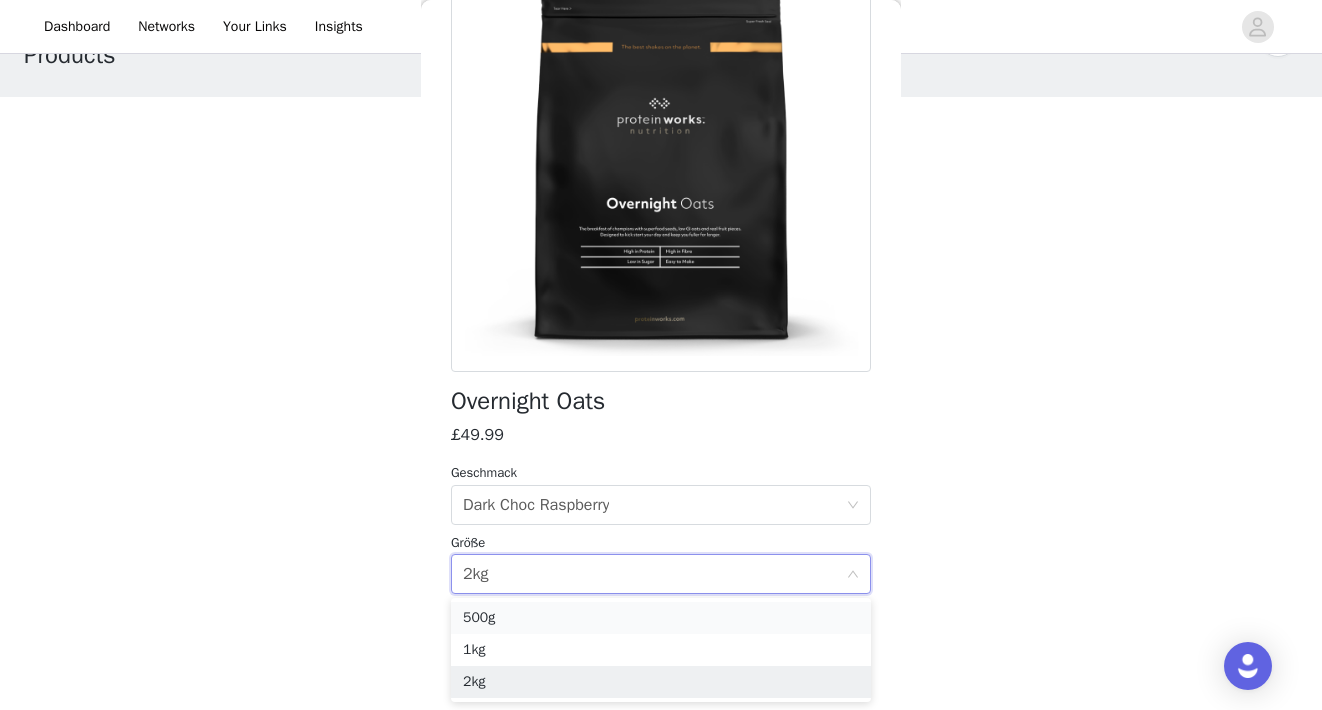 click on "500g" at bounding box center [661, 618] 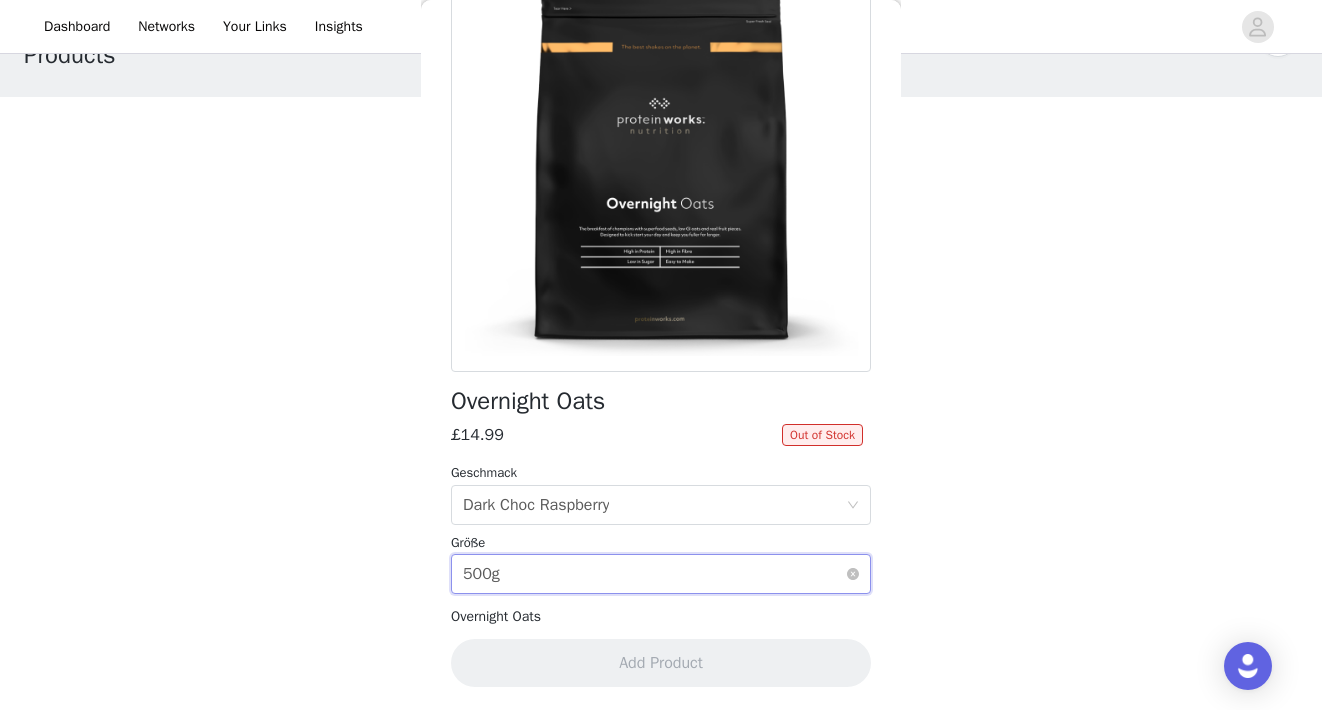 click on "Select größe 500g" at bounding box center (654, 574) 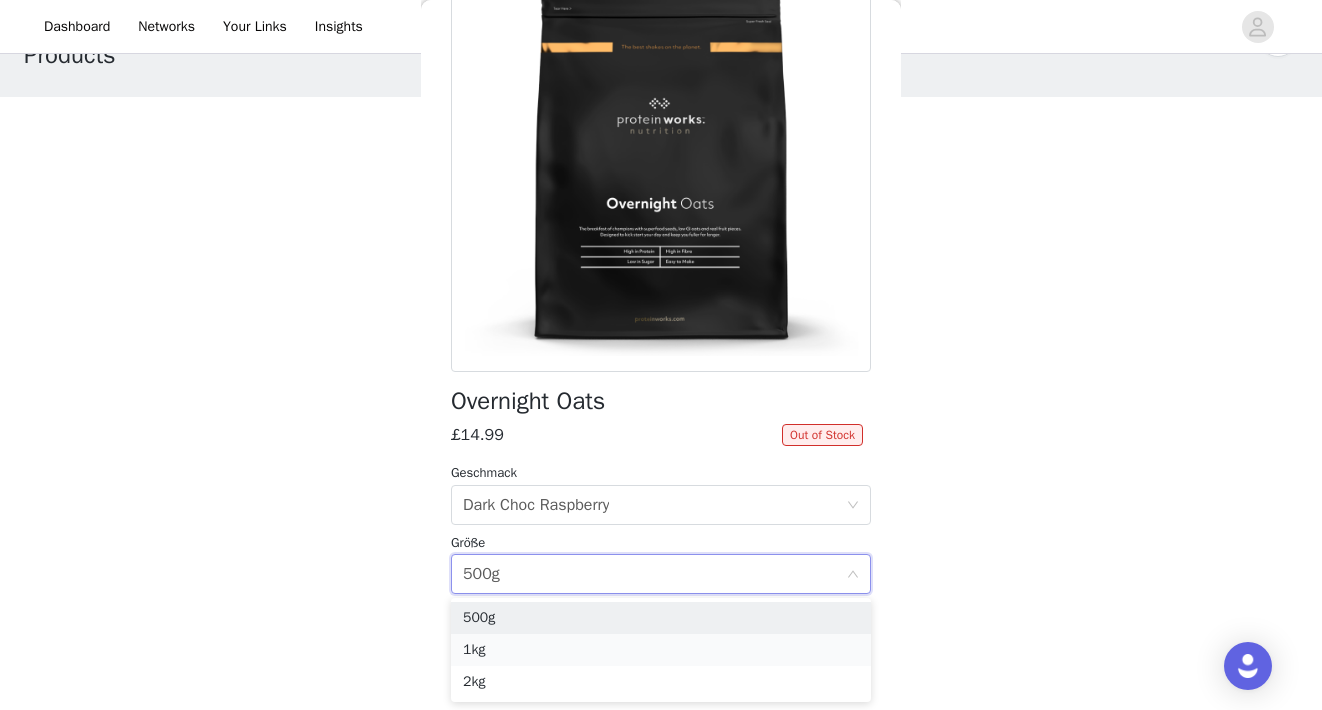click on "1kg" at bounding box center [661, 650] 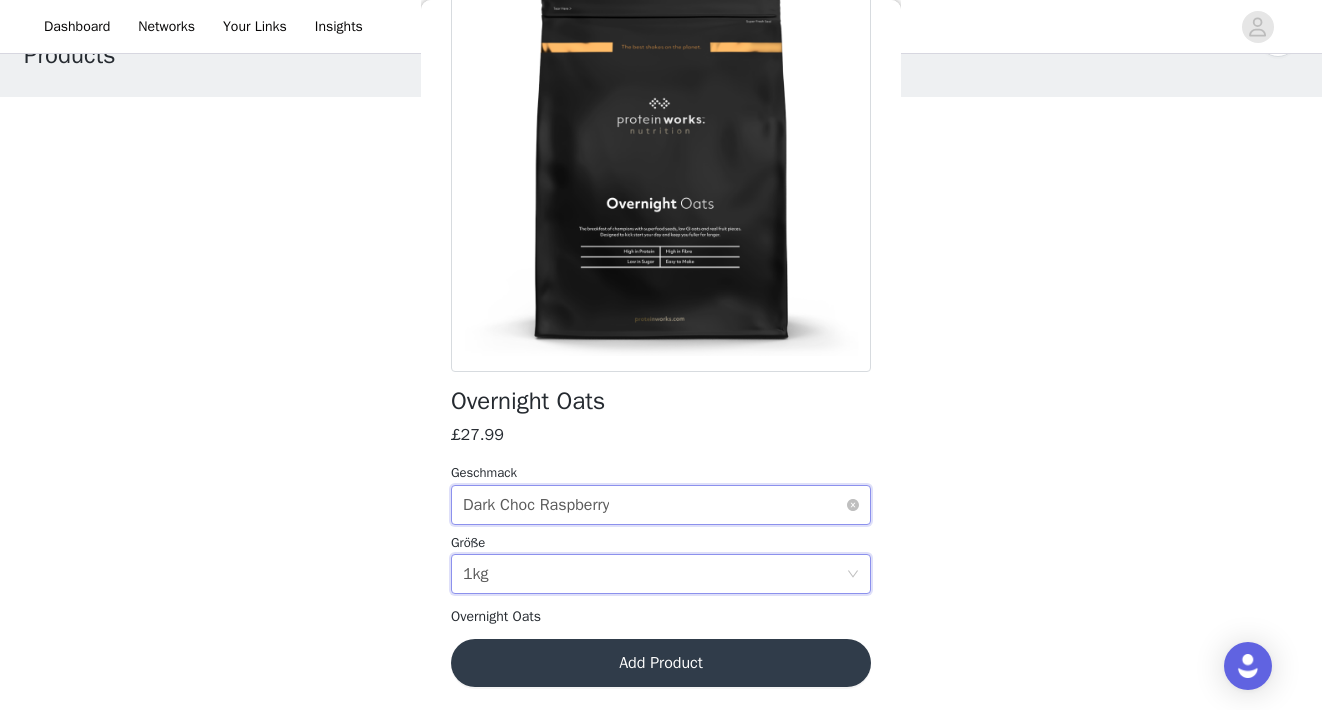 click on "Dark Choc Raspberry" at bounding box center (536, 505) 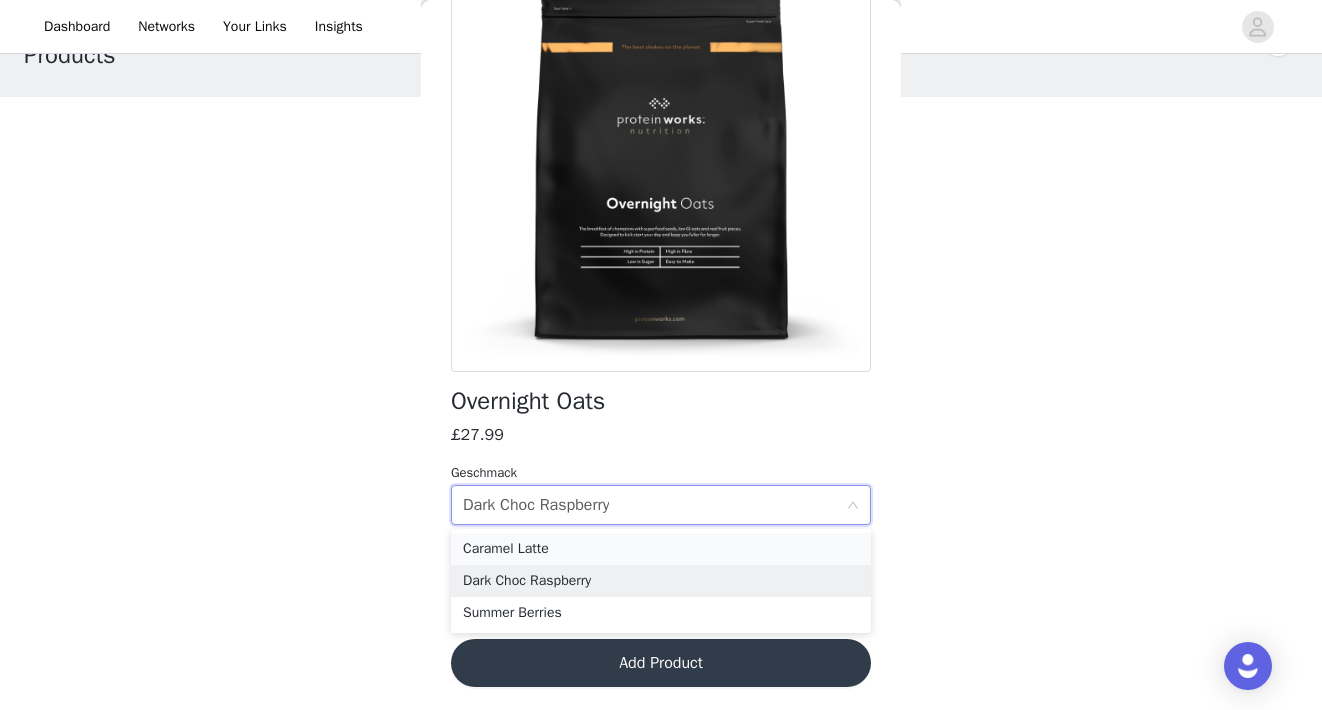 click on "Caramel Latte" at bounding box center (661, 549) 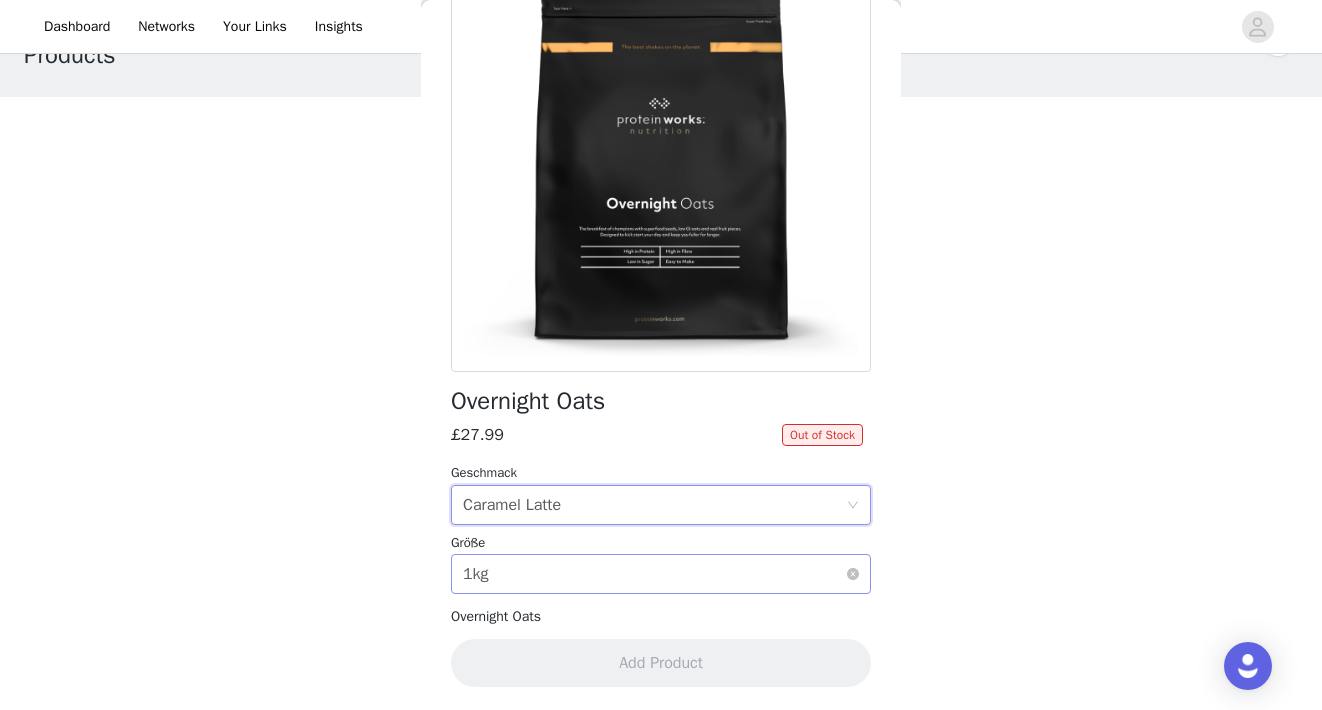 click on "Select größe 1kg" at bounding box center [654, 574] 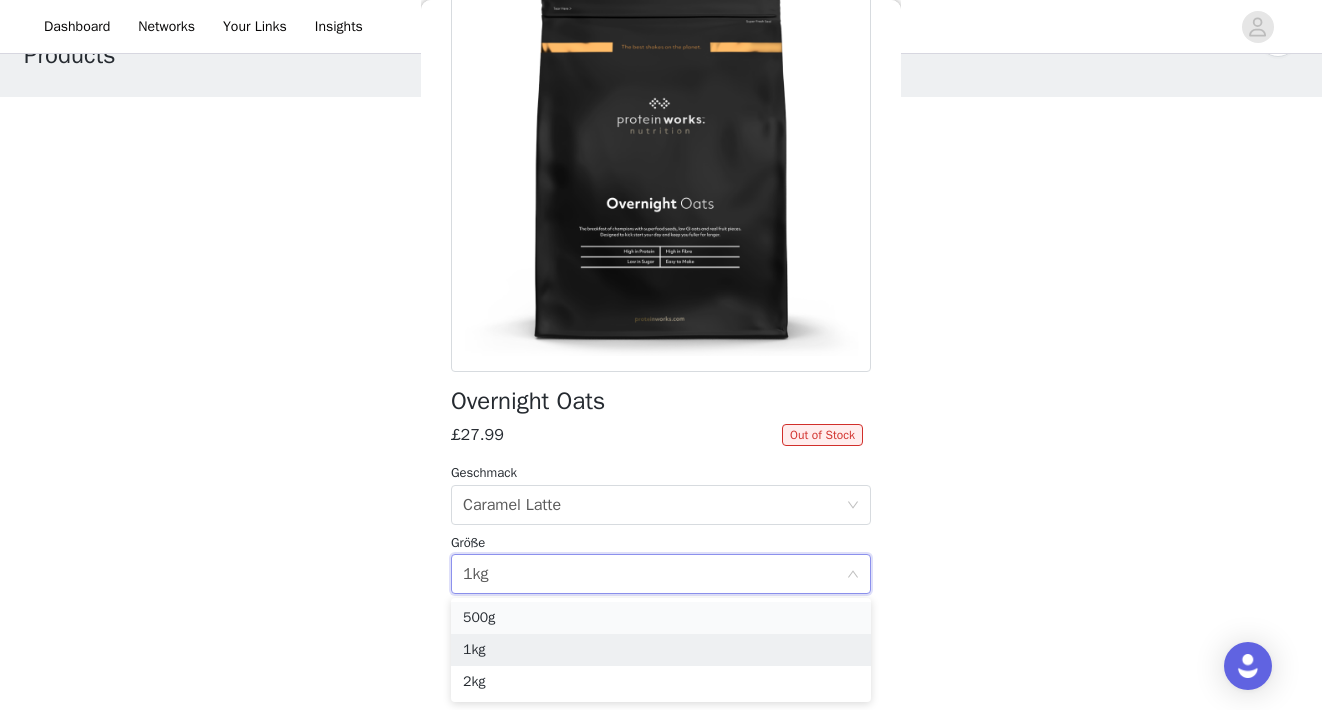 click on "500g" at bounding box center [661, 618] 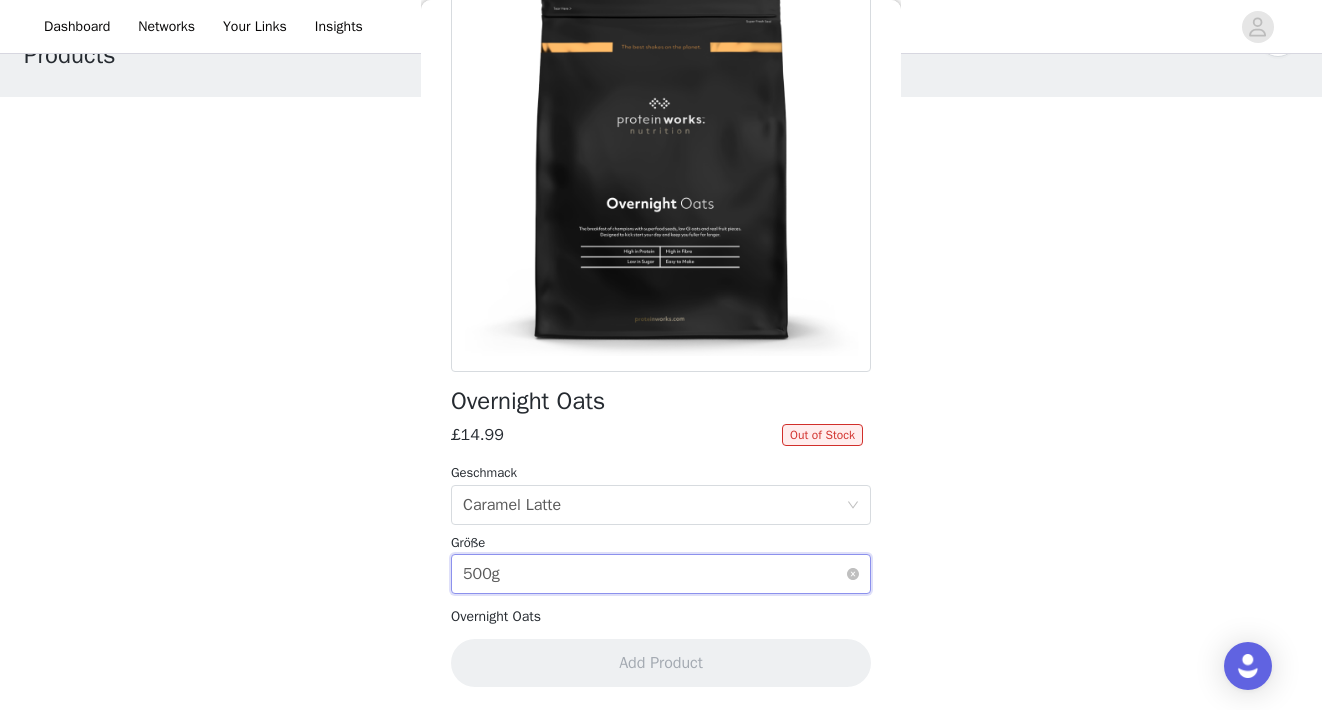 click on "Select größe 500g" at bounding box center [654, 574] 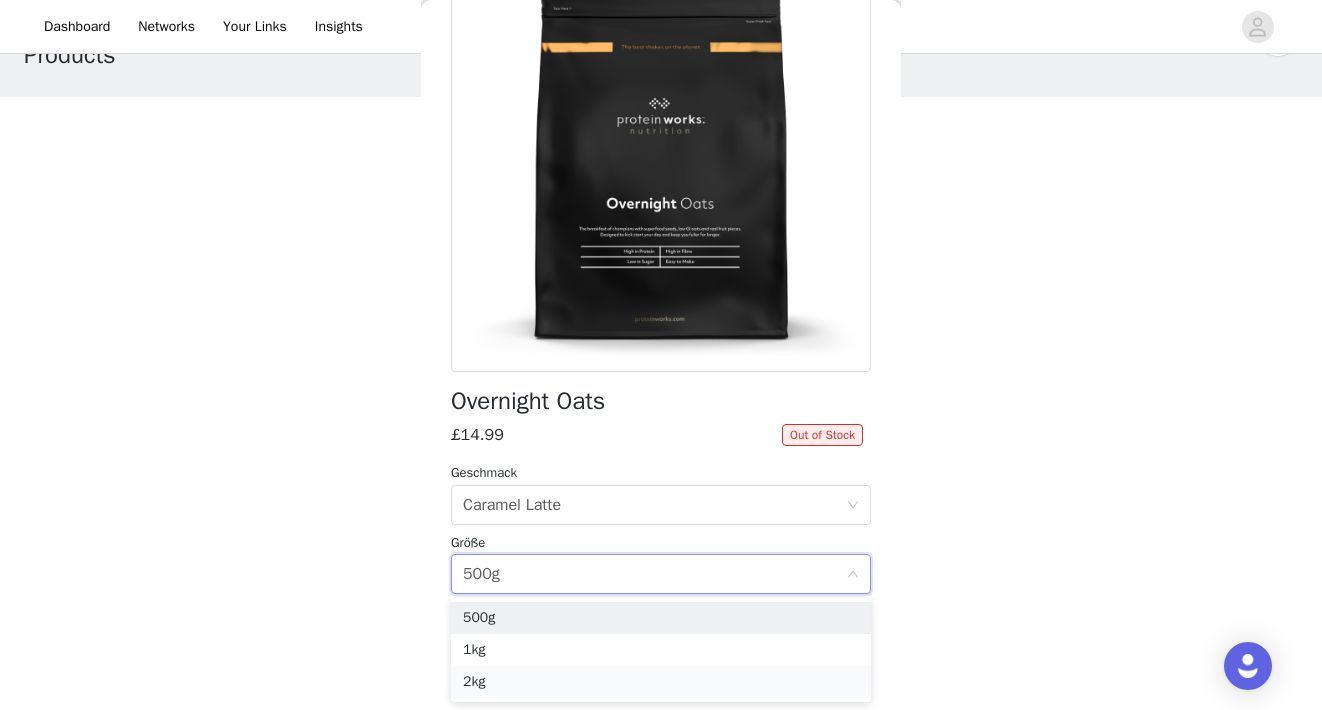 click on "2kg" at bounding box center (661, 682) 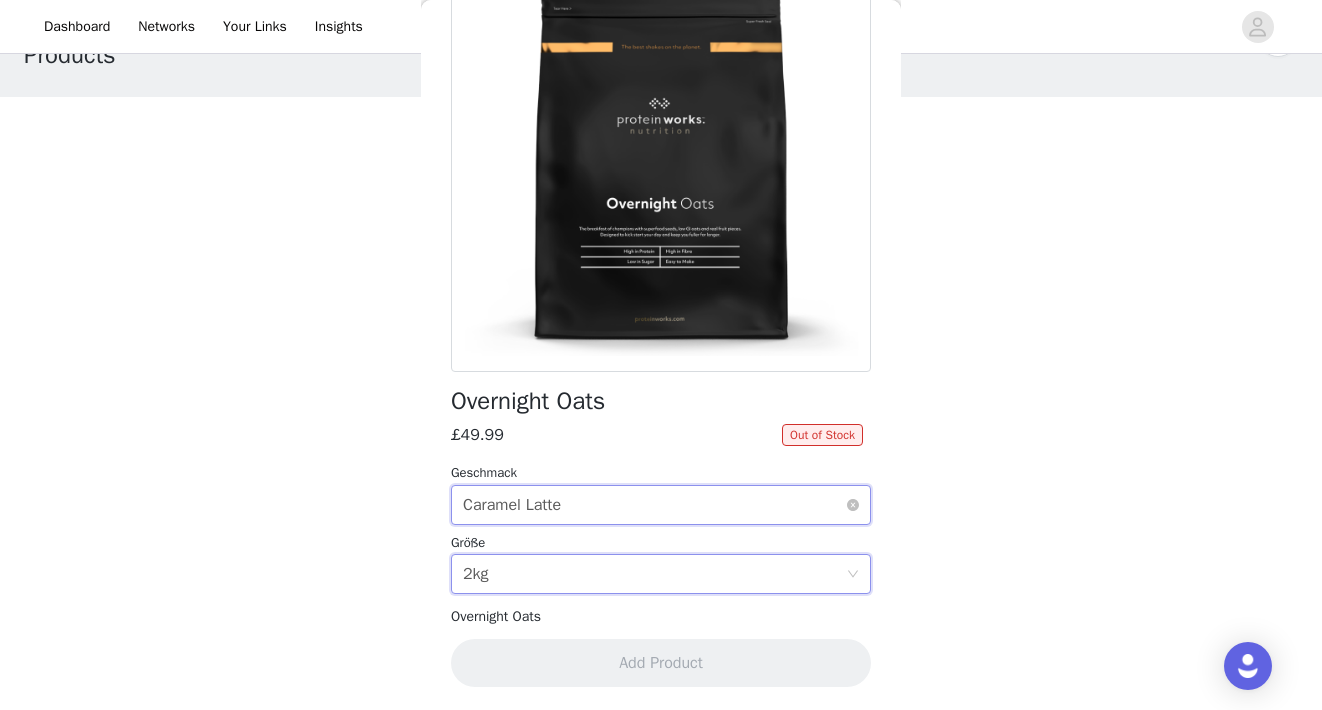 click on "Caramel Latte" at bounding box center [512, 505] 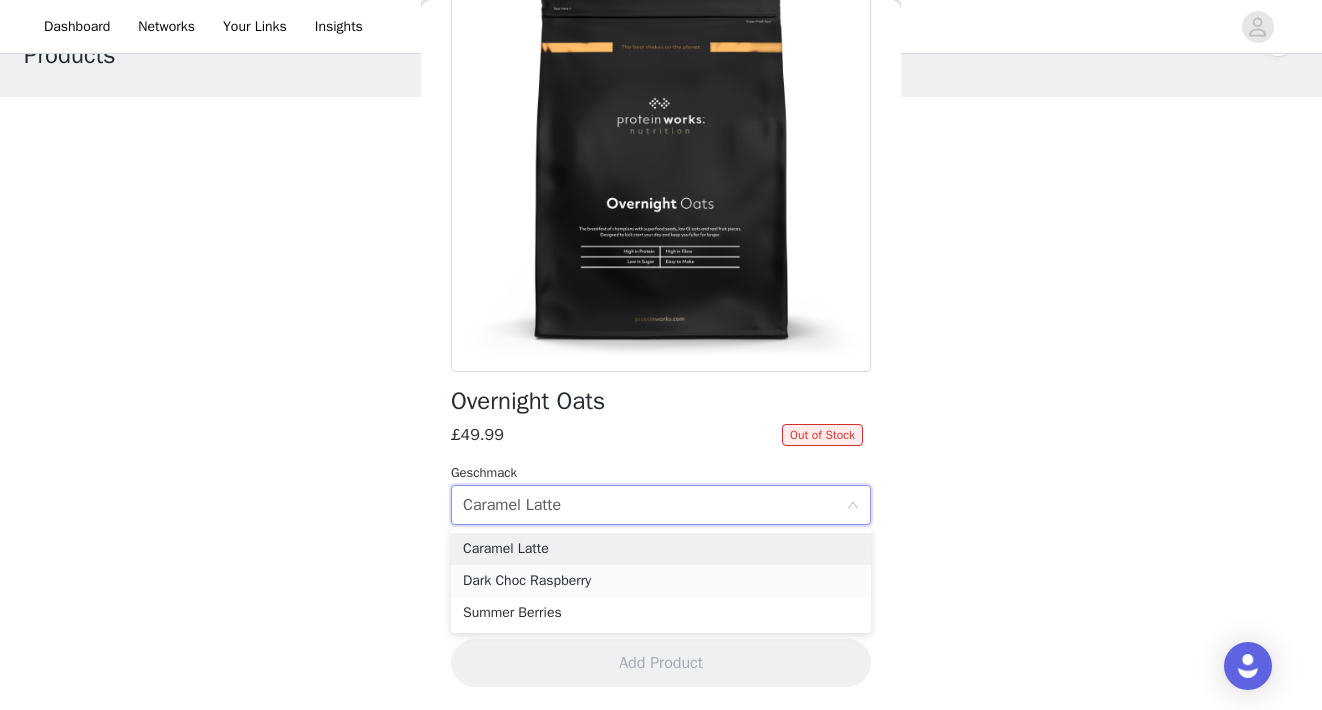 click on "Dark Choc Raspberry" at bounding box center (661, 581) 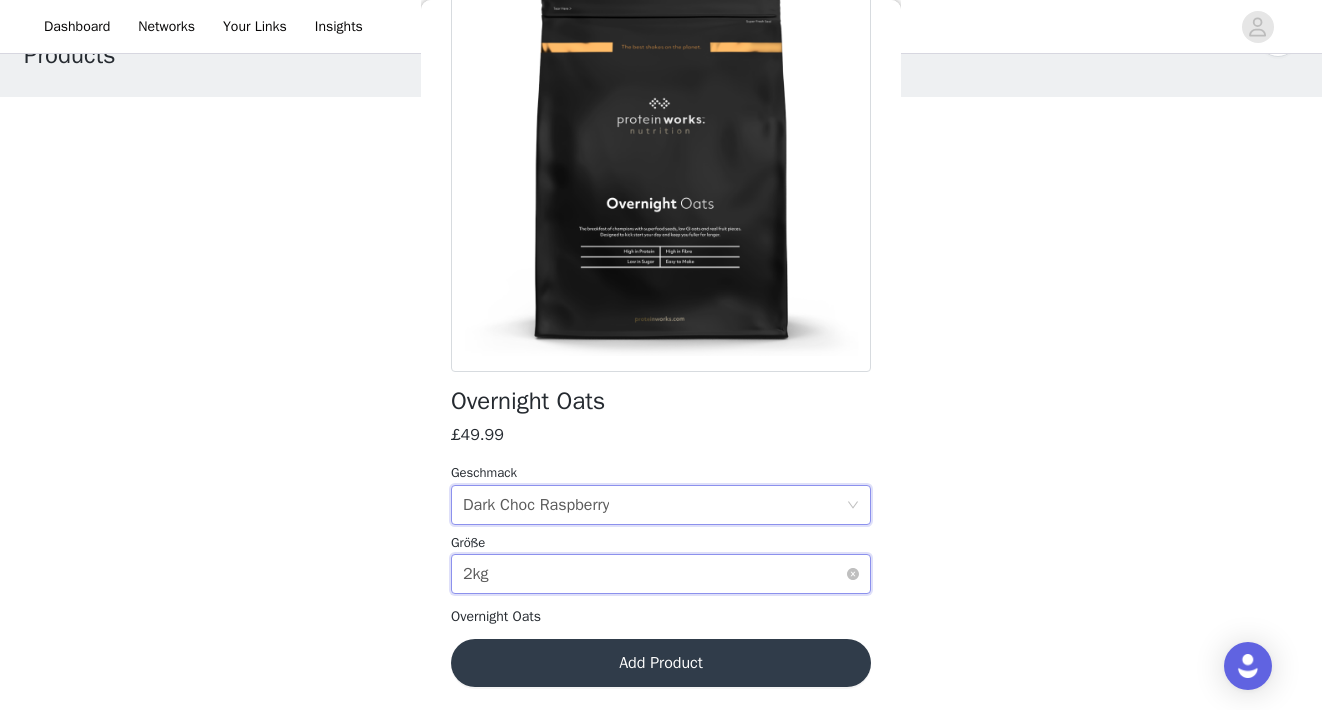click on "Select größe 2kg" at bounding box center (654, 574) 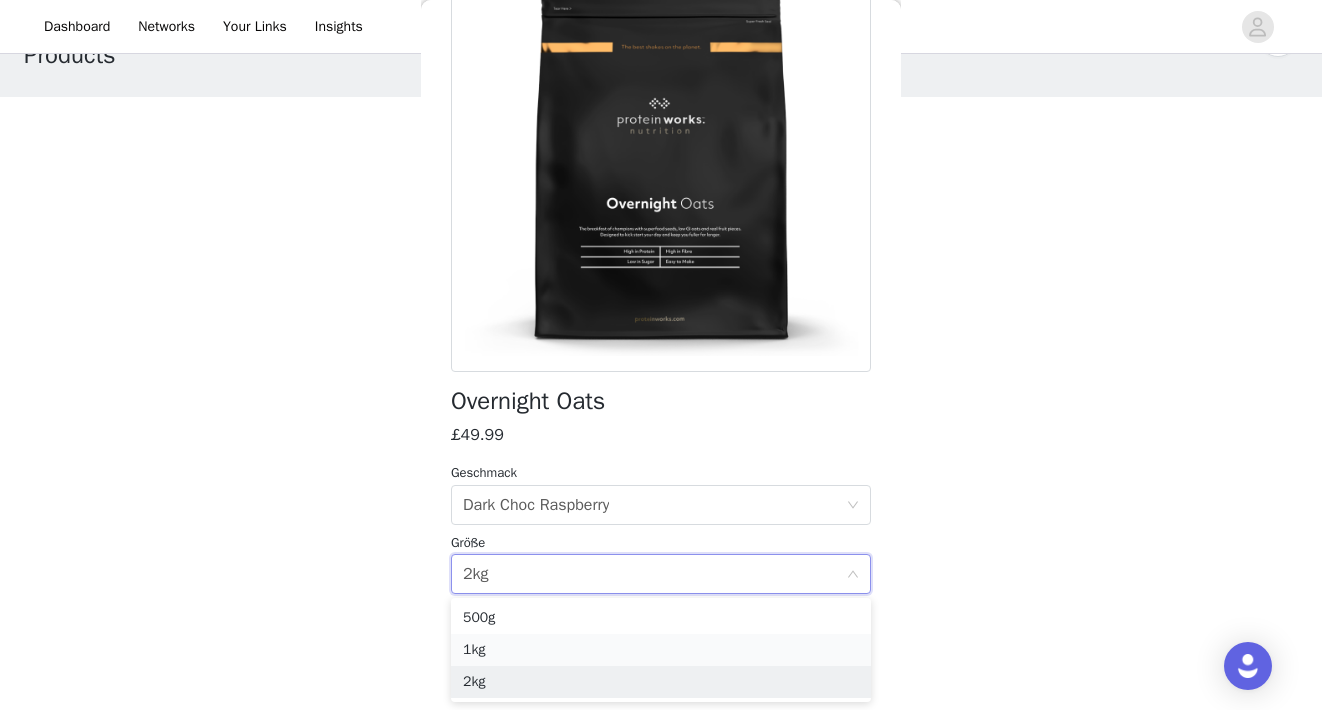 click on "1kg" at bounding box center (661, 650) 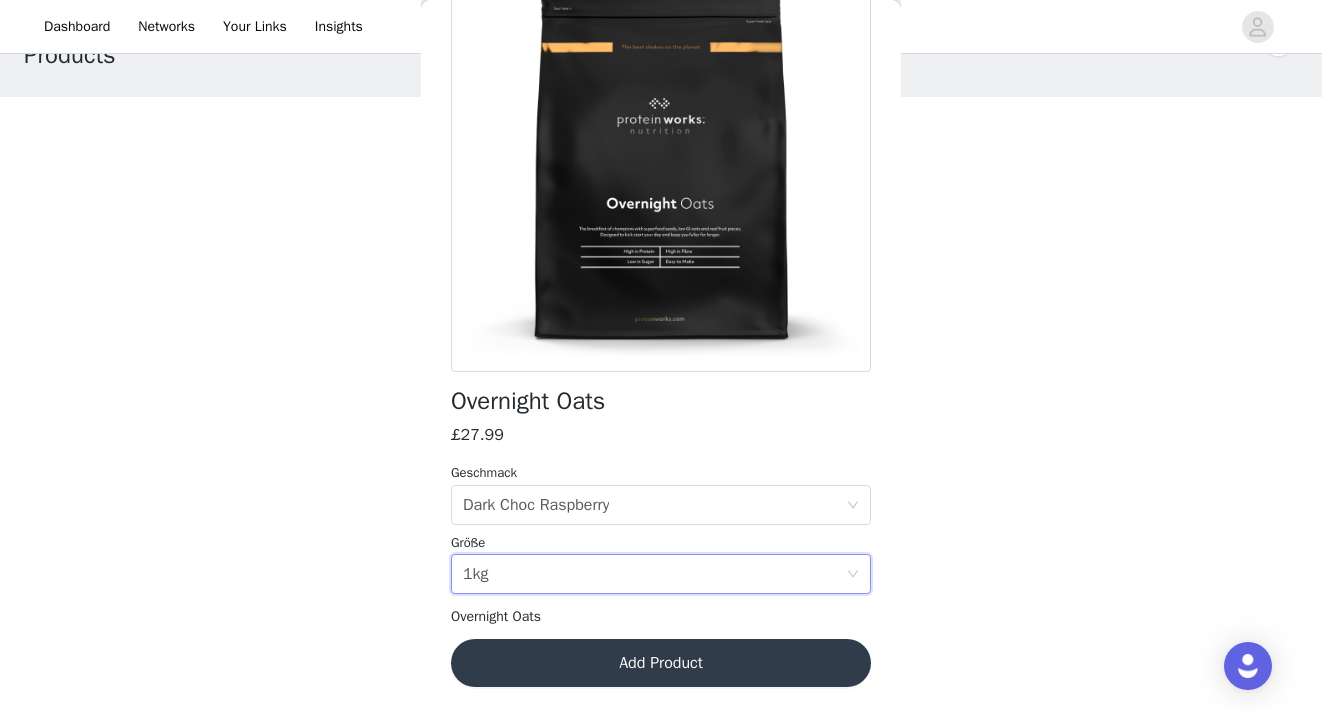 click on "Add Product" at bounding box center (661, 663) 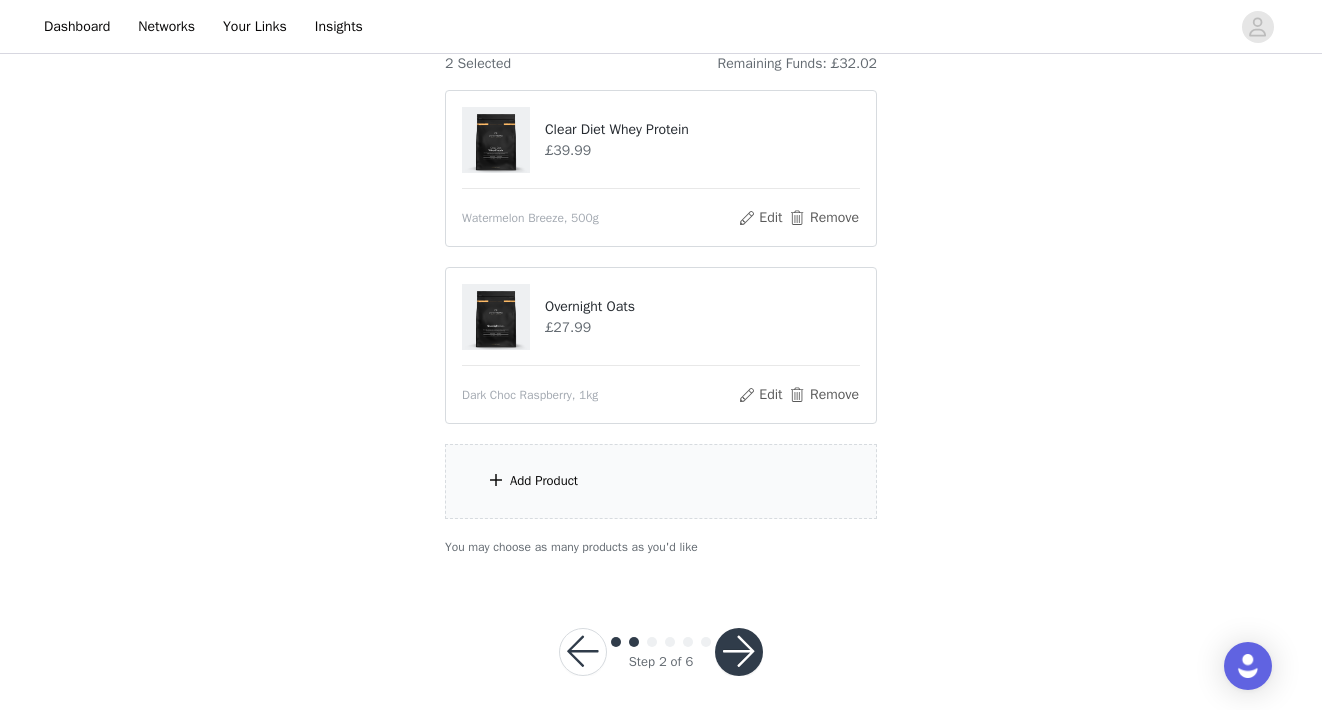 scroll, scrollTop: 235, scrollLeft: 0, axis: vertical 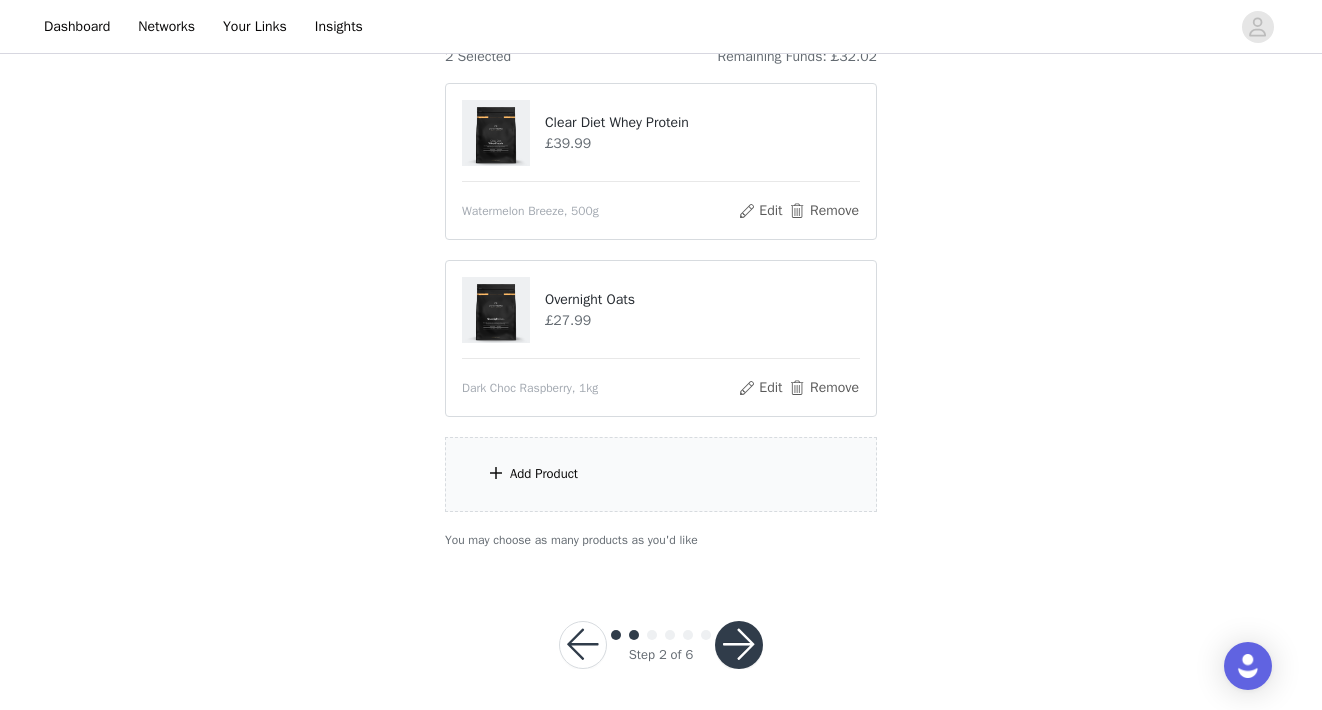 click on "Add Product" at bounding box center [544, 474] 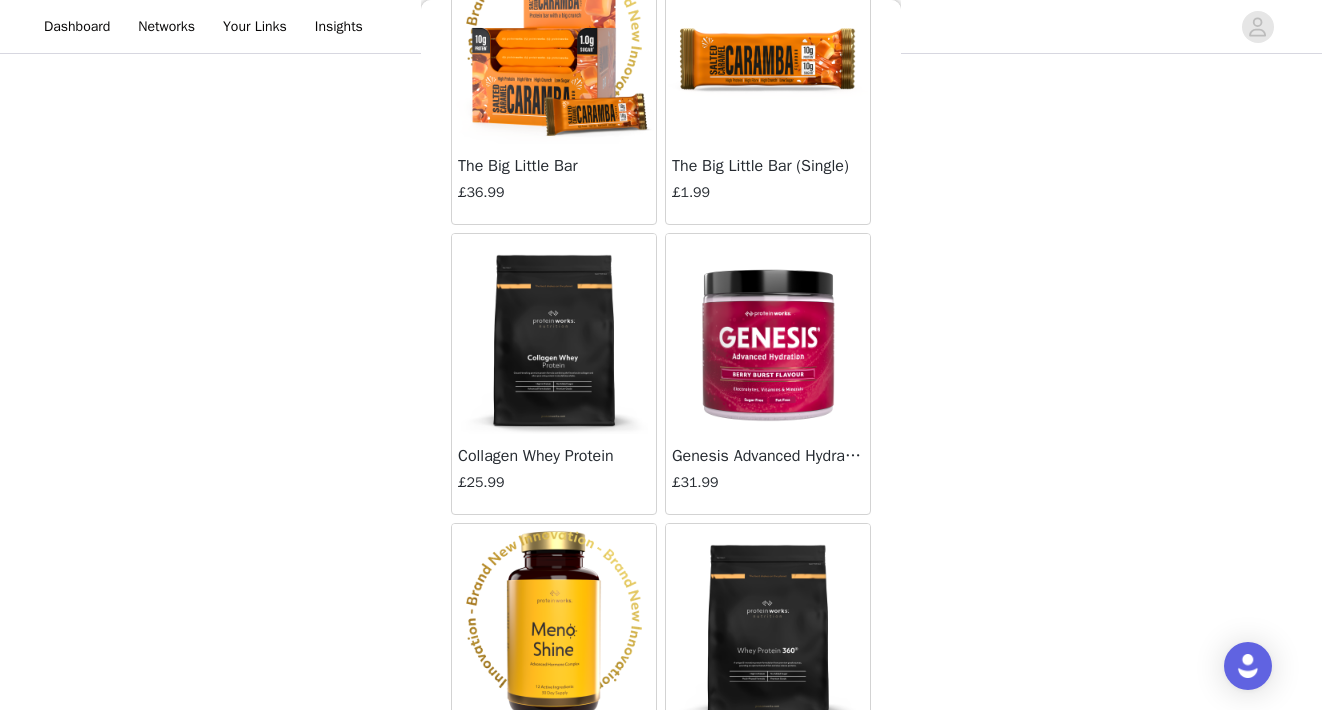 scroll, scrollTop: 7989, scrollLeft: 0, axis: vertical 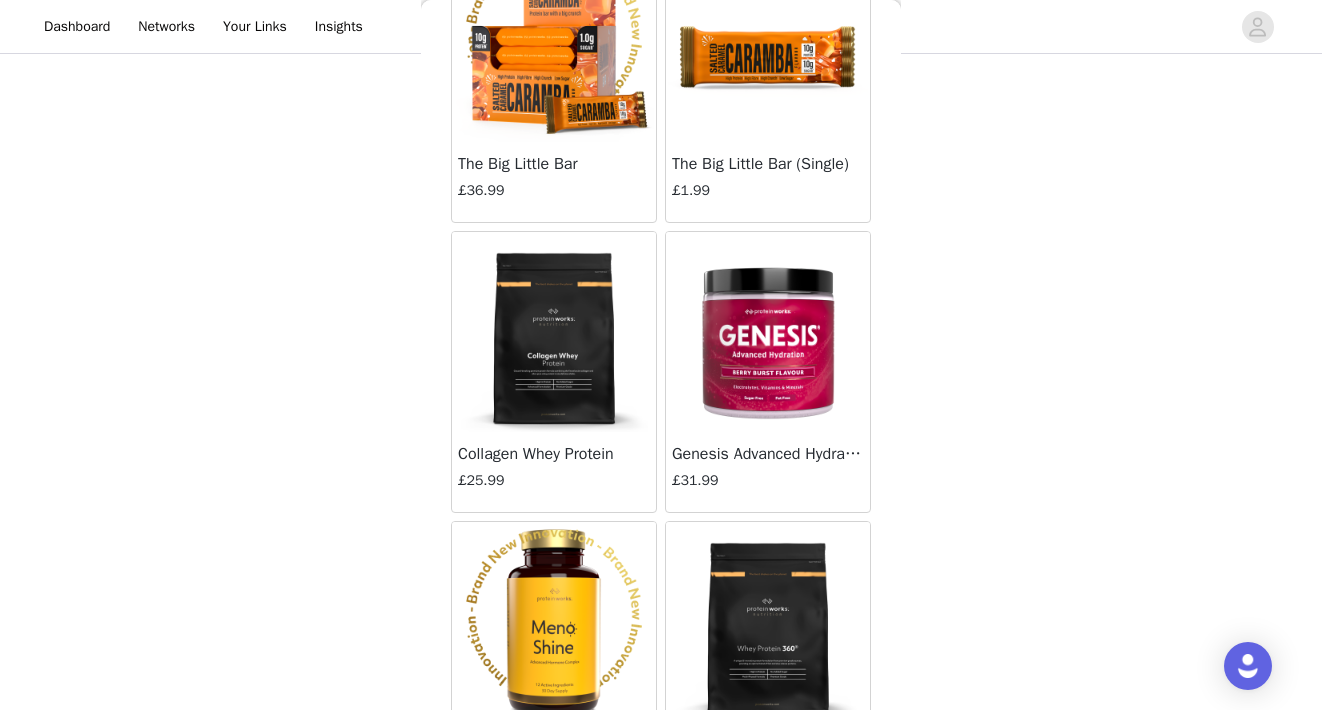 click at bounding box center (554, 332) 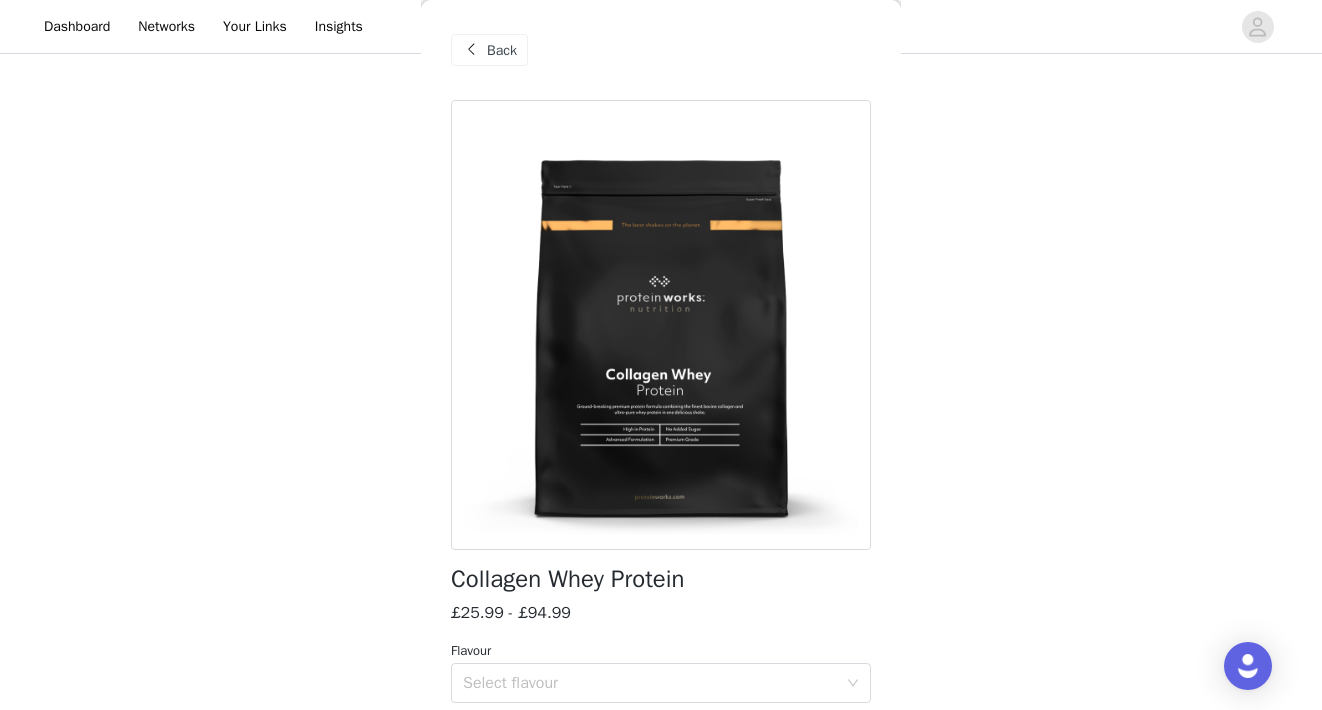 scroll, scrollTop: 146, scrollLeft: 0, axis: vertical 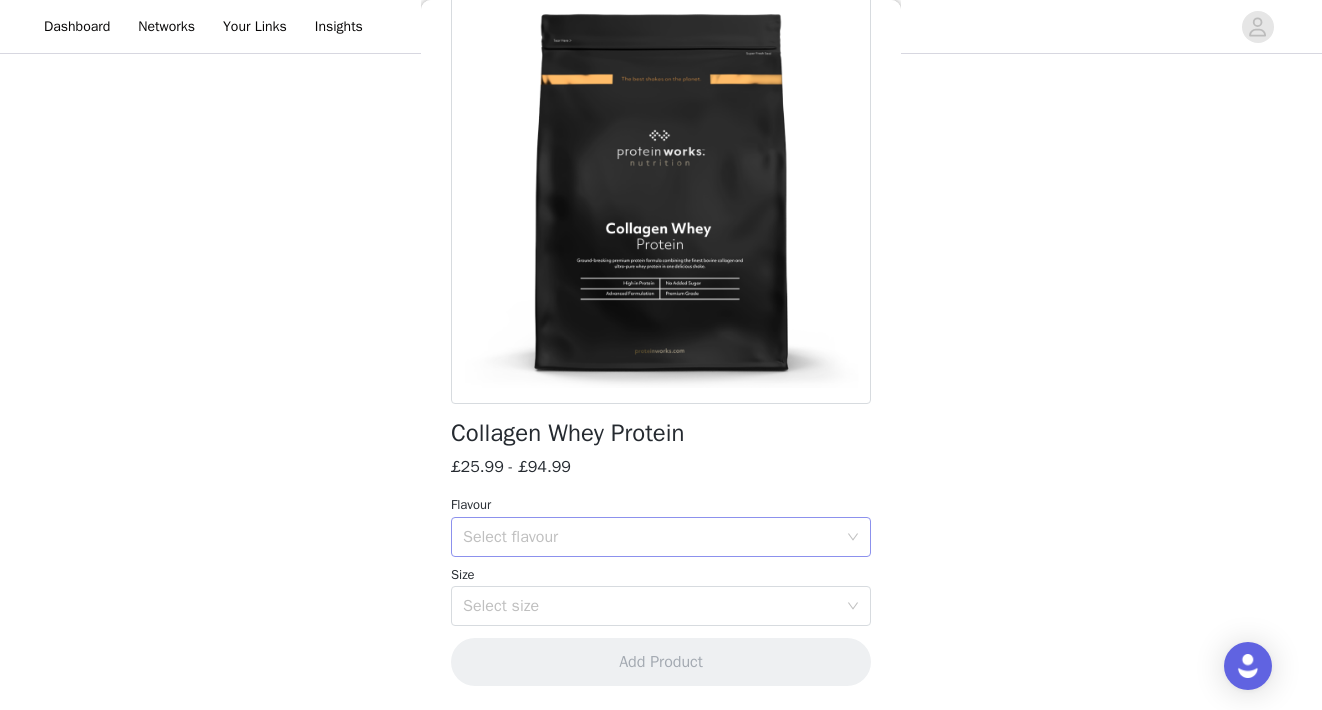 click on "Select flavour" at bounding box center [650, 537] 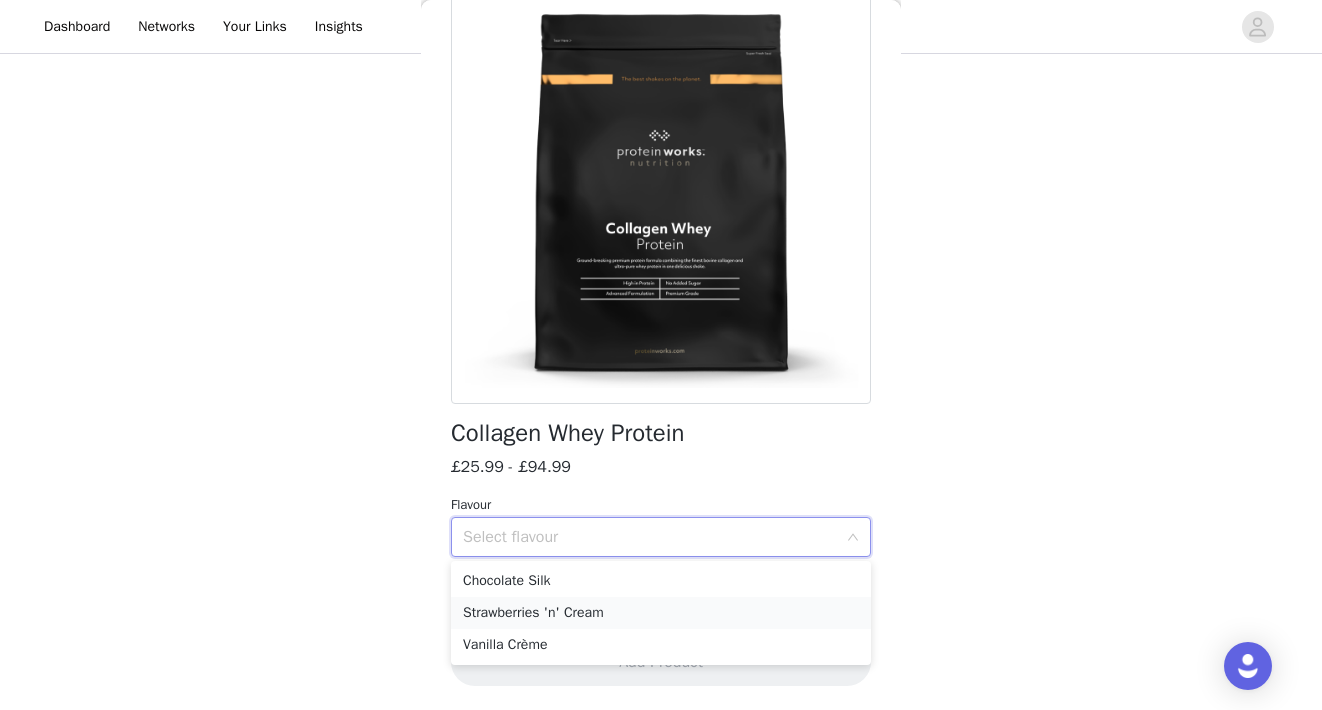 click on "Strawberries 'n' Cream" at bounding box center [661, 613] 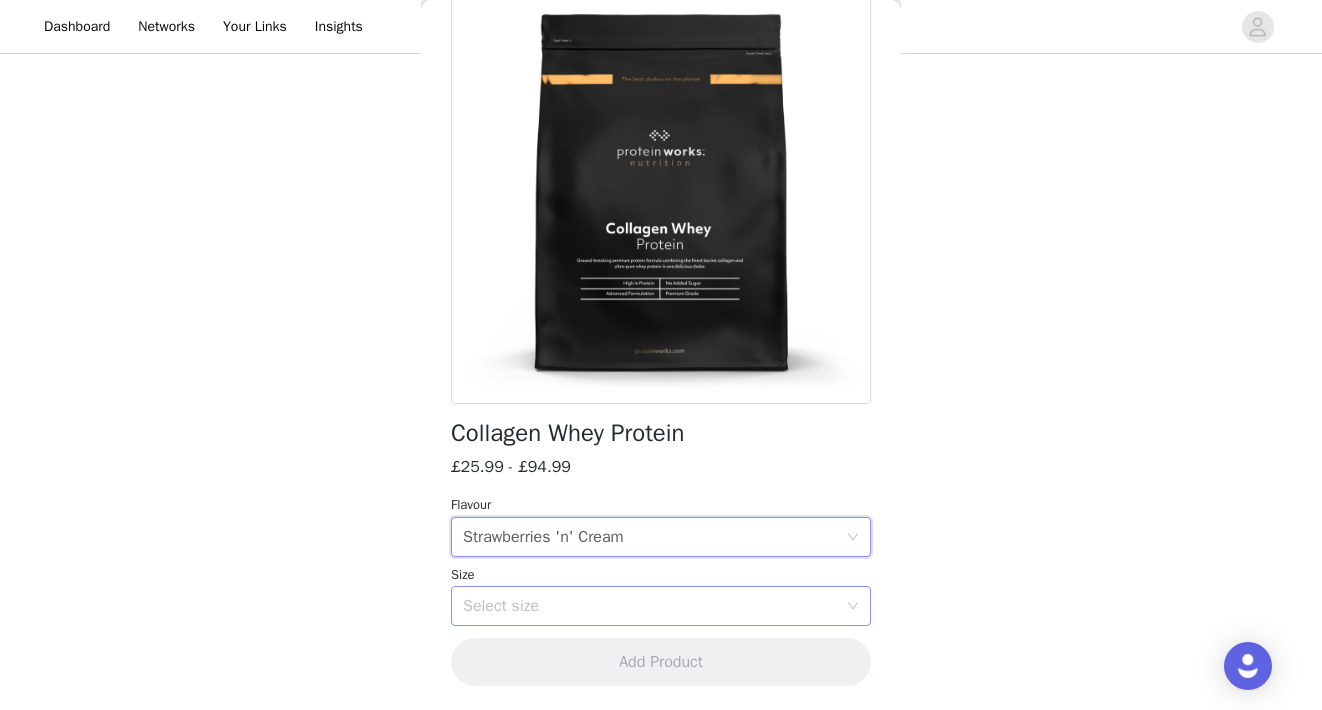 click on "Select size" at bounding box center [650, 606] 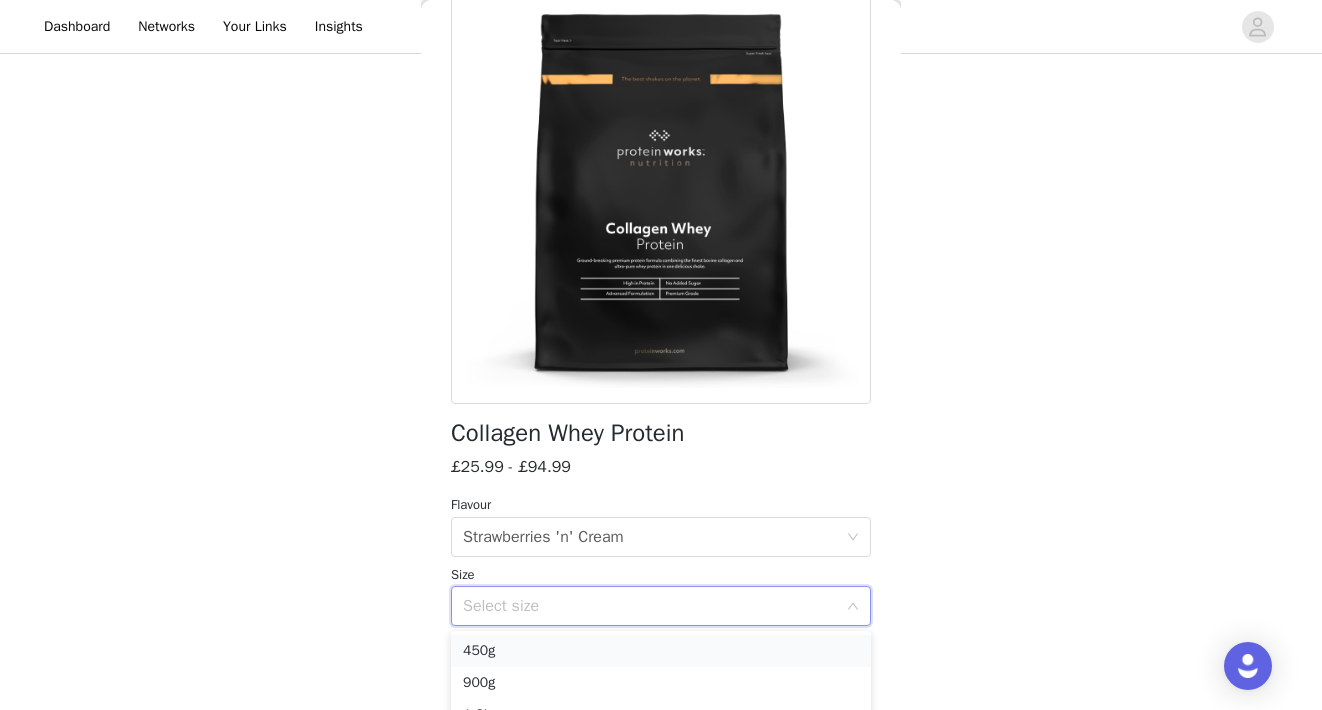 click on "450g" at bounding box center [661, 651] 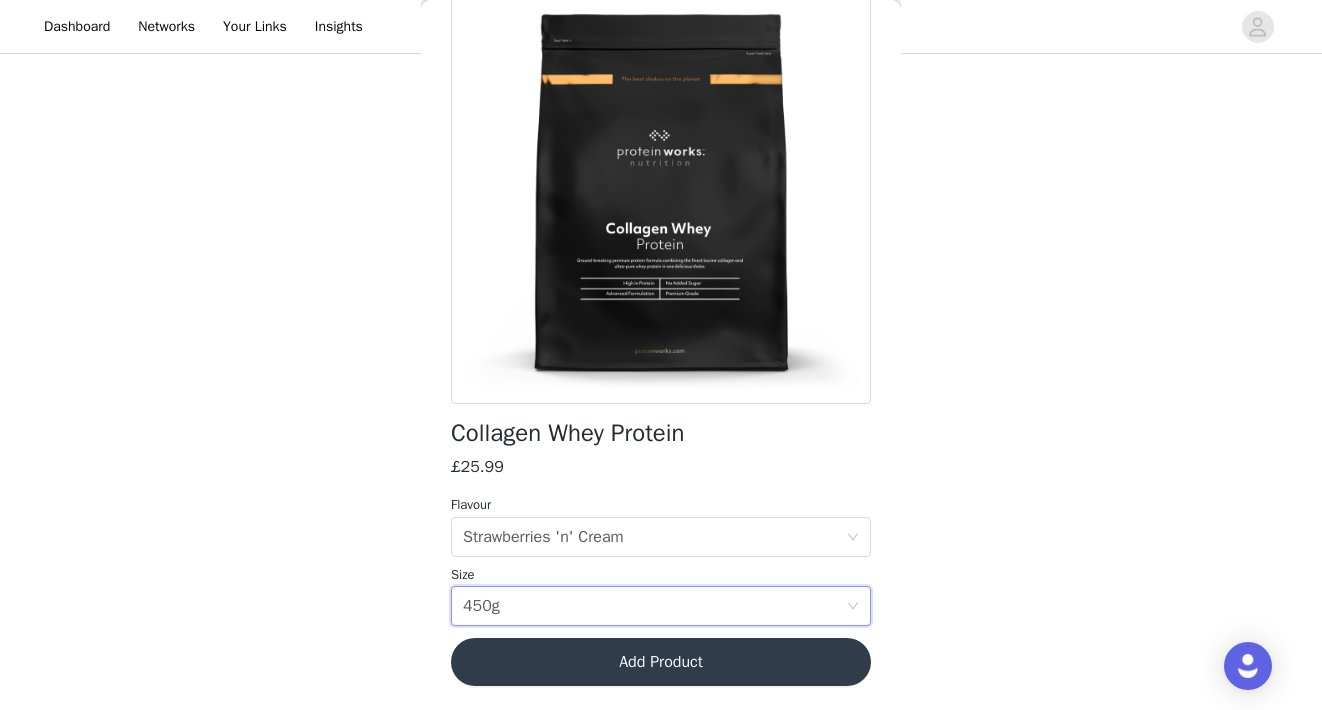 click on "STEP 2 OF 6
Products
Place your order. Please be sure to check onsite to ensure the products you have chosen are in stock. Failure to do this may cause a delay in your order       2 Selected   Remaining Funds: £32.02         Clear Diet Whey Protein     £39.99       Watermelon Breeze, 500g       Edit   Remove     Overnight Oats     £27.99       Dark Choc Raspberry, 1kg       Edit   Remove     Add Product     You may choose as many products as you'd like     Back     Collagen Whey Protein       £25.99         Flavour   Select flavour Strawberries 'n' Cream Size   Select size 450g     Add Product" at bounding box center [661, 198] 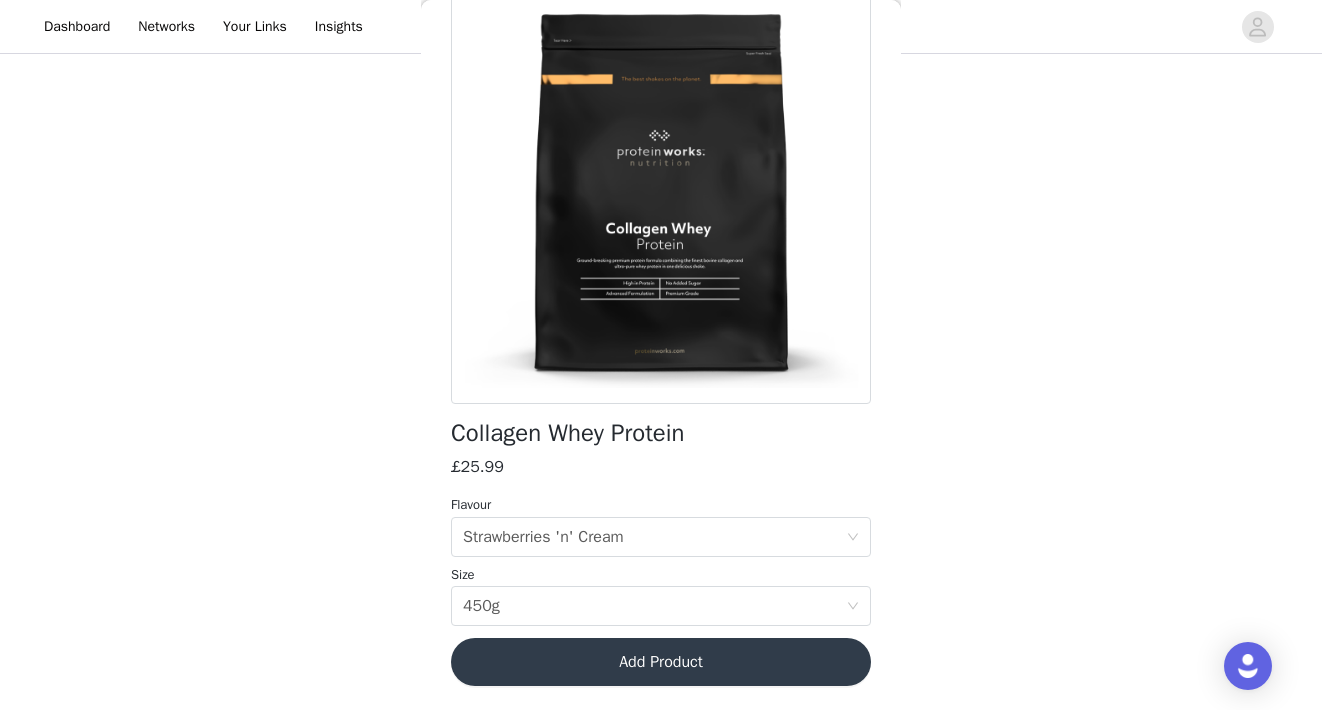 scroll, scrollTop: 242, scrollLeft: 0, axis: vertical 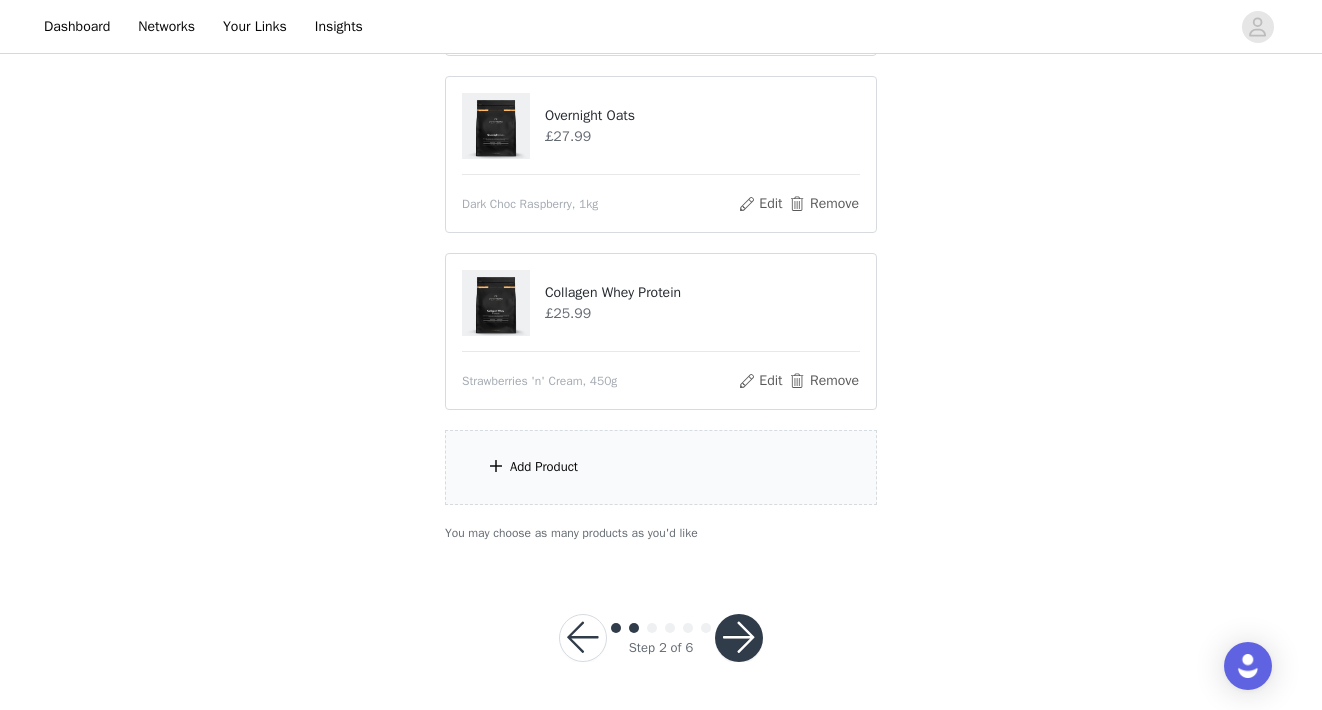 click on "Add Product" at bounding box center [661, 467] 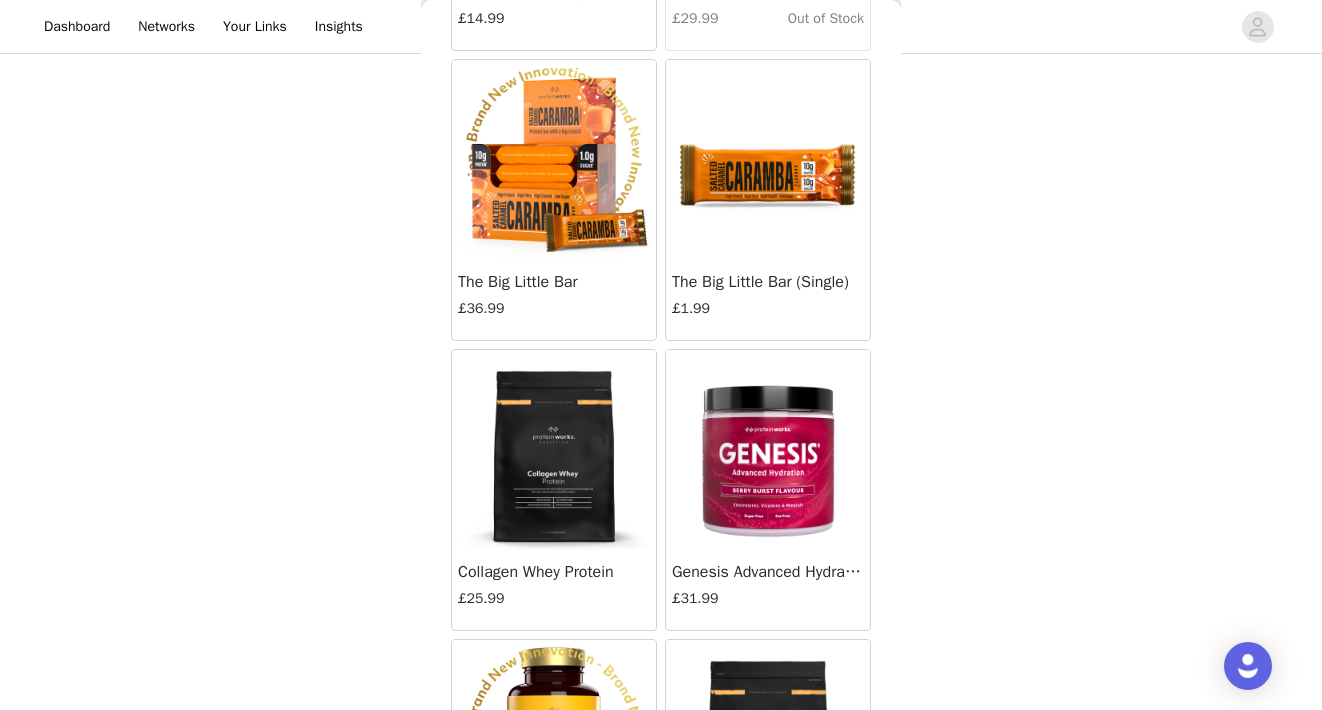 scroll, scrollTop: 7681, scrollLeft: 0, axis: vertical 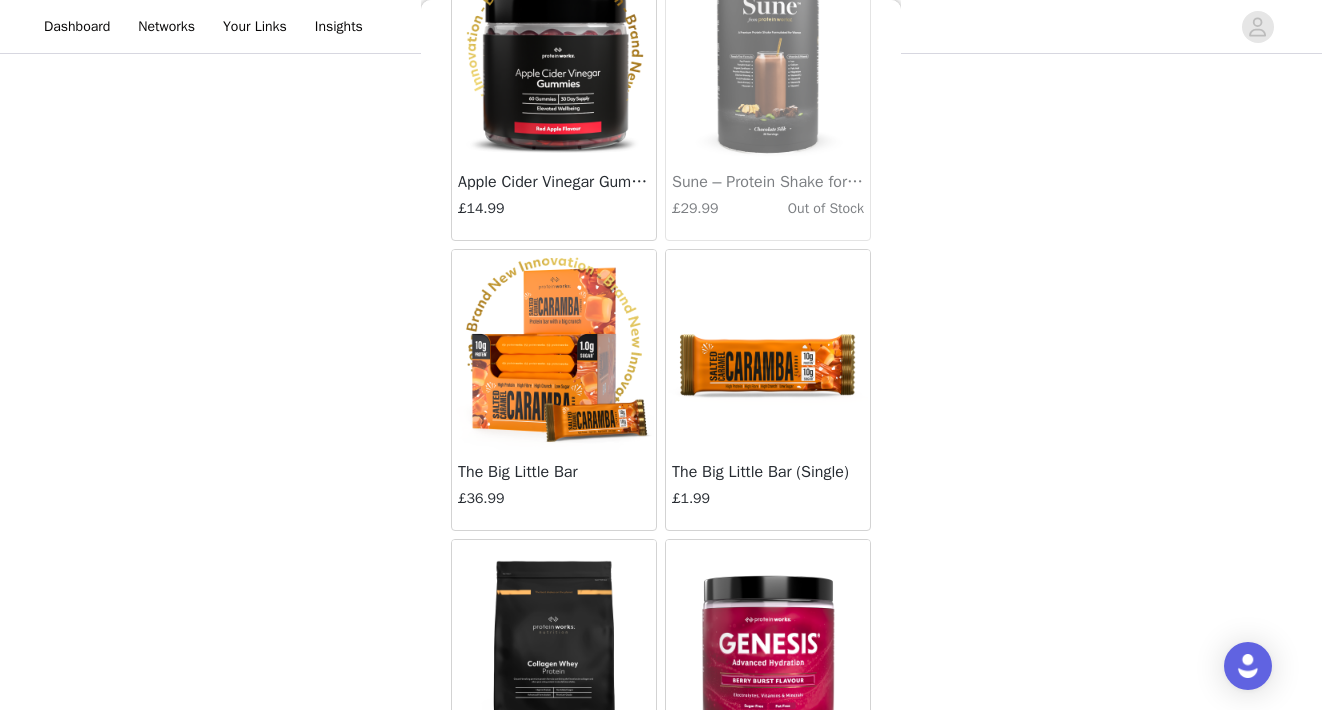 click at bounding box center [768, 350] 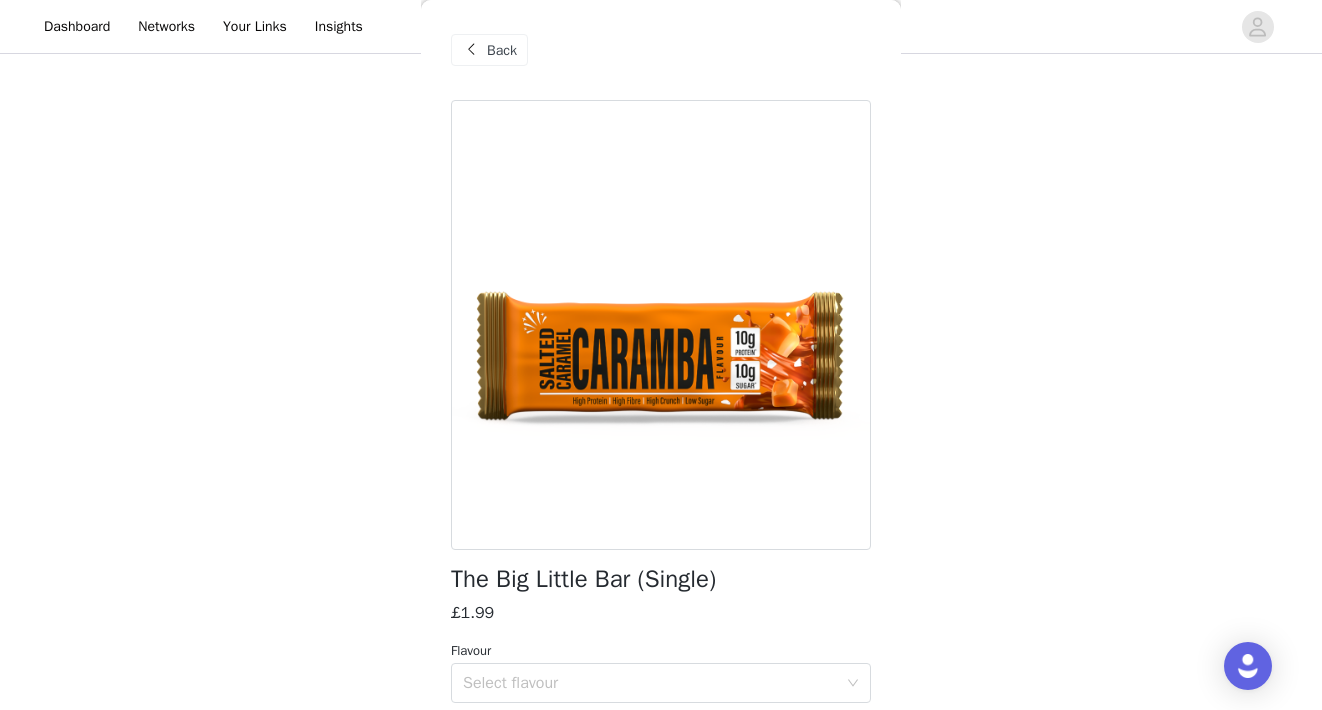 scroll, scrollTop: 146, scrollLeft: 0, axis: vertical 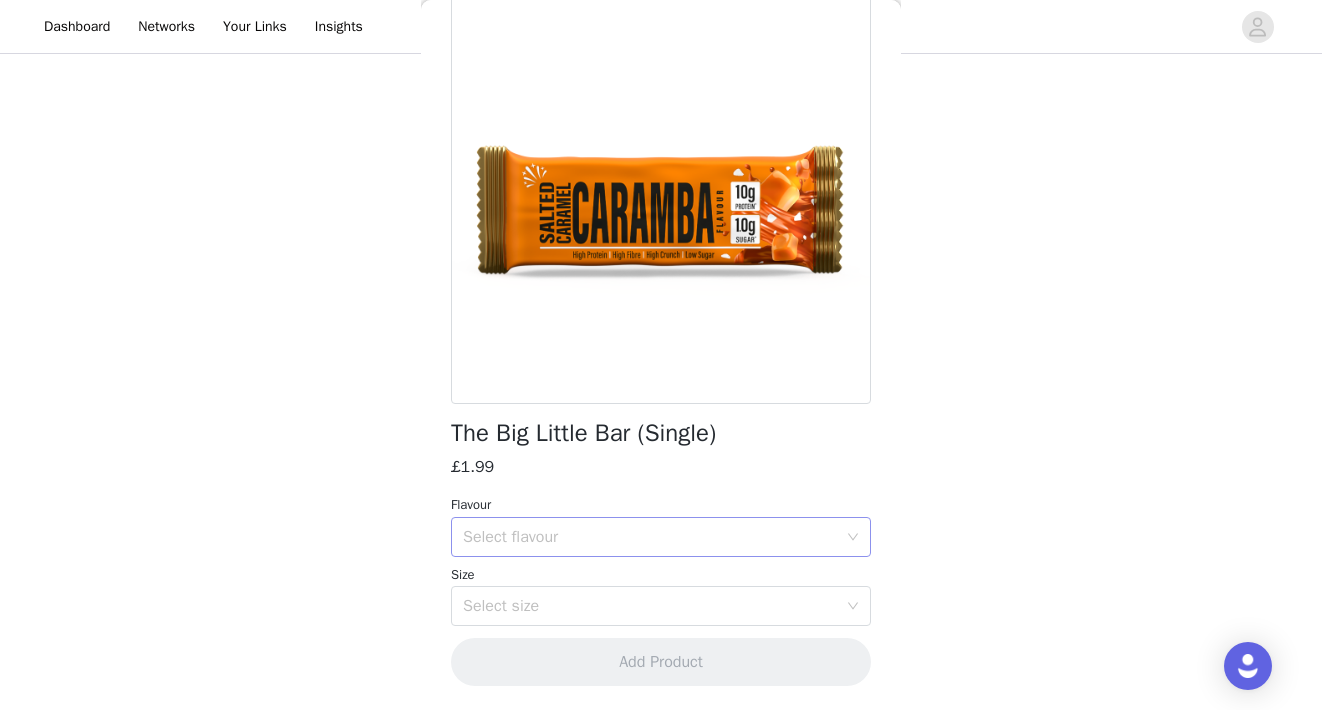 click on "Select flavour" at bounding box center (650, 537) 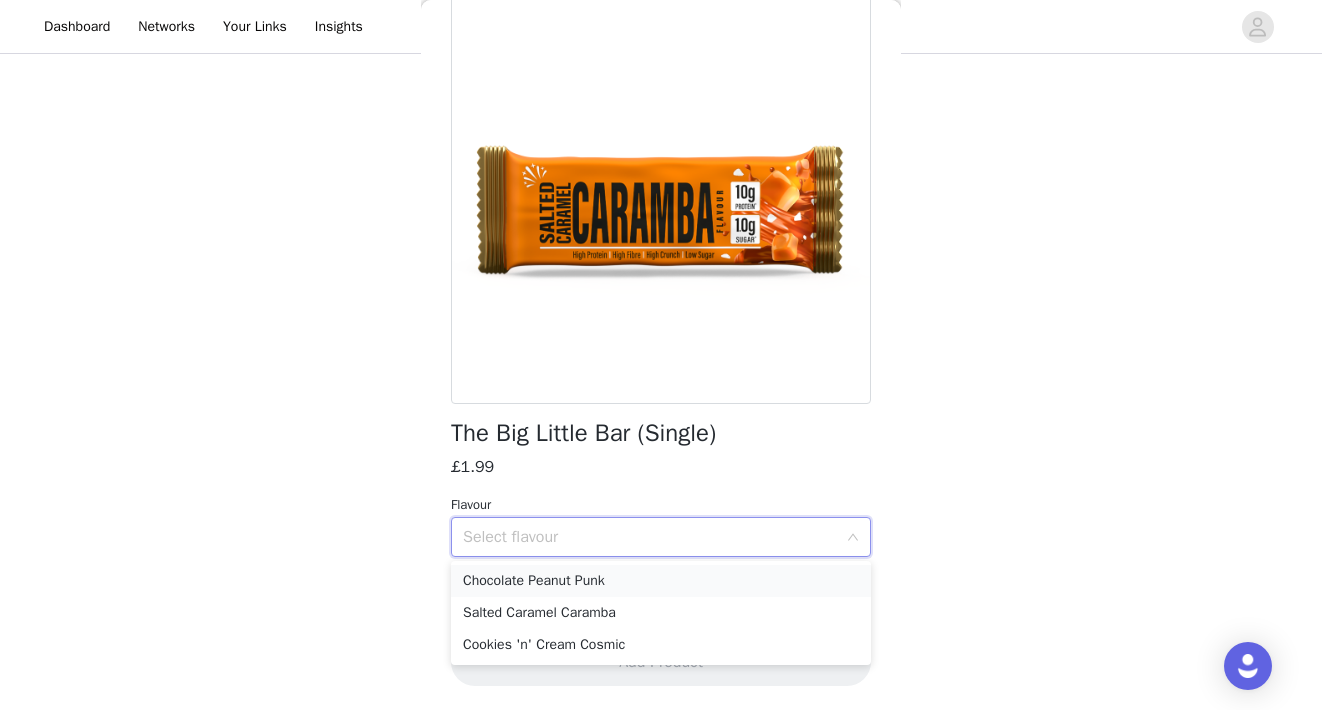 click on "Chocolate Peanut Punk" at bounding box center [661, 581] 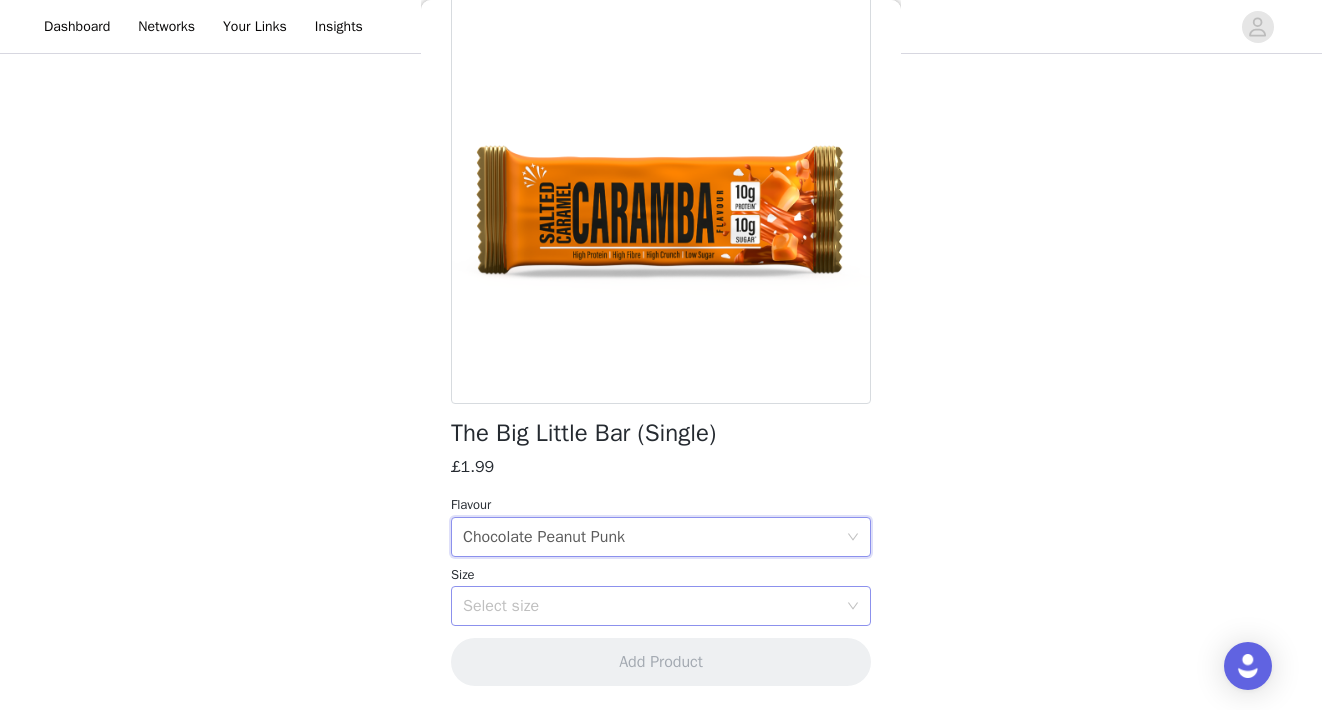 click on "Select size" at bounding box center (650, 606) 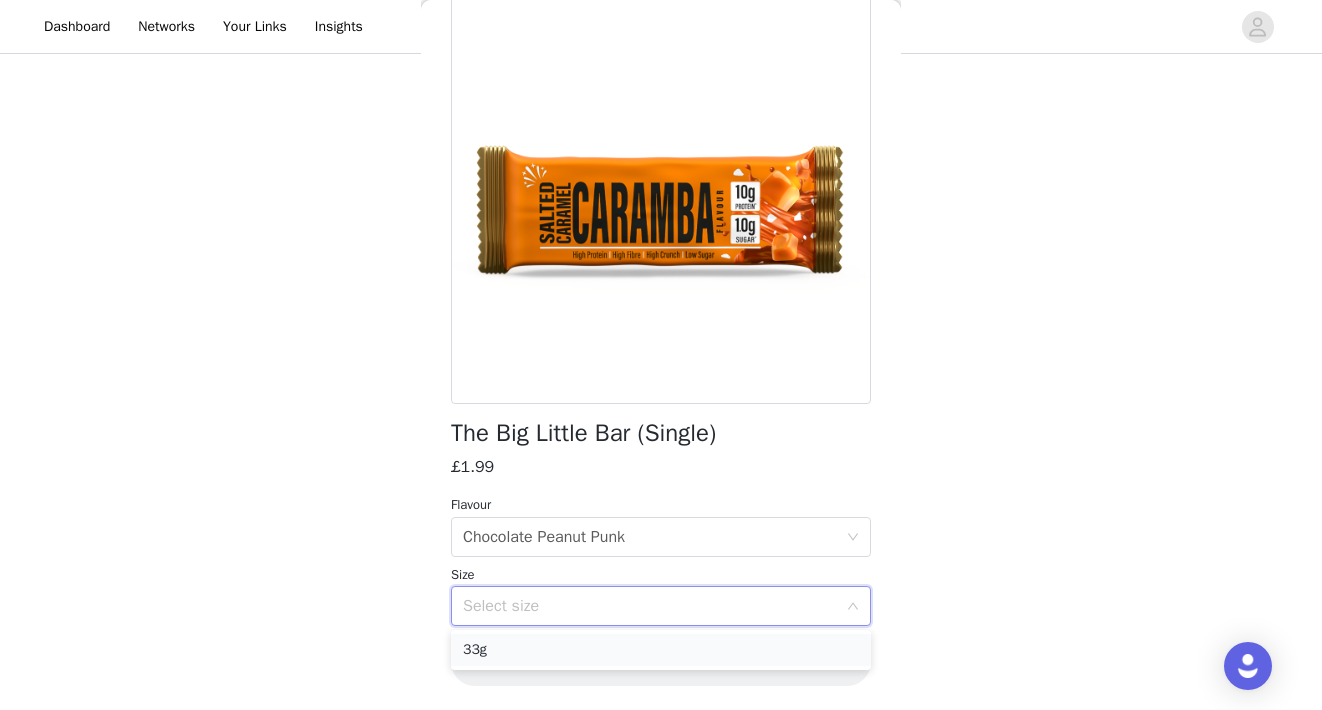 click on "33g" at bounding box center (661, 650) 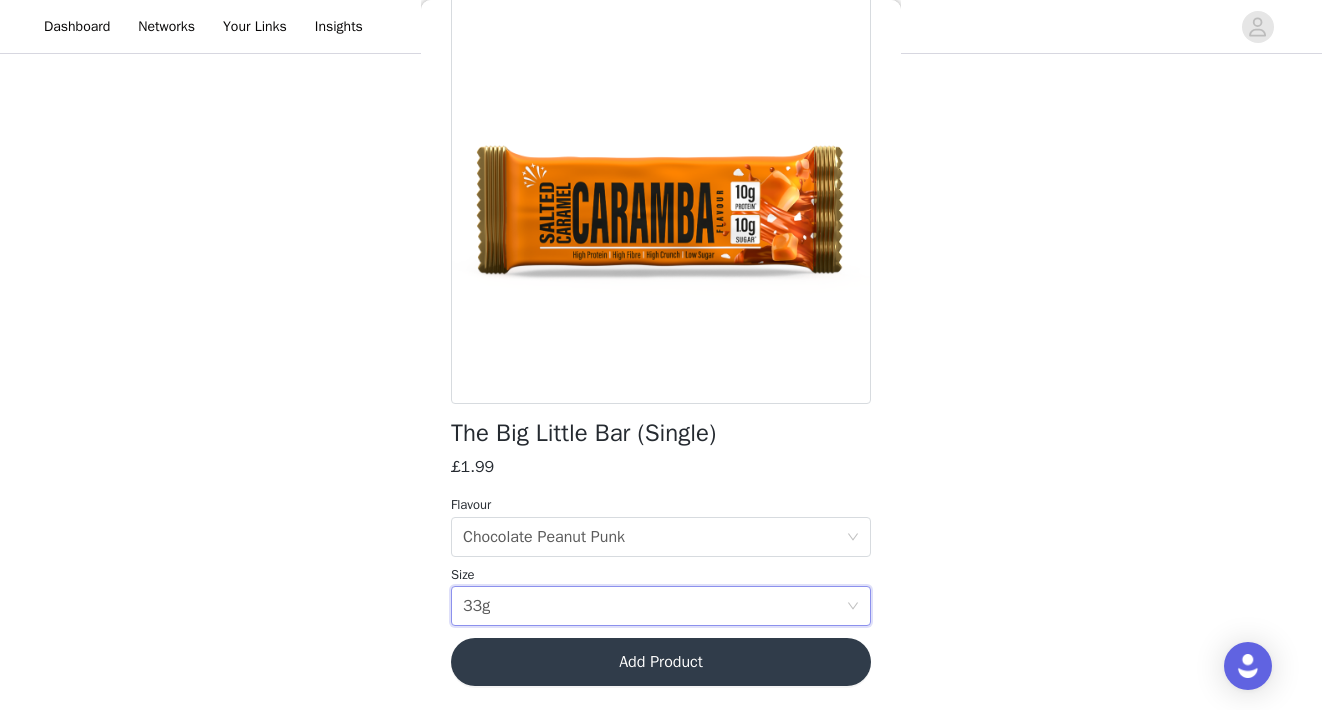 click on "Add Product" at bounding box center (661, 662) 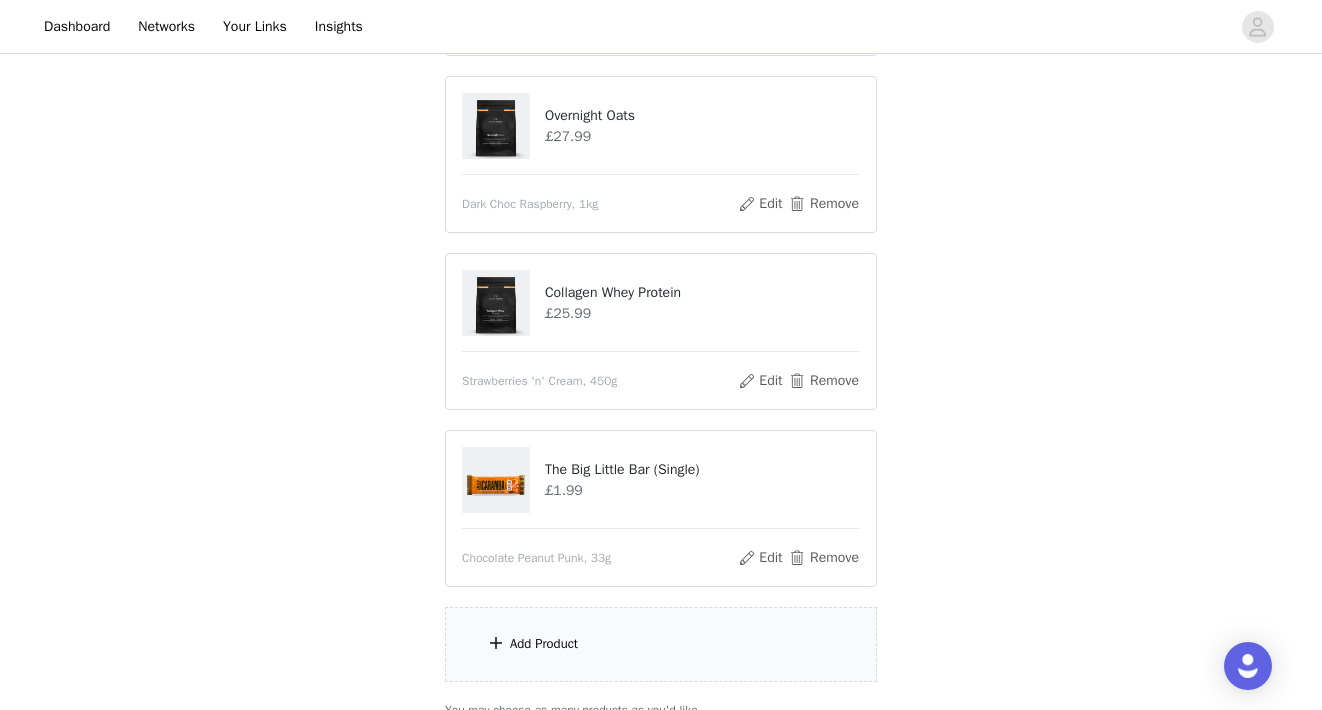 click at bounding box center [496, 480] 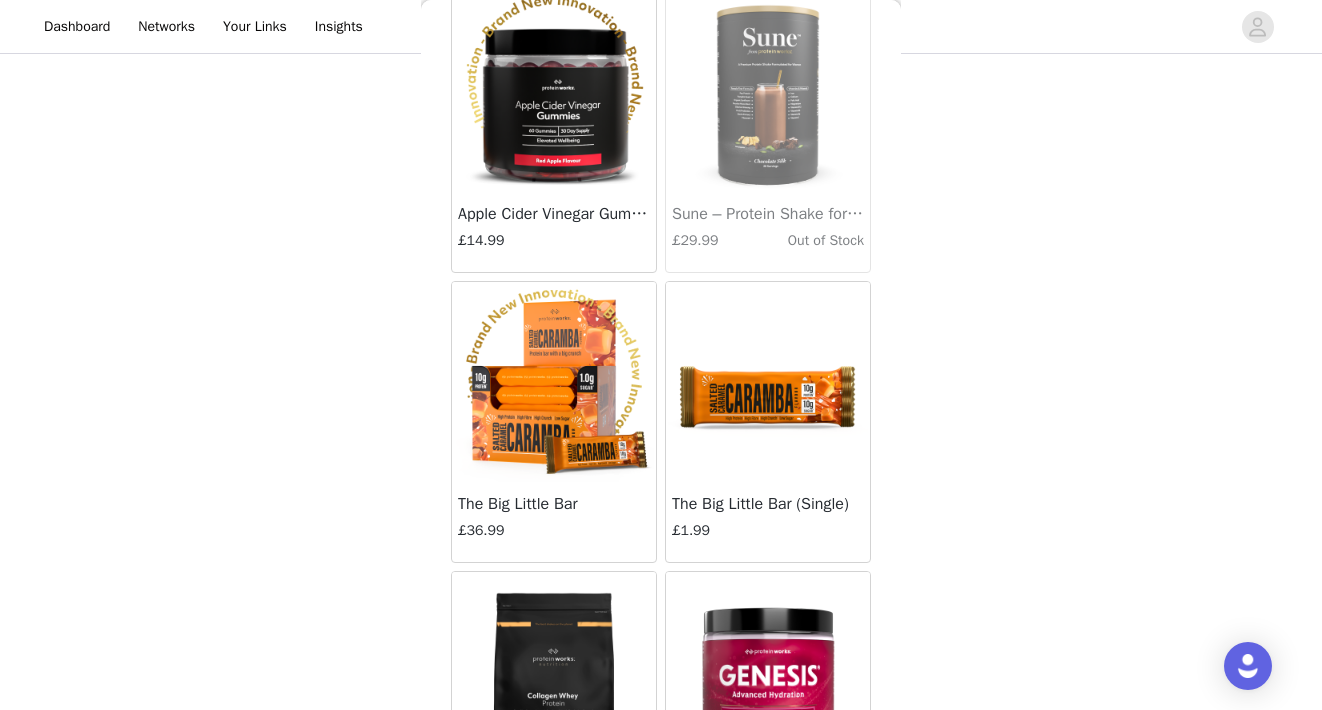 scroll, scrollTop: 7655, scrollLeft: 0, axis: vertical 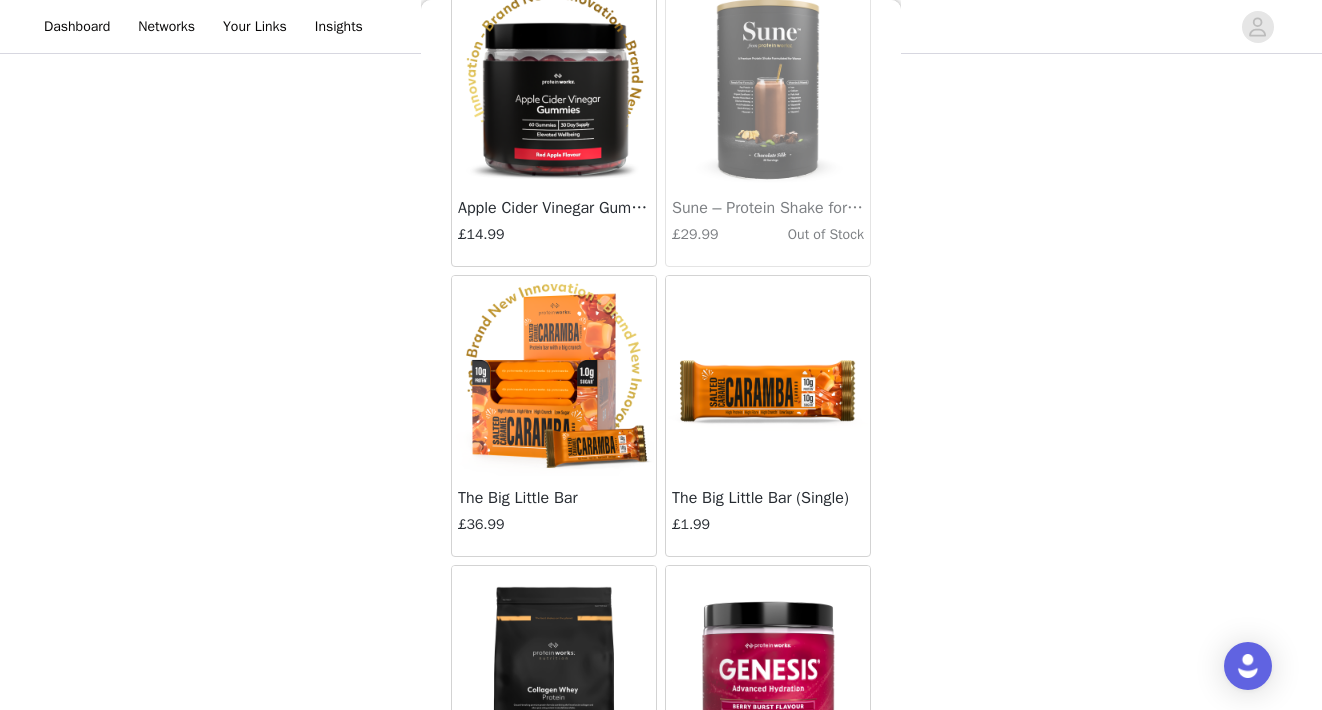 click at bounding box center [768, 376] 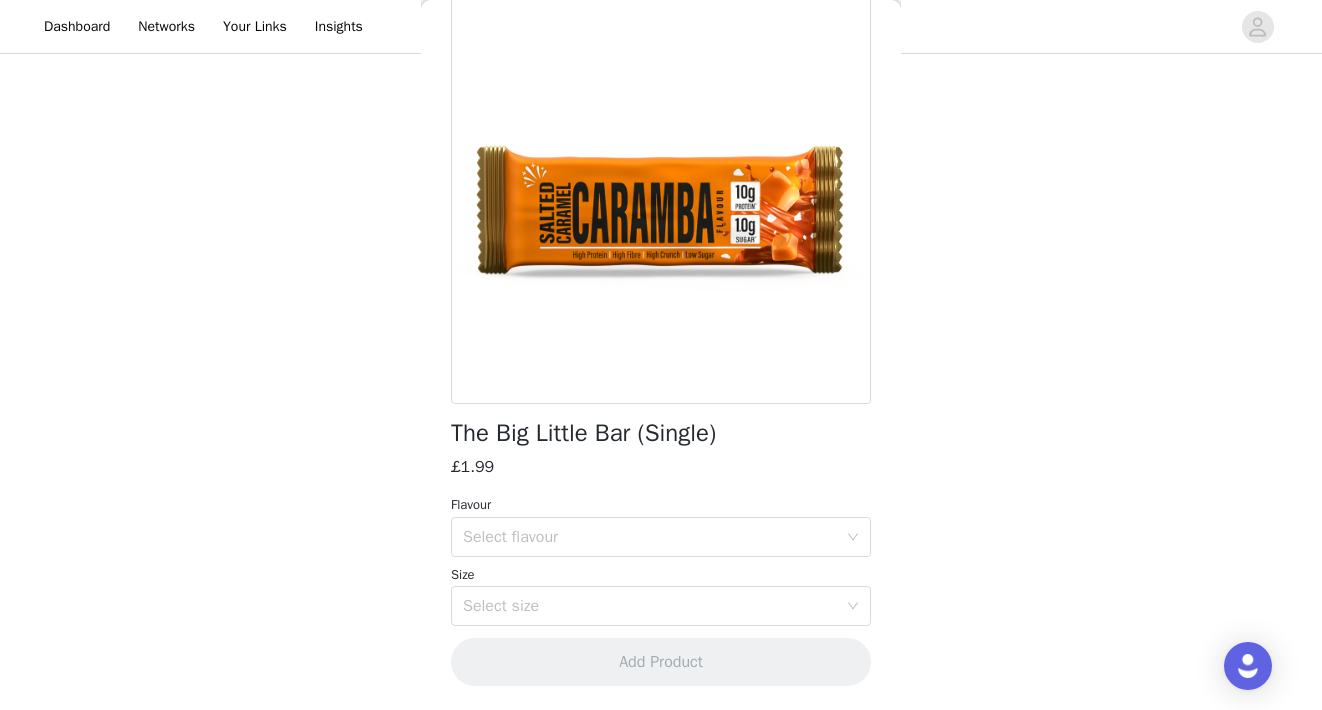 scroll, scrollTop: 146, scrollLeft: 0, axis: vertical 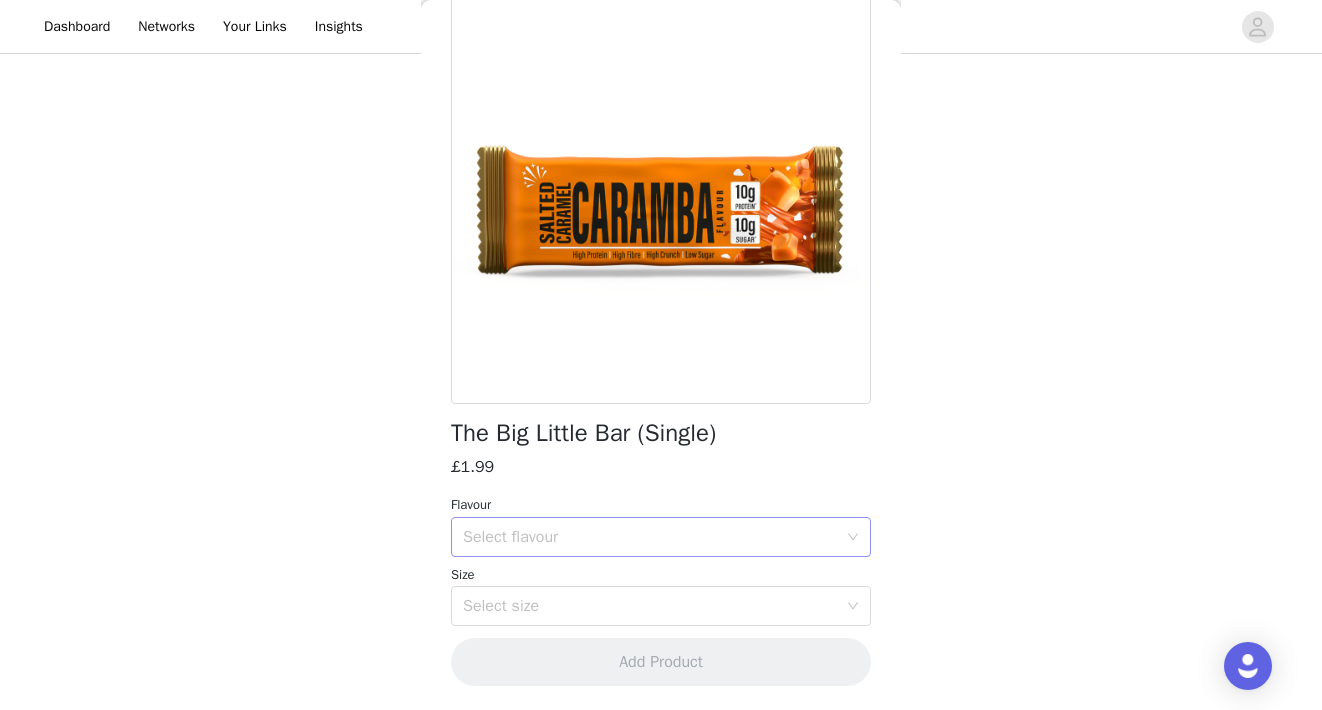 click on "Select flavour" at bounding box center [650, 537] 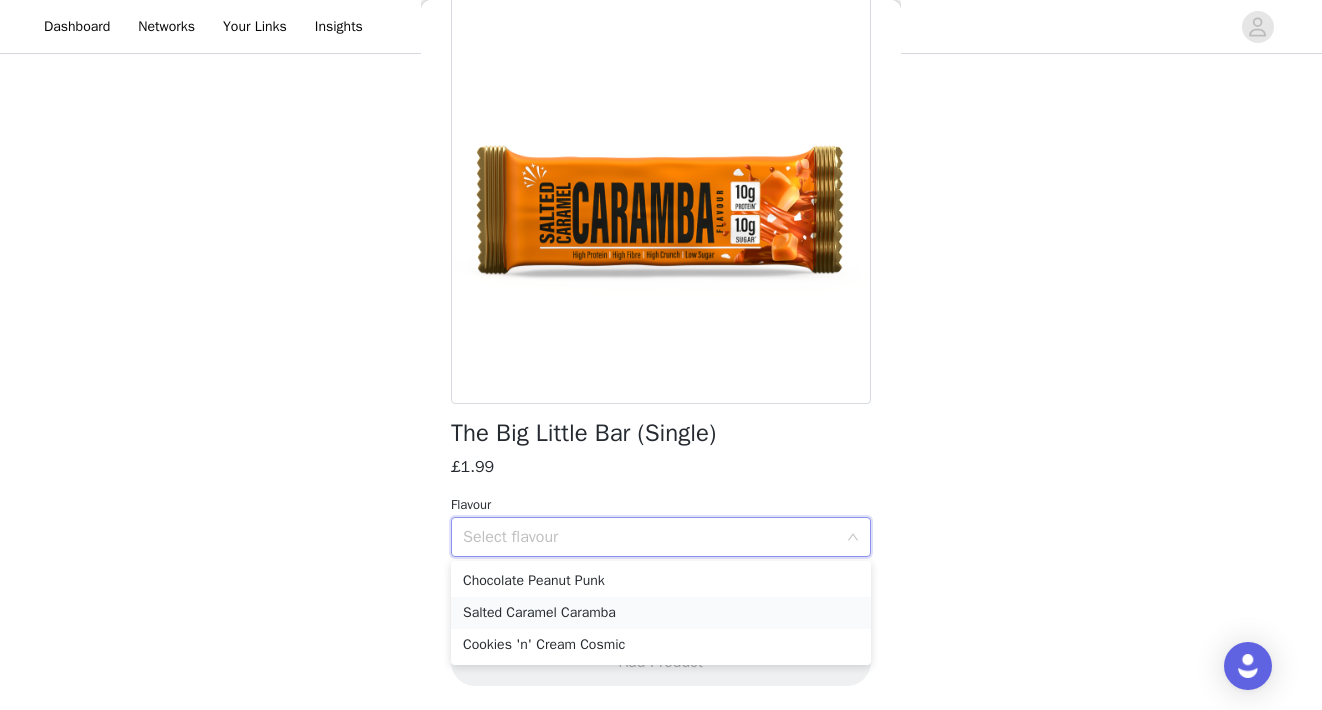 click on "Salted Caramel Caramba" at bounding box center (661, 613) 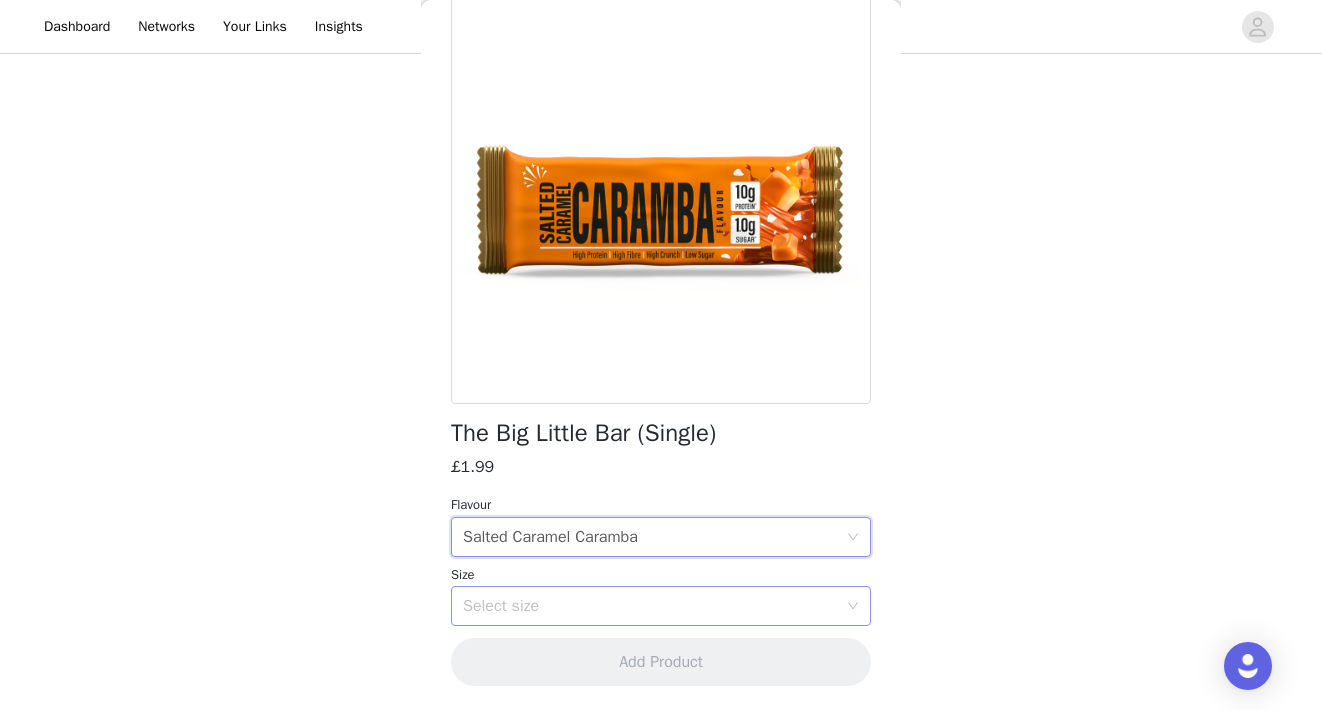 click on "Select size" at bounding box center (650, 606) 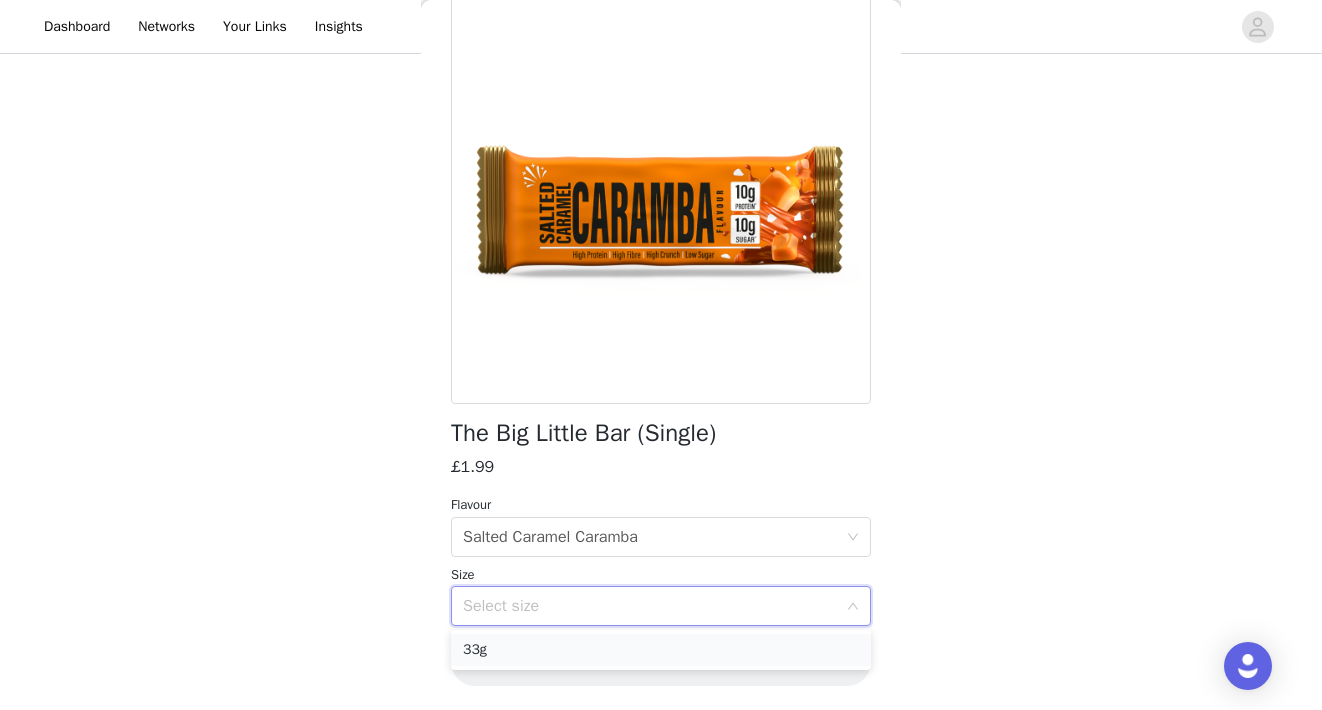 click on "33g" at bounding box center [661, 650] 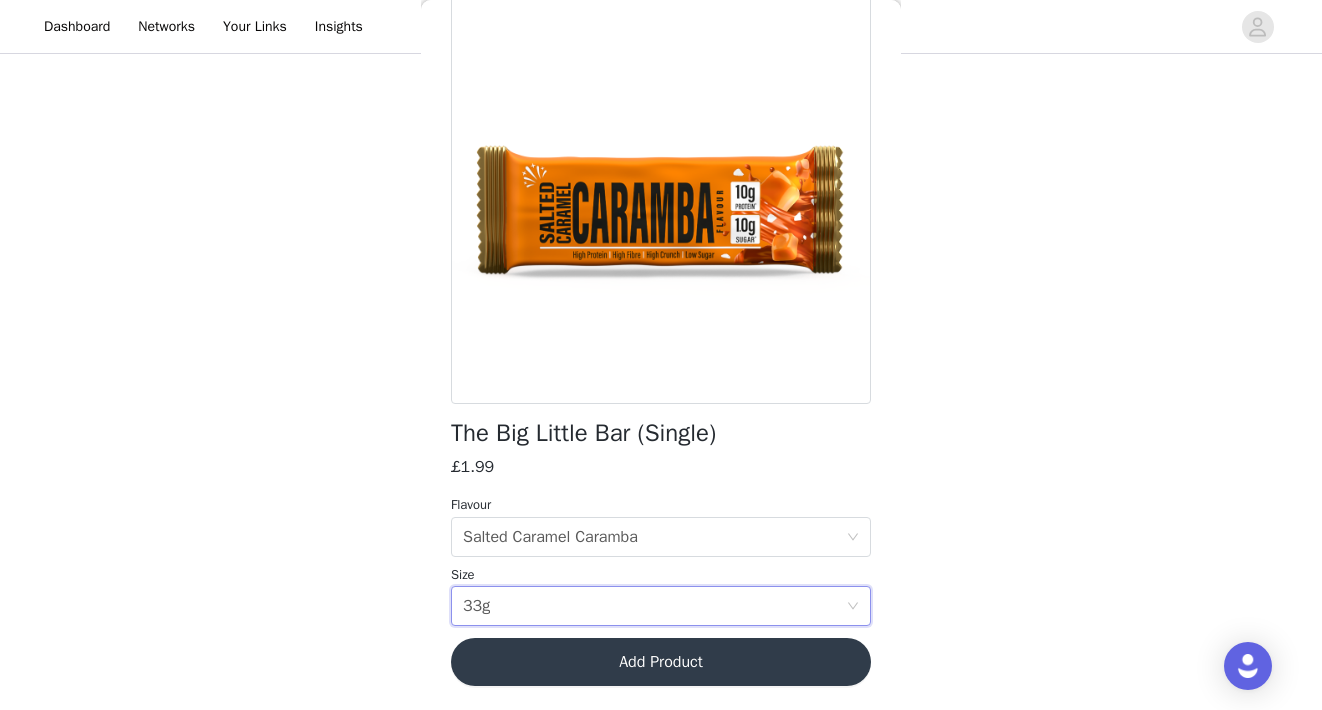 click on "Add Product" at bounding box center (661, 662) 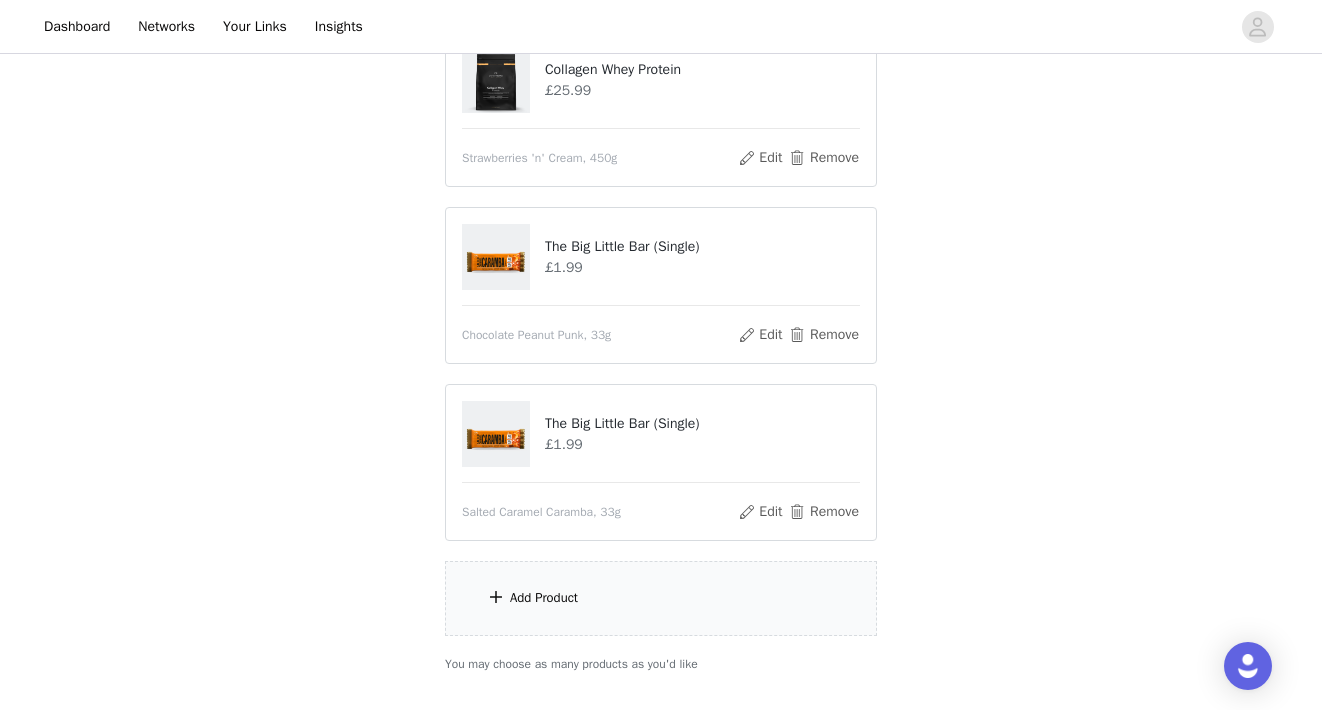 scroll, scrollTop: 644, scrollLeft: 0, axis: vertical 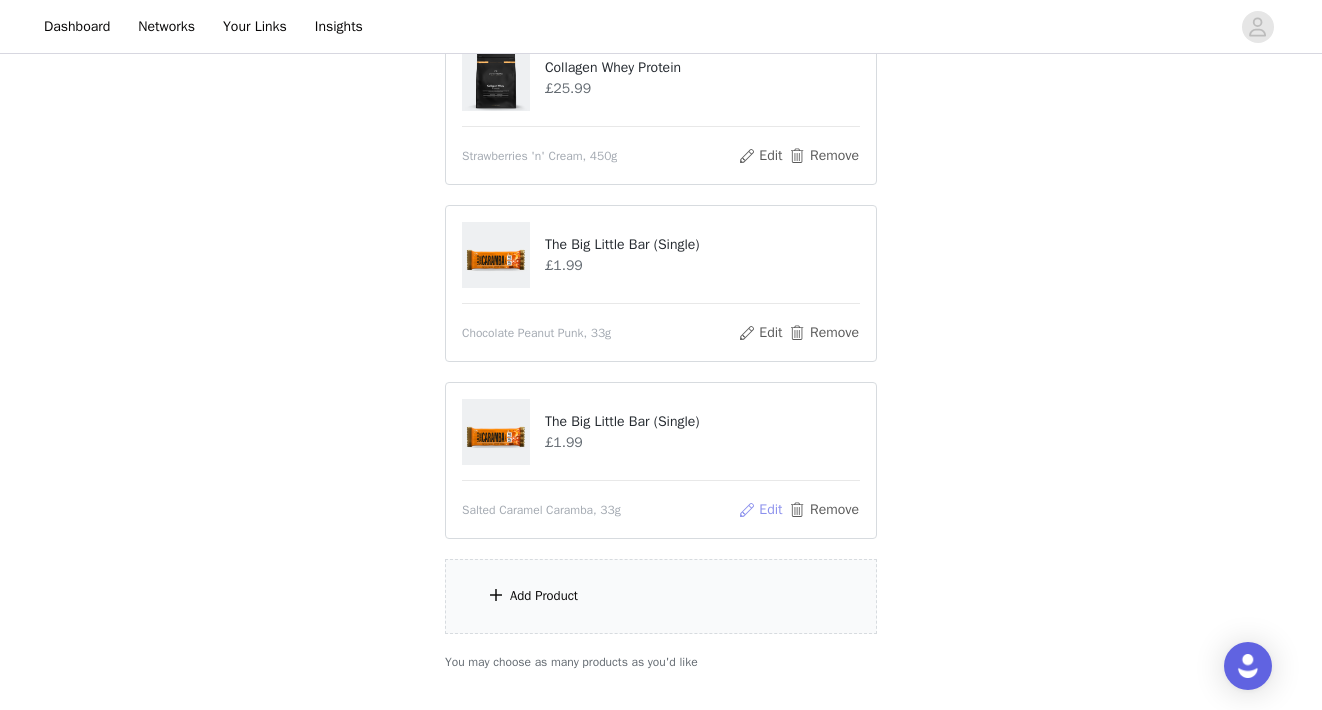 click on "Edit" at bounding box center [760, 510] 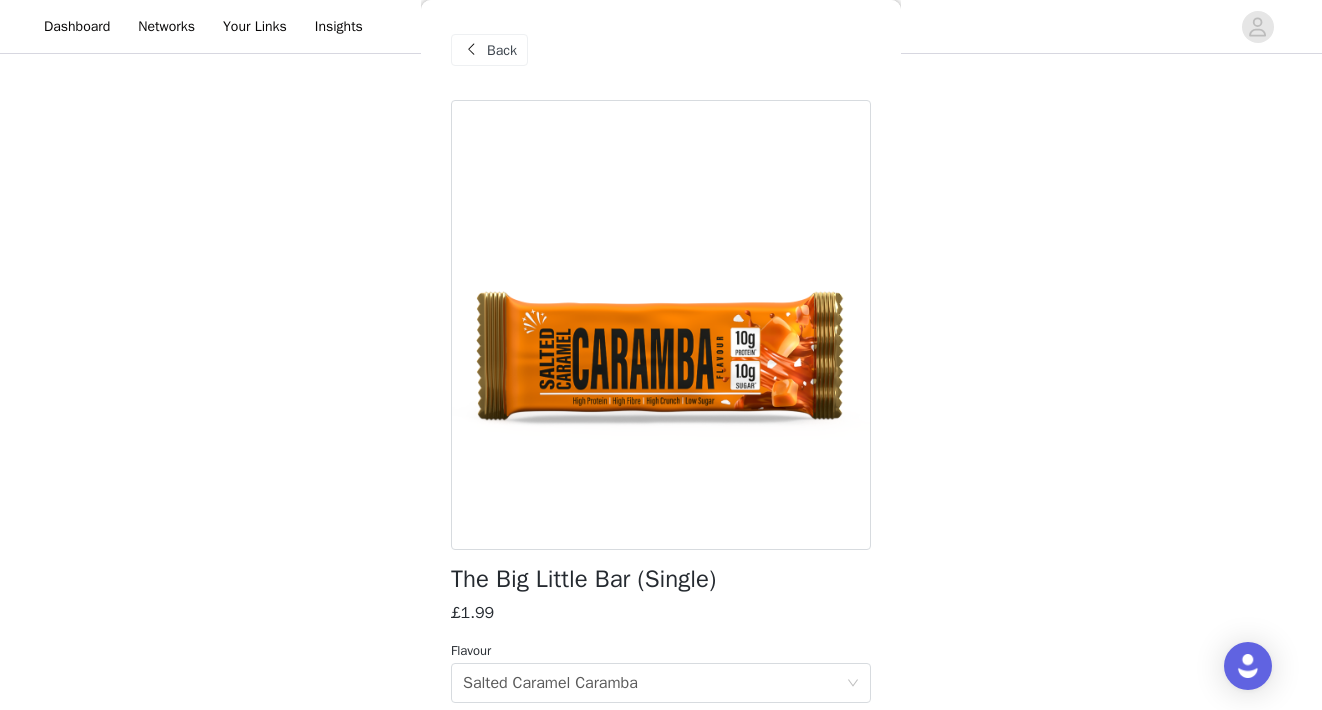 scroll, scrollTop: 146, scrollLeft: 0, axis: vertical 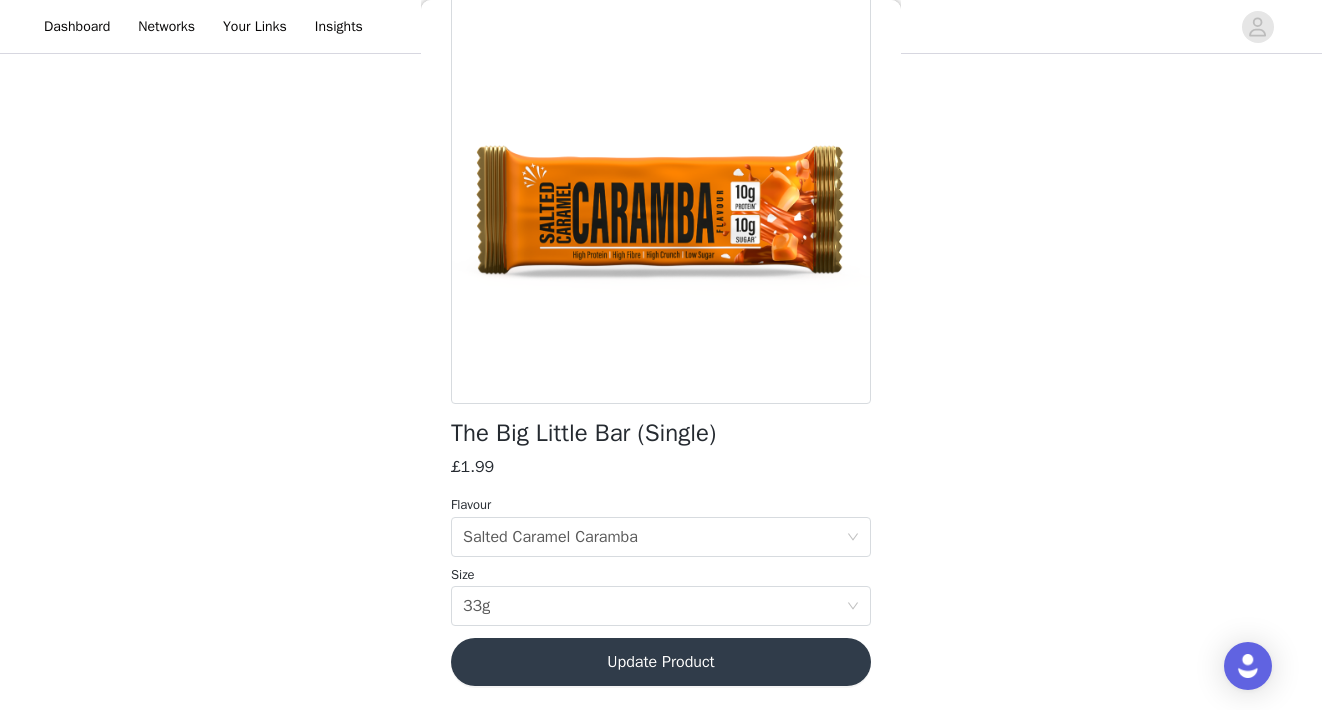click on "Update Product" at bounding box center (661, 662) 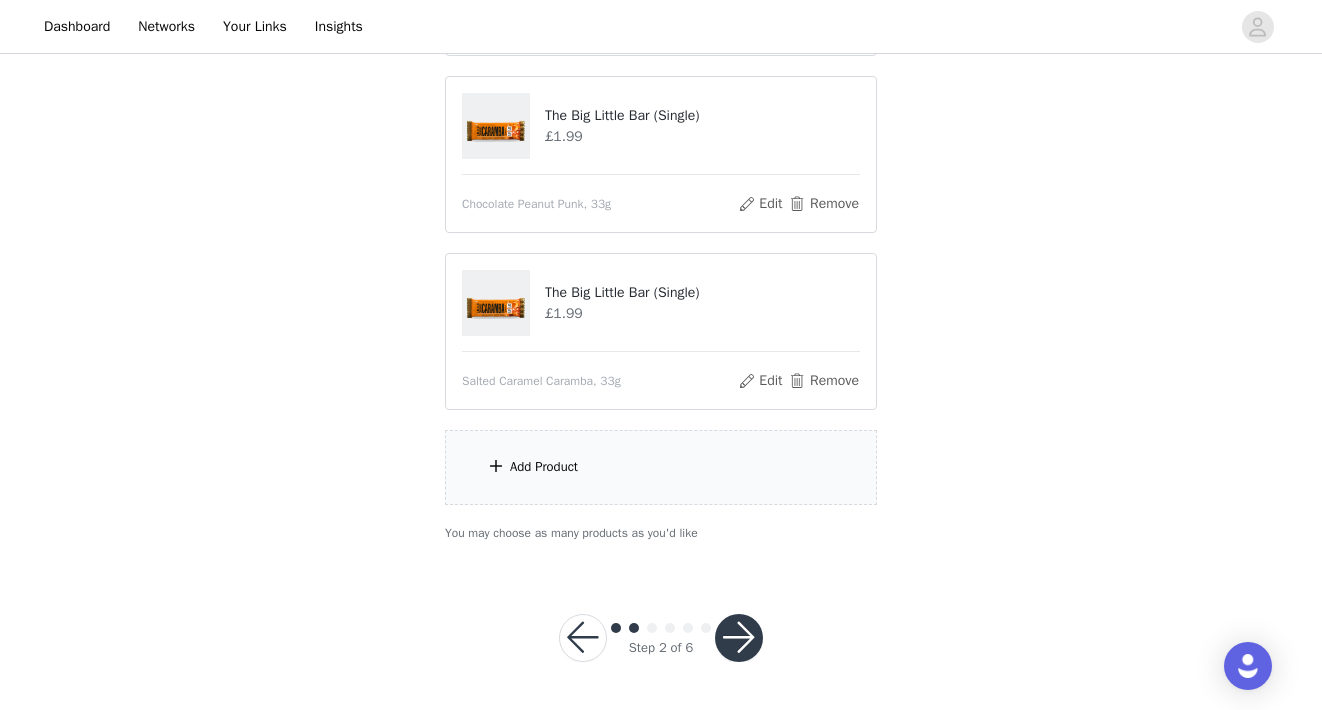 click on "Add Product" at bounding box center (661, 467) 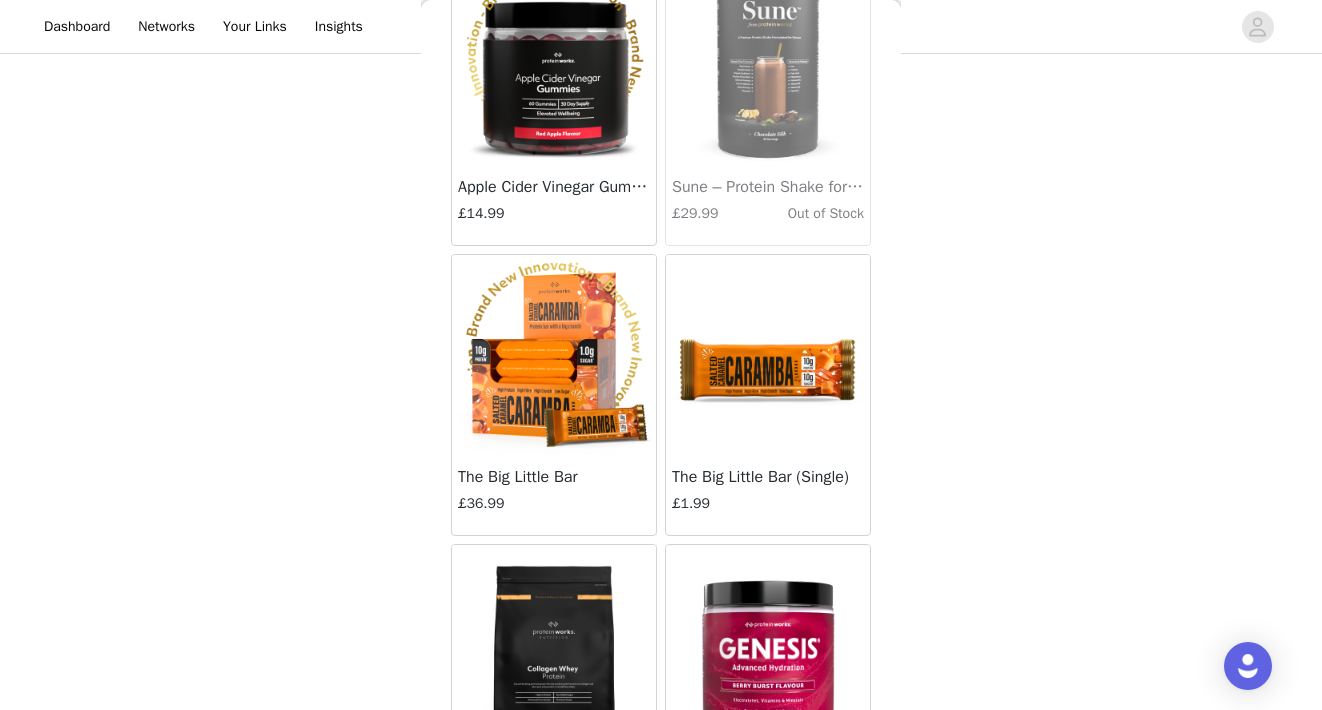 scroll, scrollTop: 7495, scrollLeft: 0, axis: vertical 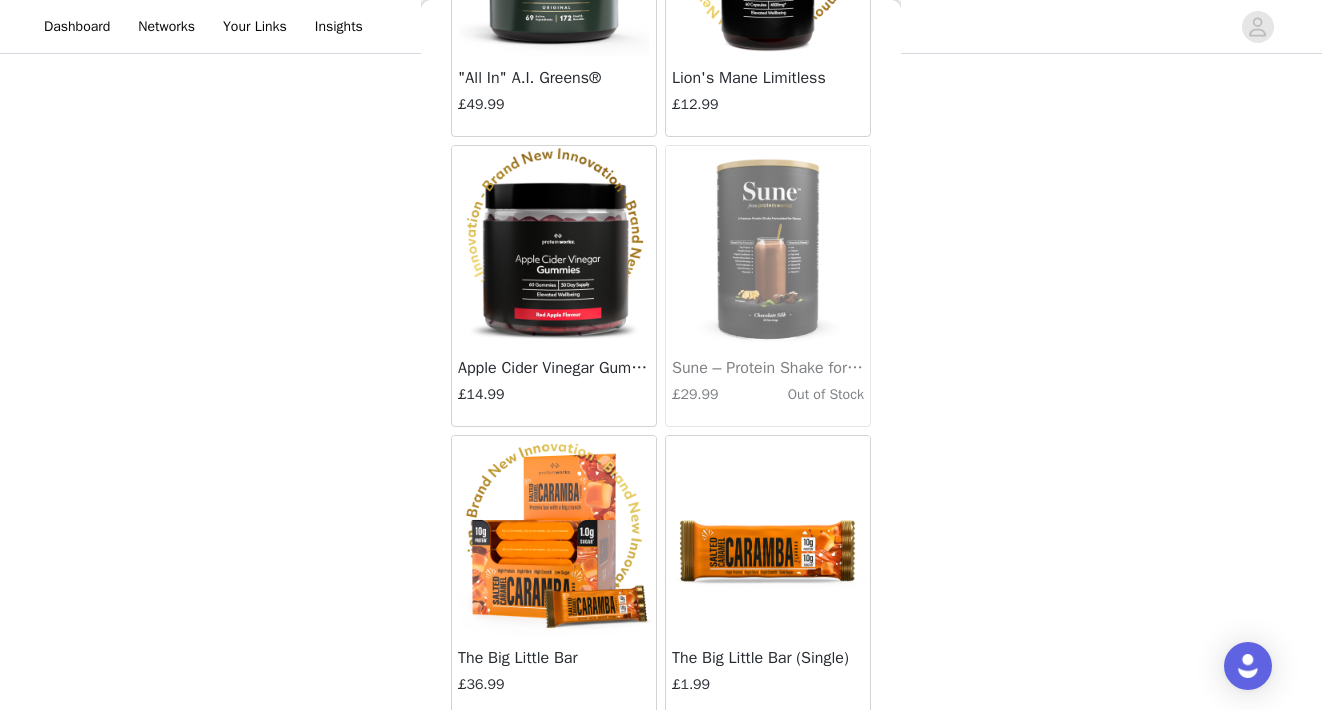click at bounding box center (768, 536) 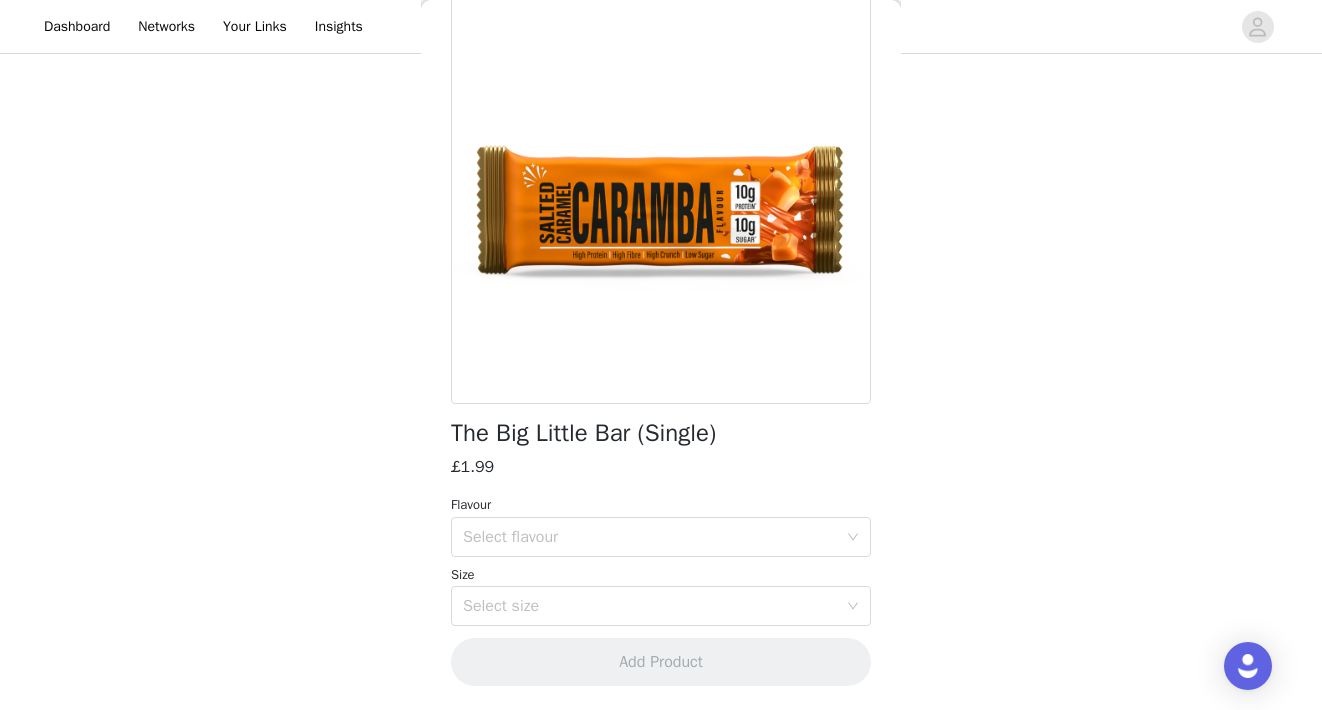 scroll, scrollTop: 146, scrollLeft: 0, axis: vertical 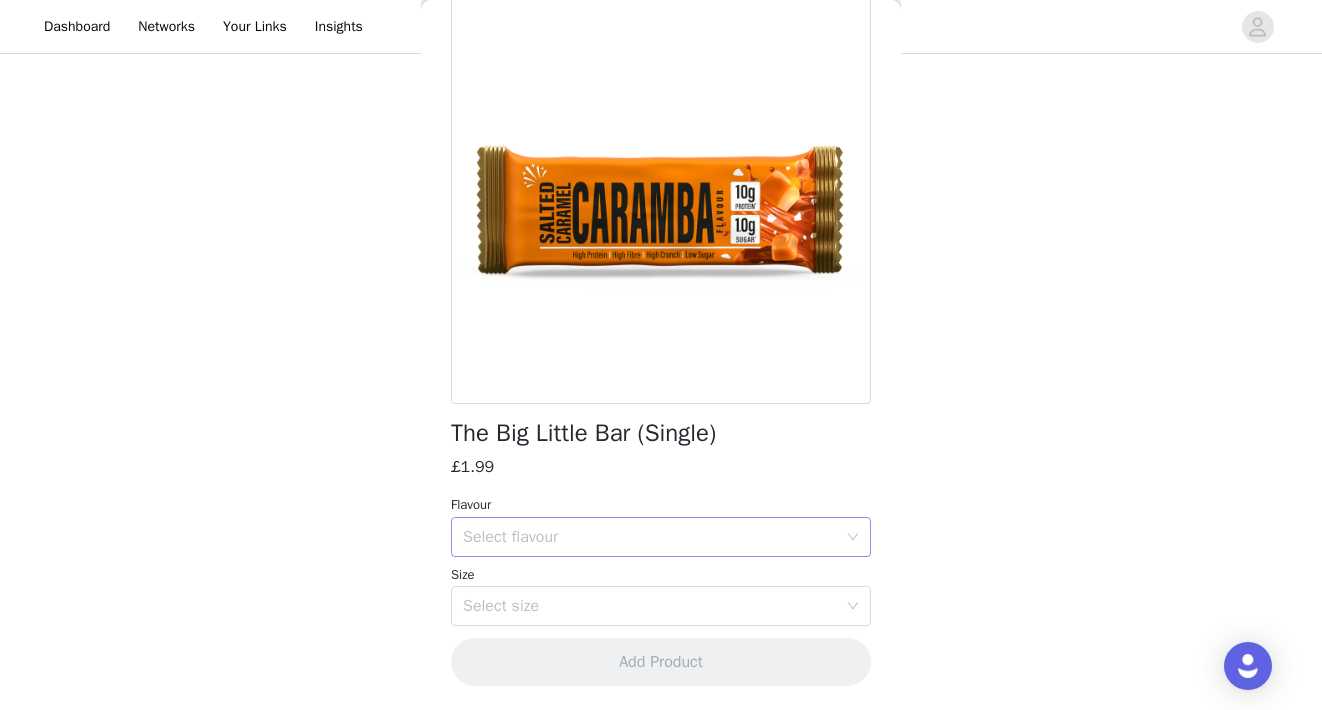 click on "Select flavour" at bounding box center [650, 537] 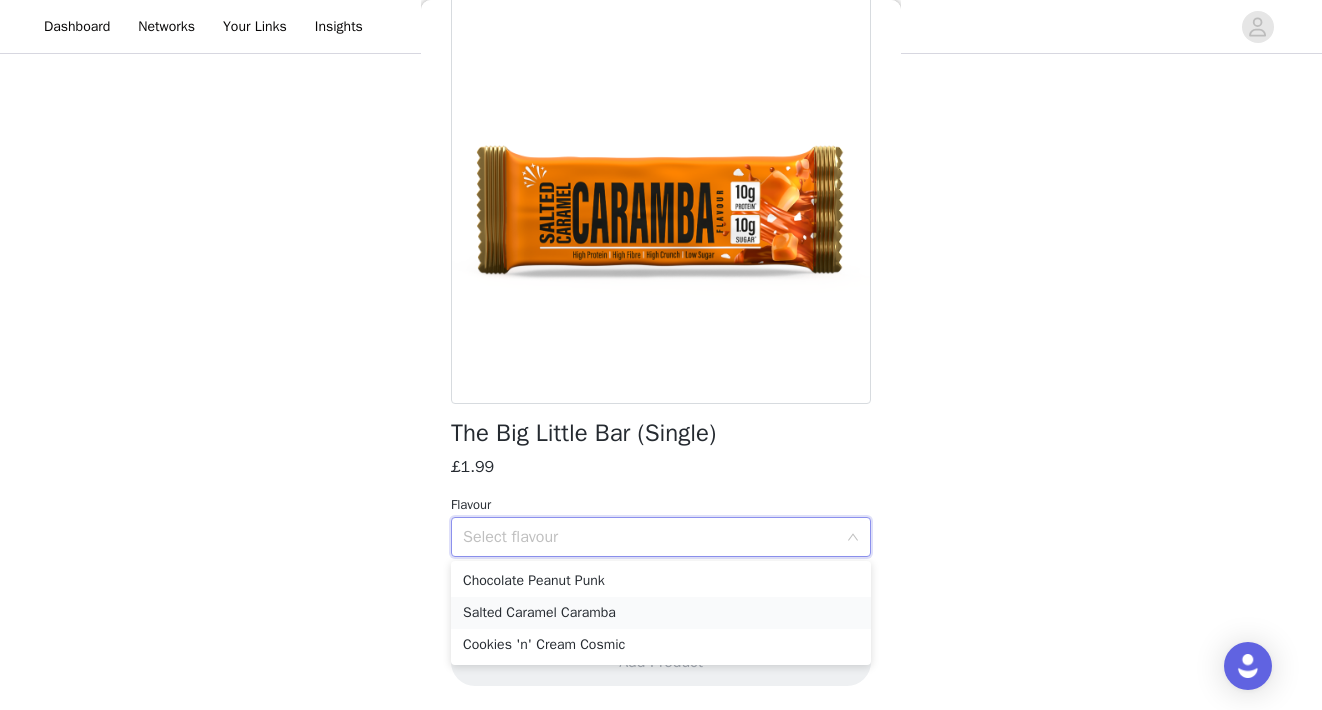 click on "Salted Caramel Caramba" at bounding box center [661, 613] 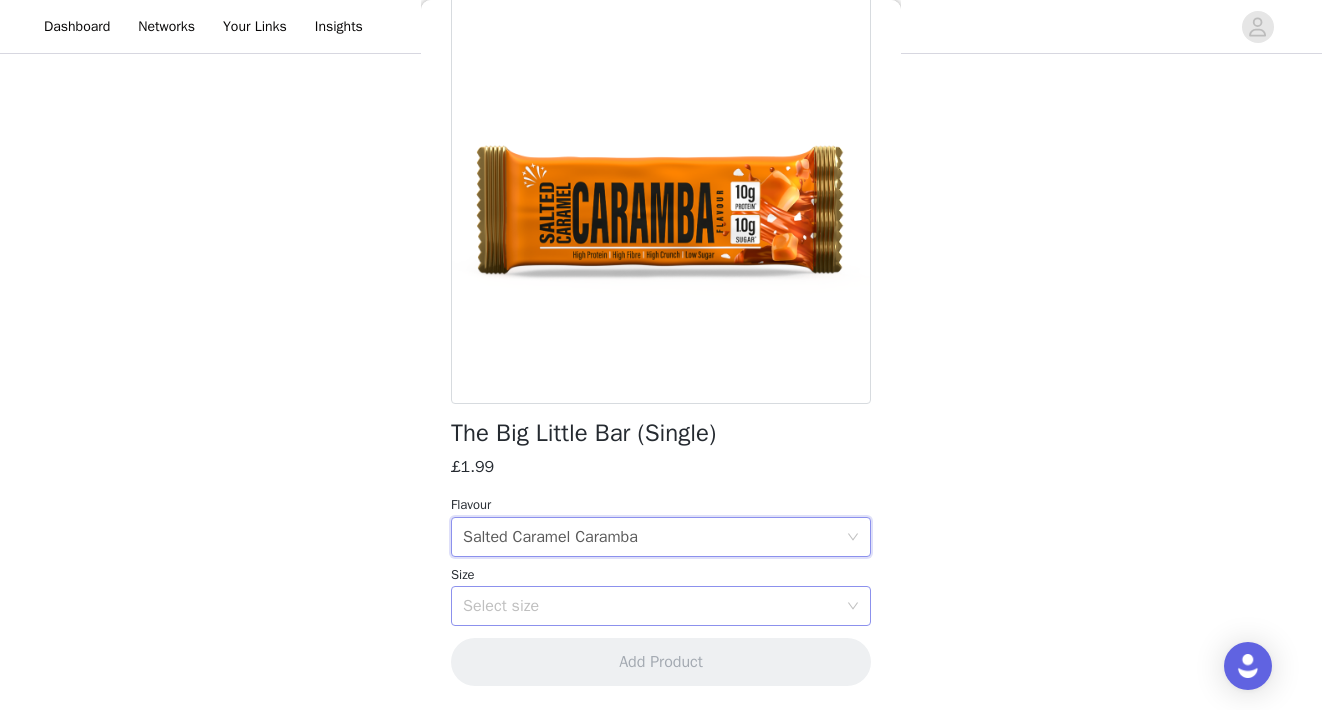 click on "Select size" at bounding box center (650, 606) 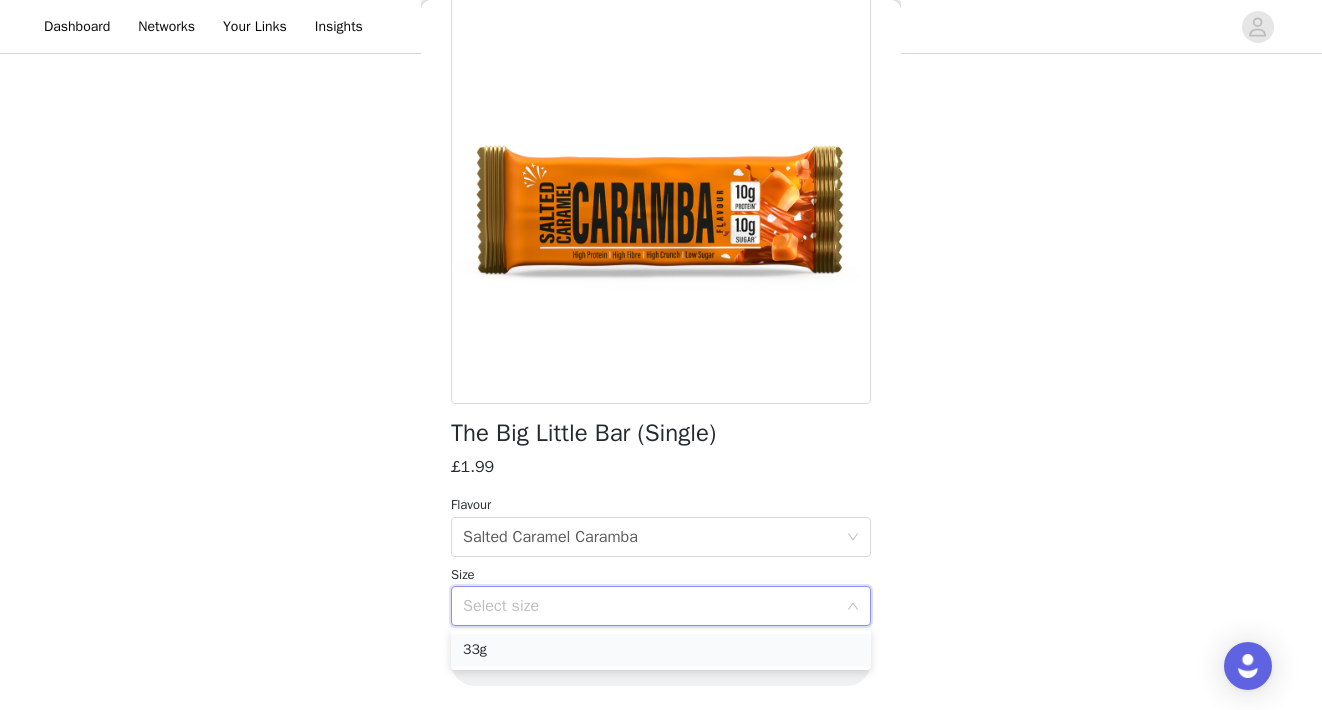 click on "33g" at bounding box center [661, 650] 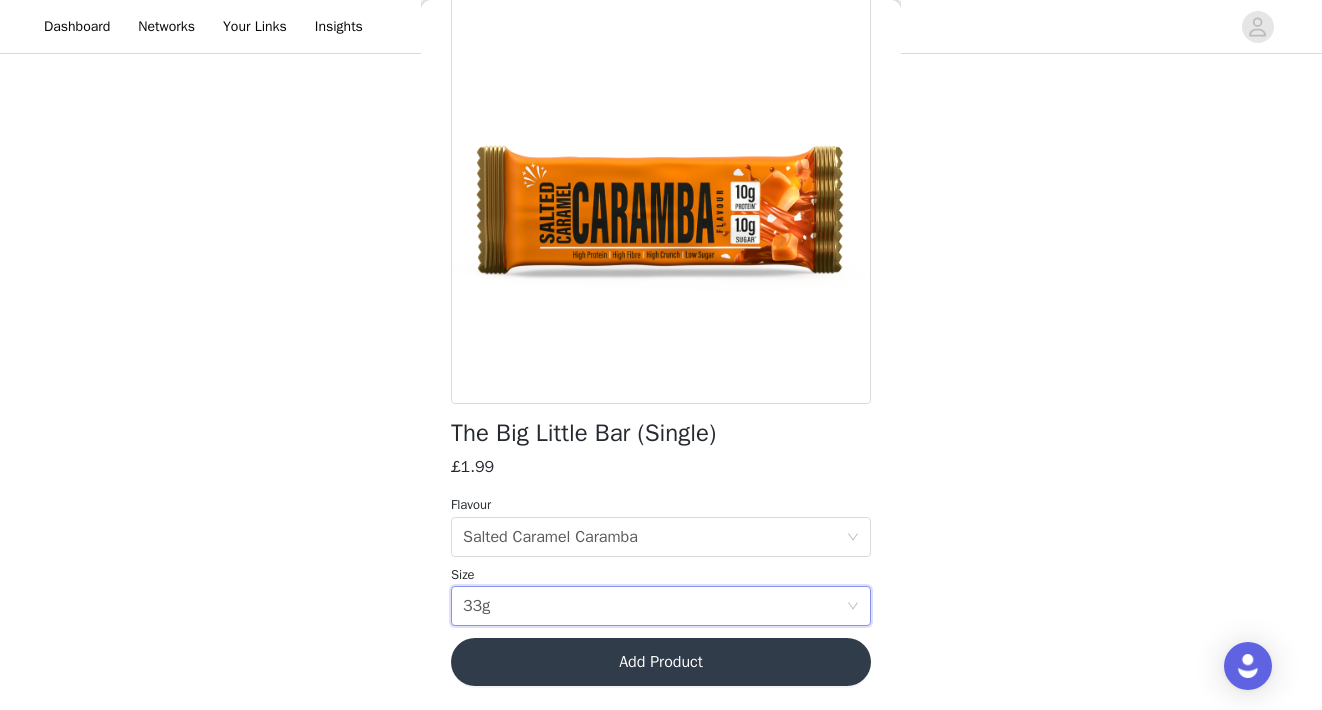 click on "Add Product" at bounding box center (661, 662) 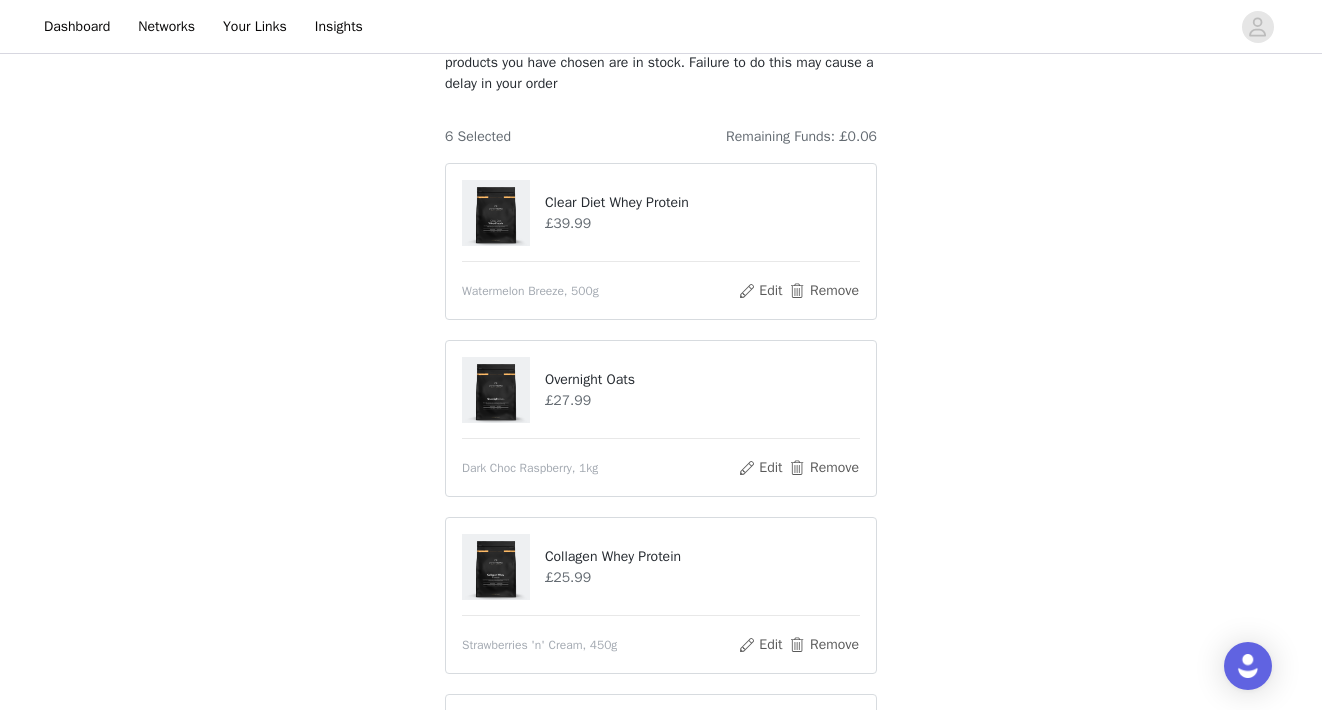 scroll, scrollTop: 950, scrollLeft: 0, axis: vertical 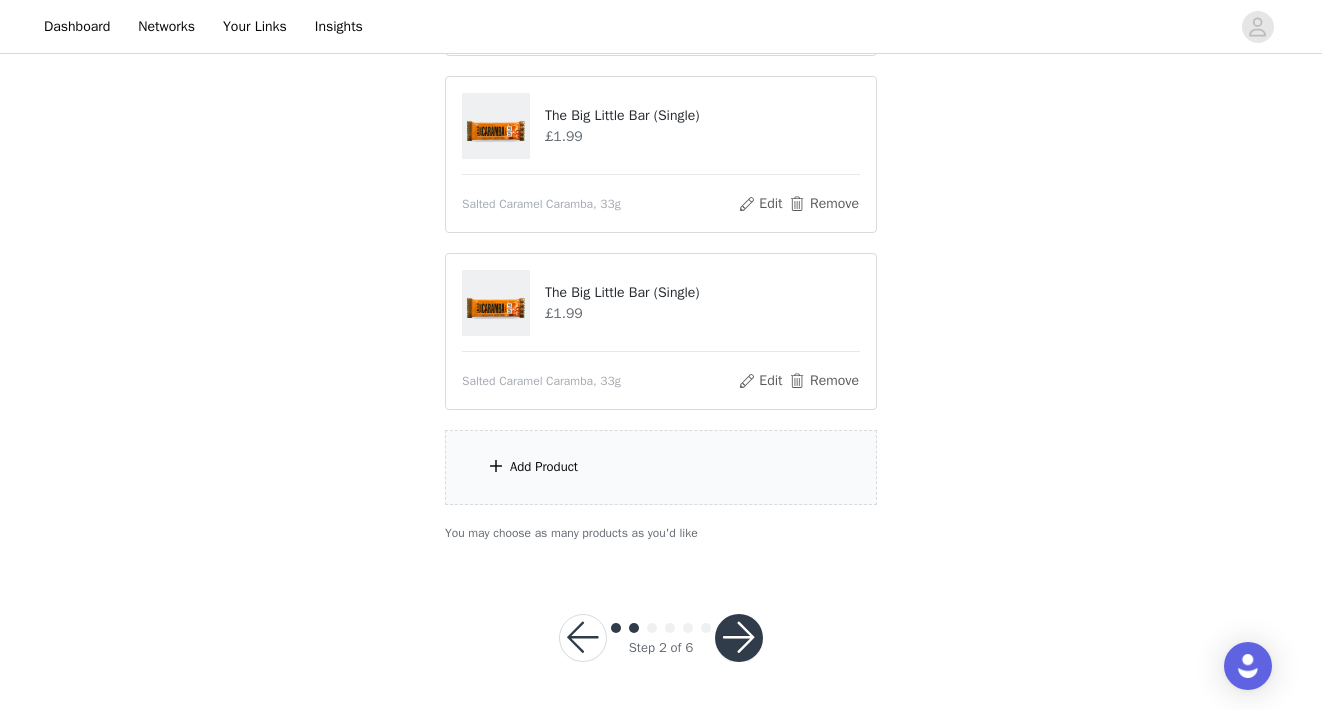 click at bounding box center [739, 638] 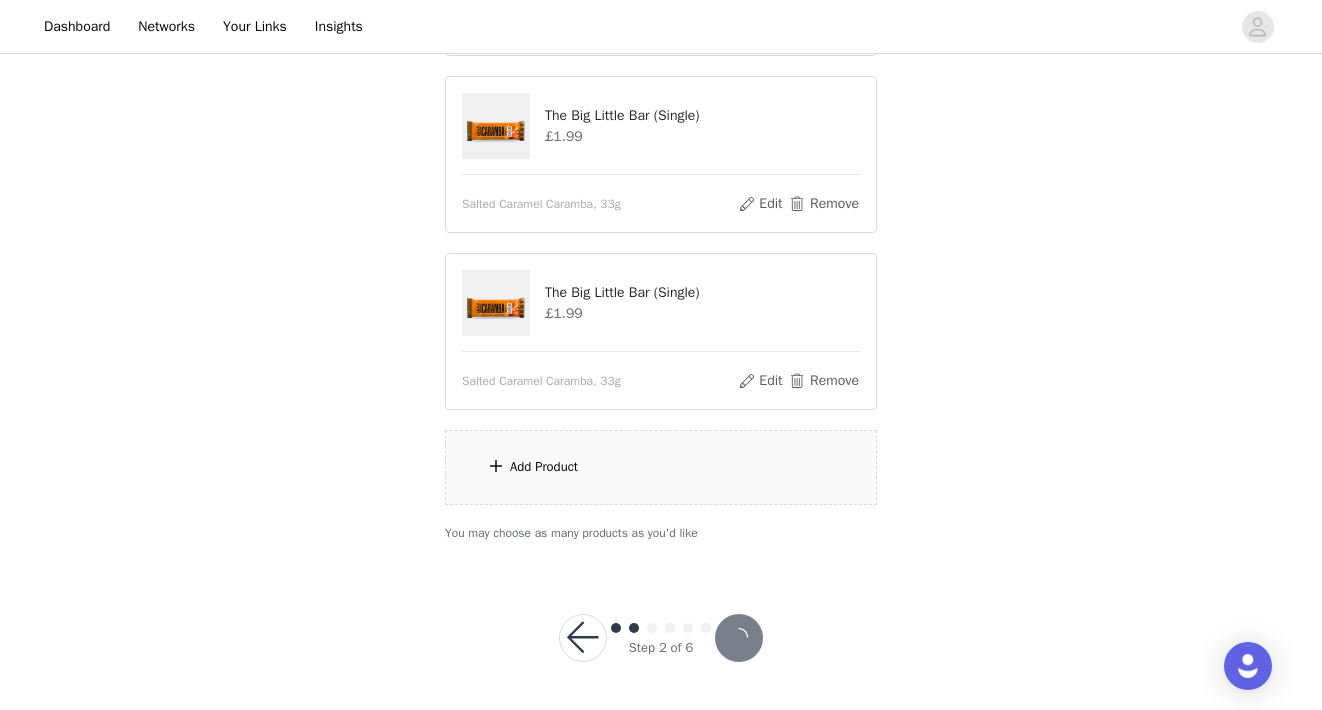 scroll, scrollTop: 0, scrollLeft: 0, axis: both 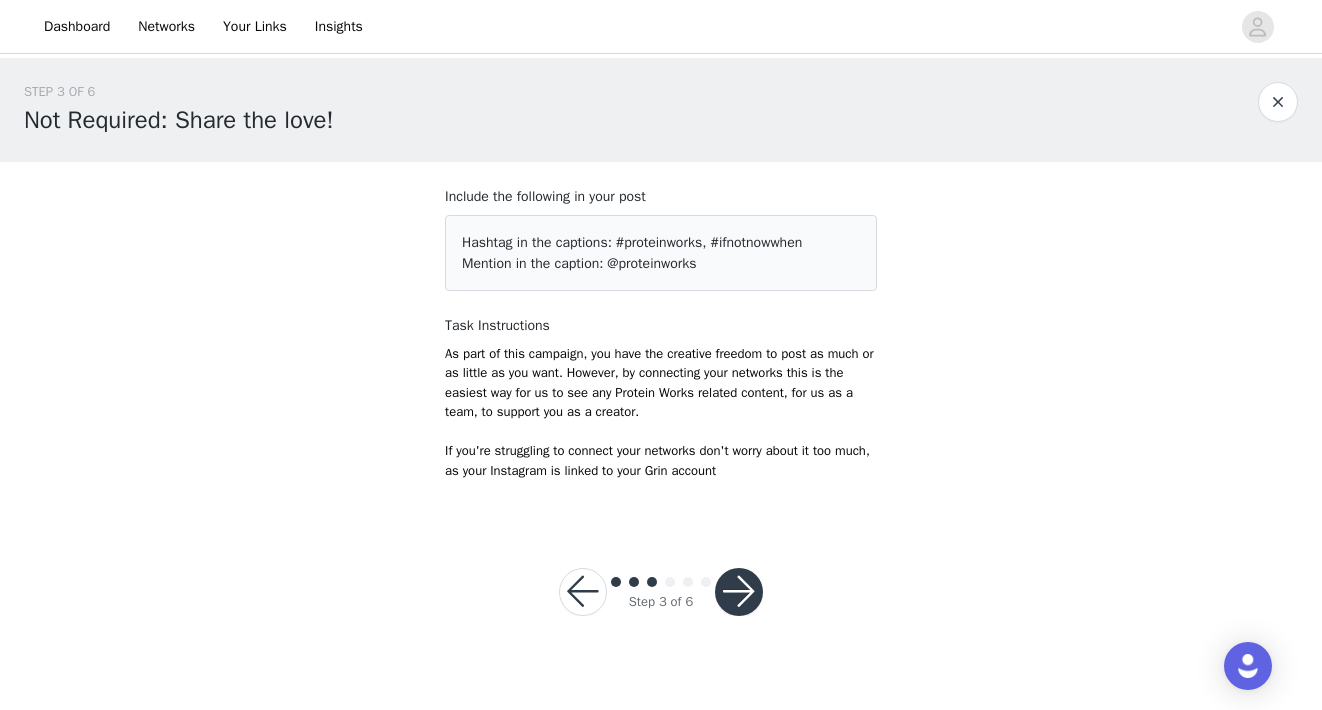 click at bounding box center [739, 592] 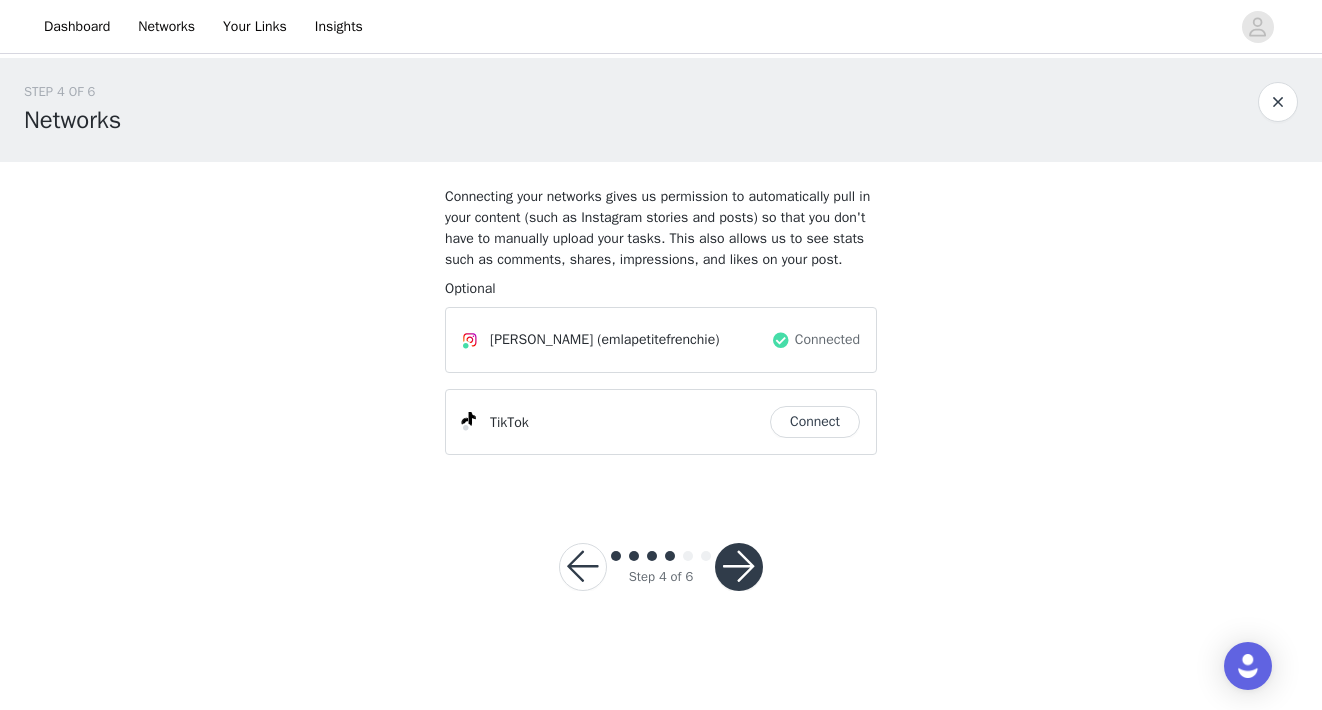 click at bounding box center (739, 567) 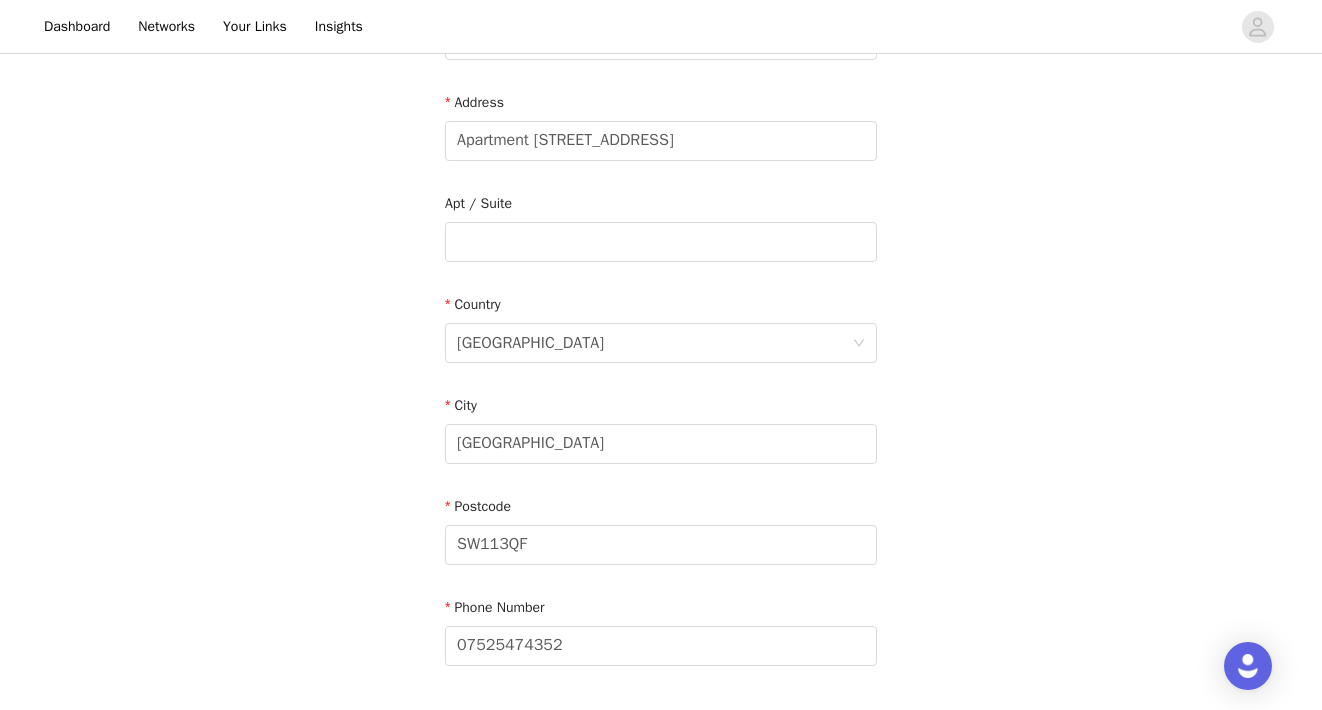 scroll, scrollTop: 552, scrollLeft: 0, axis: vertical 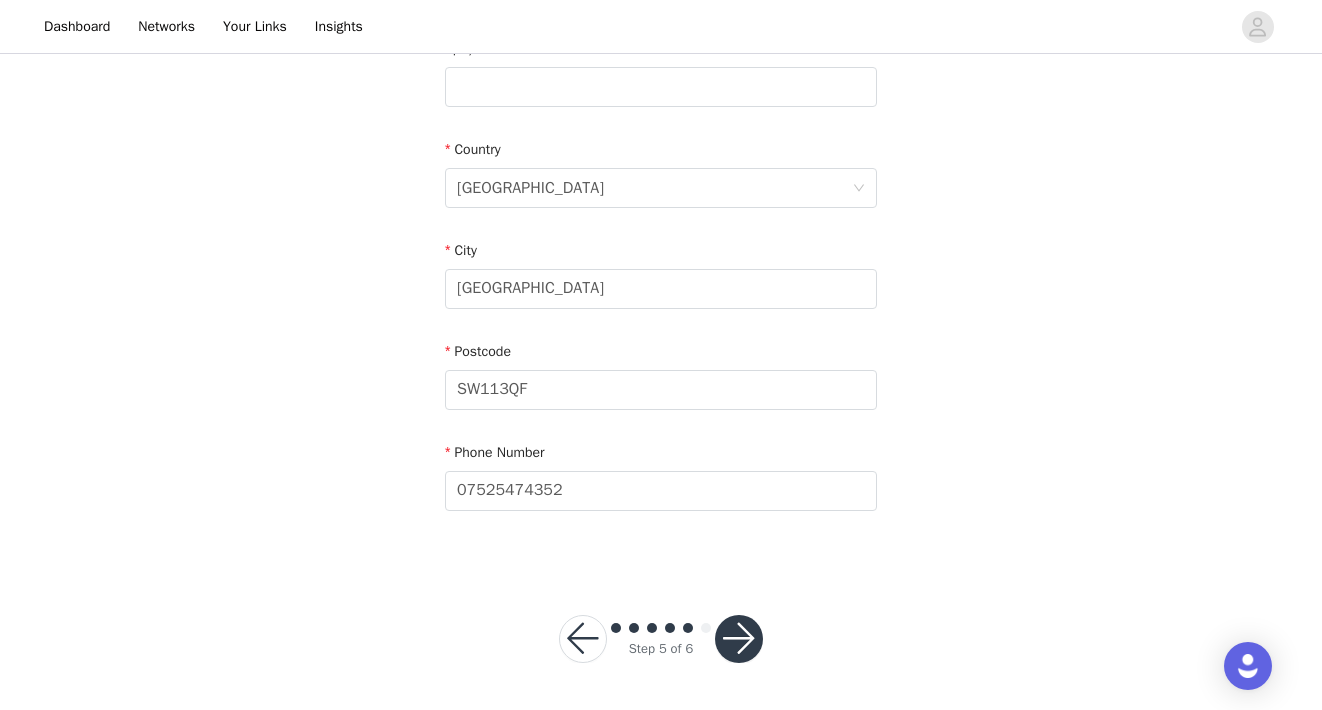 click at bounding box center (739, 639) 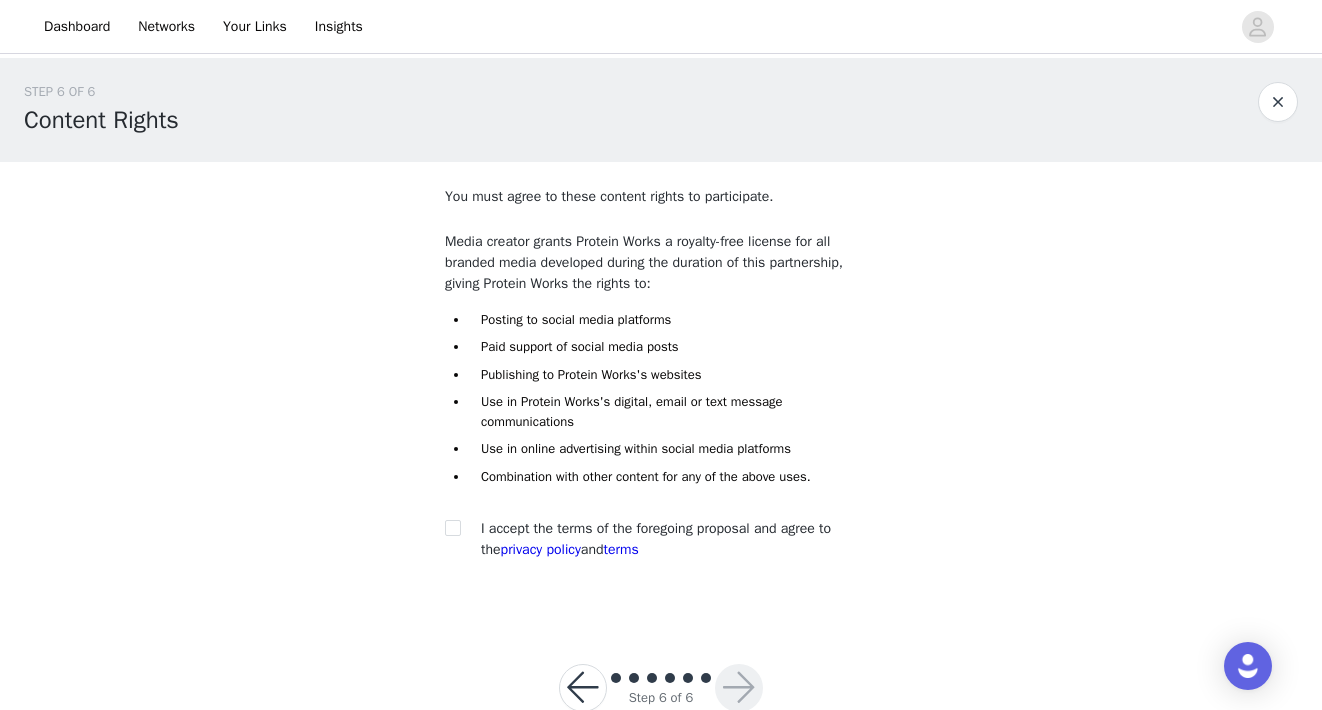 click on "I accept the terms of the foregoing proposal and agree to the
privacy policy
and
terms" at bounding box center [656, 539] 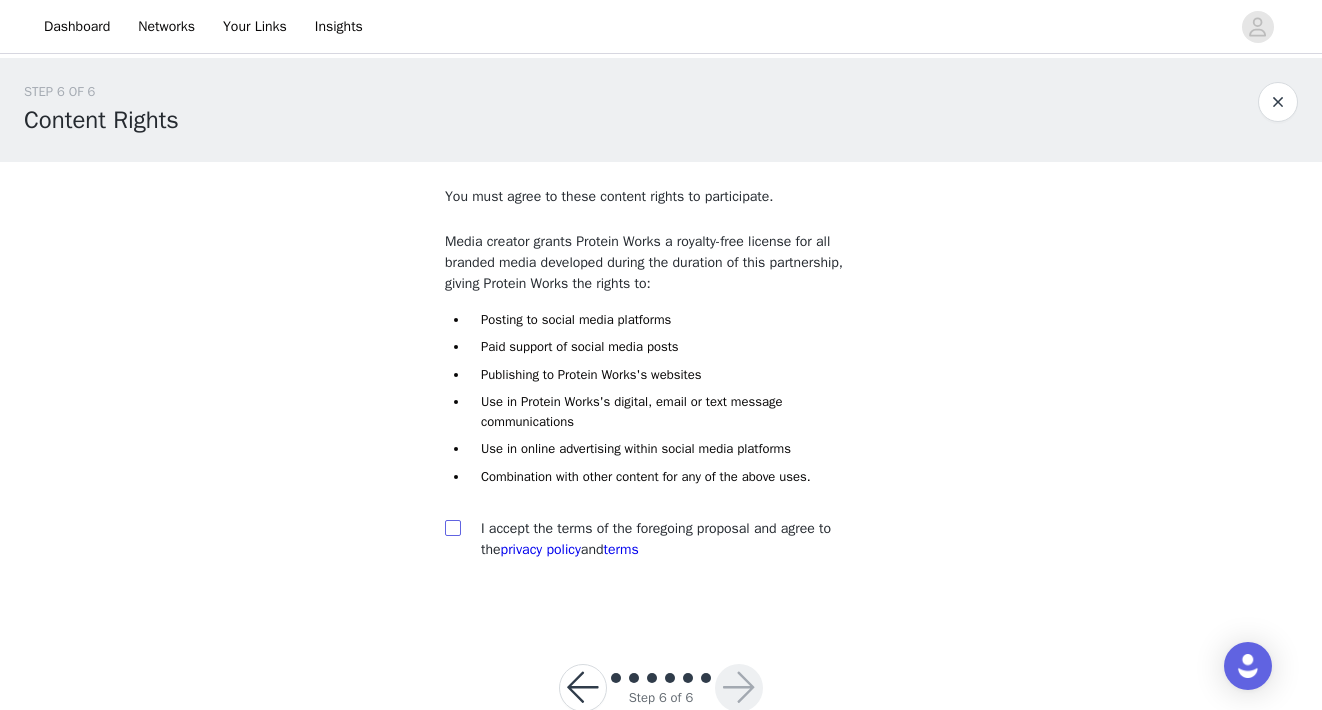 click at bounding box center [452, 527] 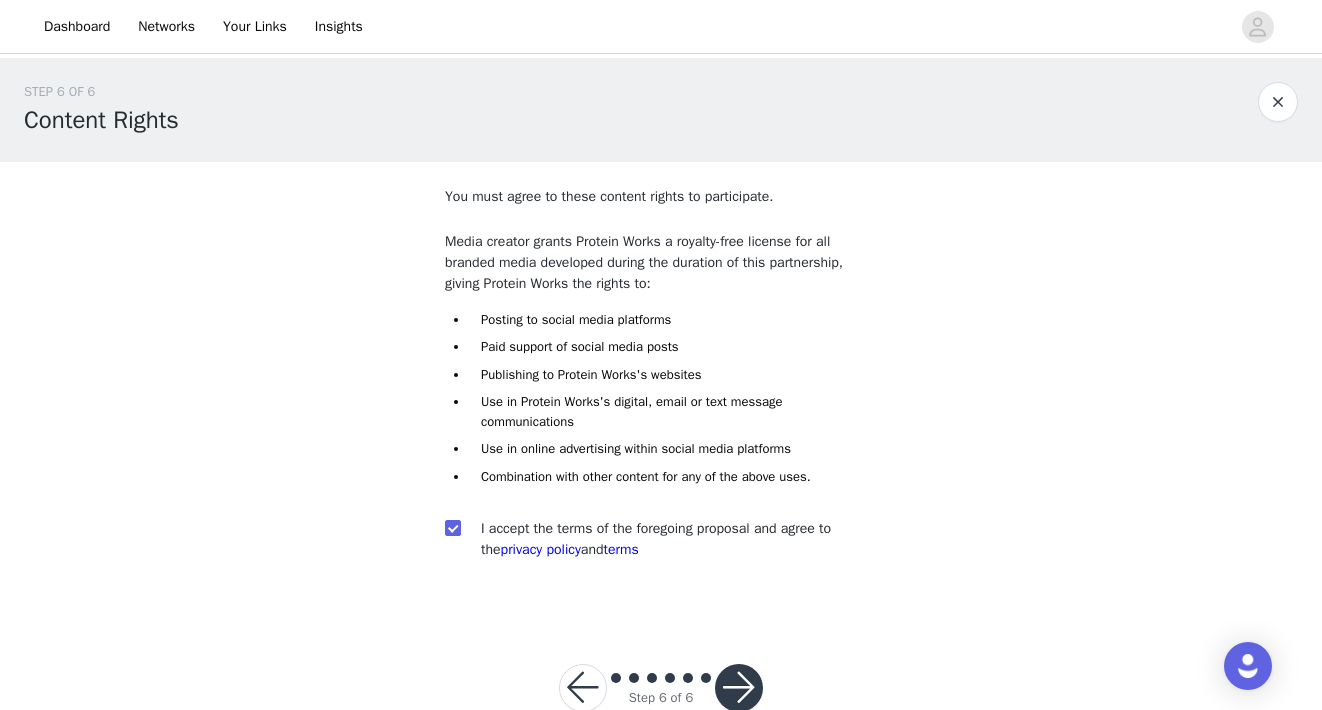 scroll, scrollTop: 50, scrollLeft: 0, axis: vertical 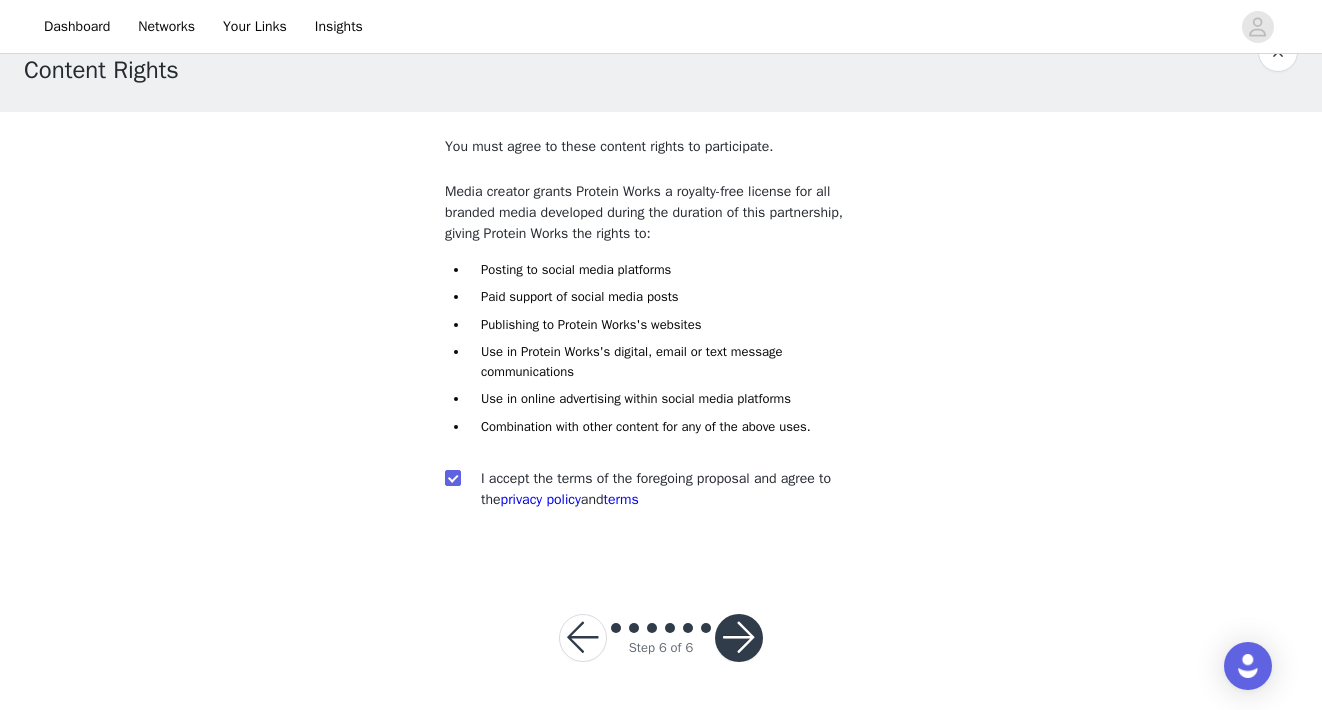 click at bounding box center (739, 638) 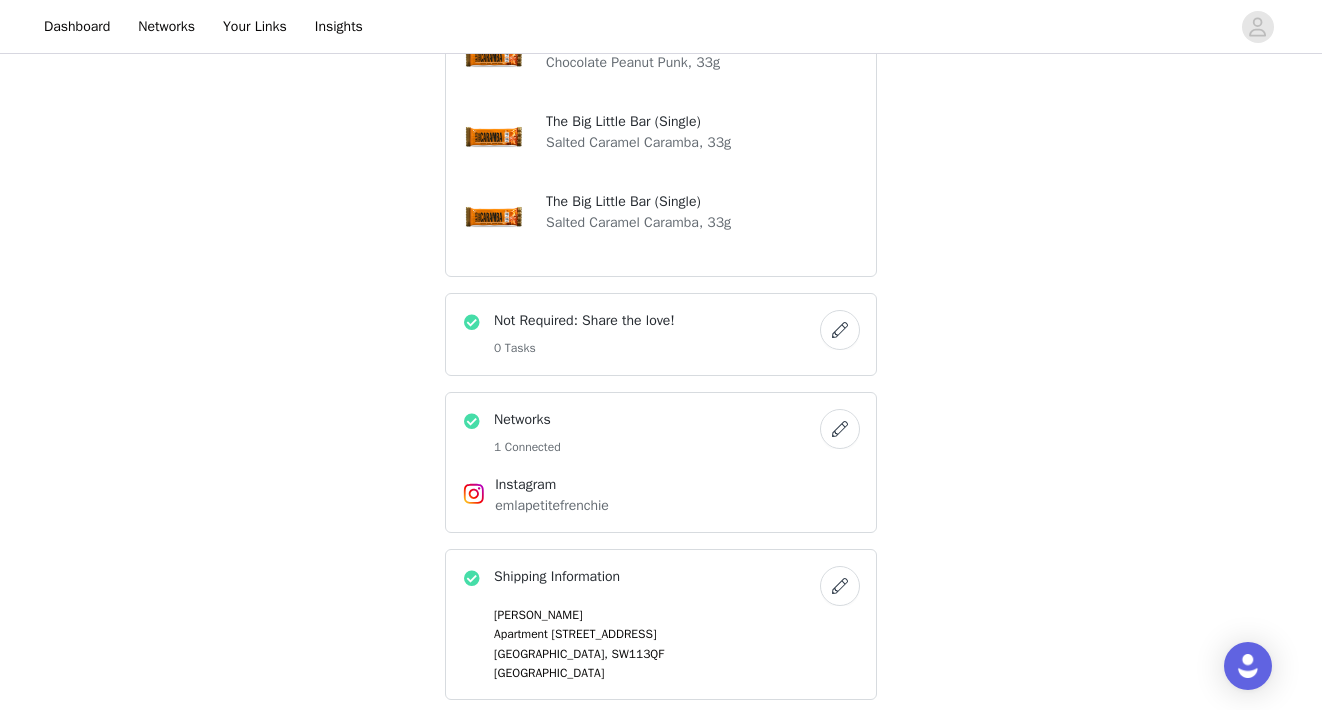 scroll, scrollTop: 1289, scrollLeft: 0, axis: vertical 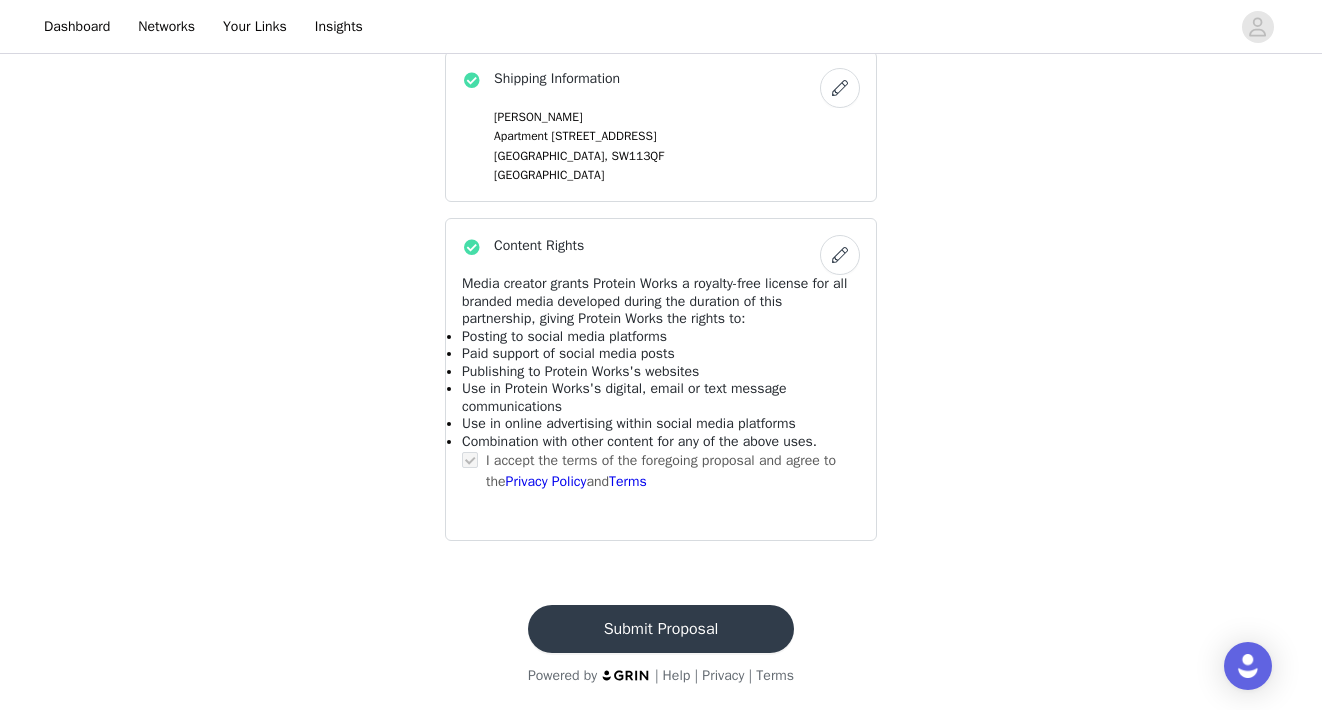 click on "Submit Proposal" at bounding box center (661, 629) 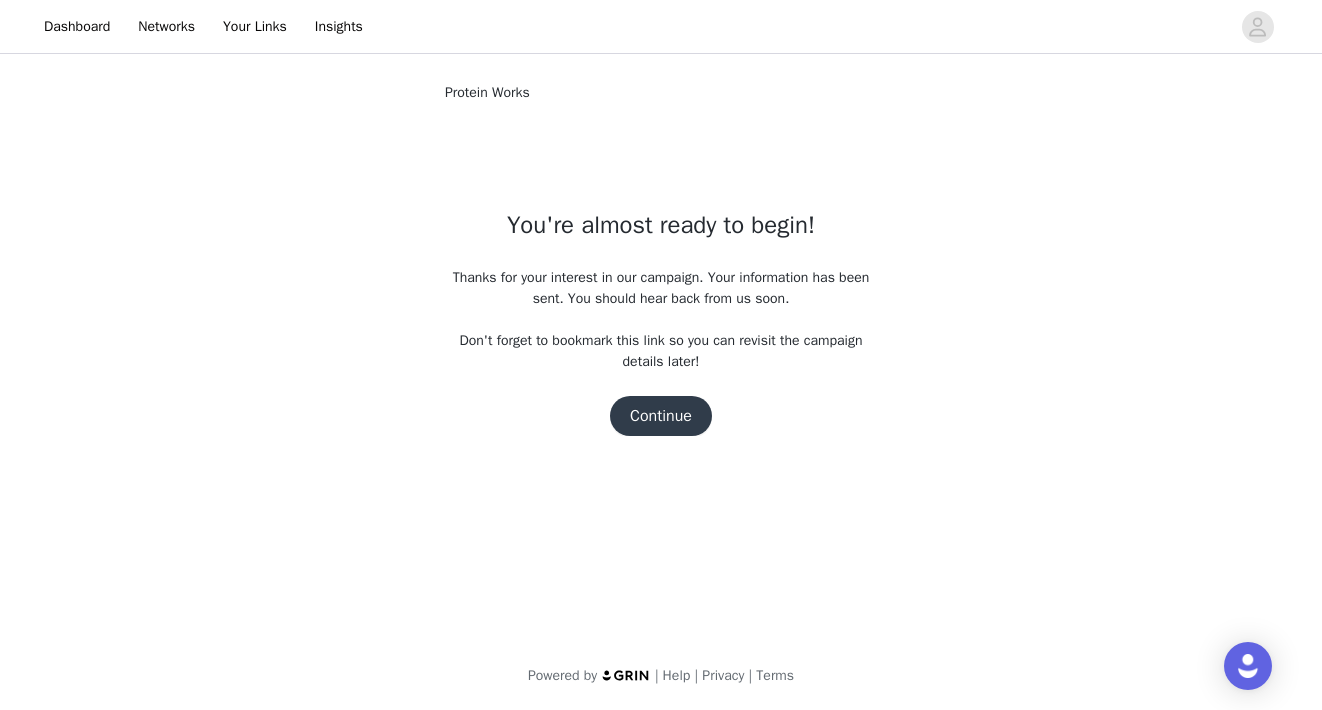 scroll, scrollTop: 0, scrollLeft: 0, axis: both 